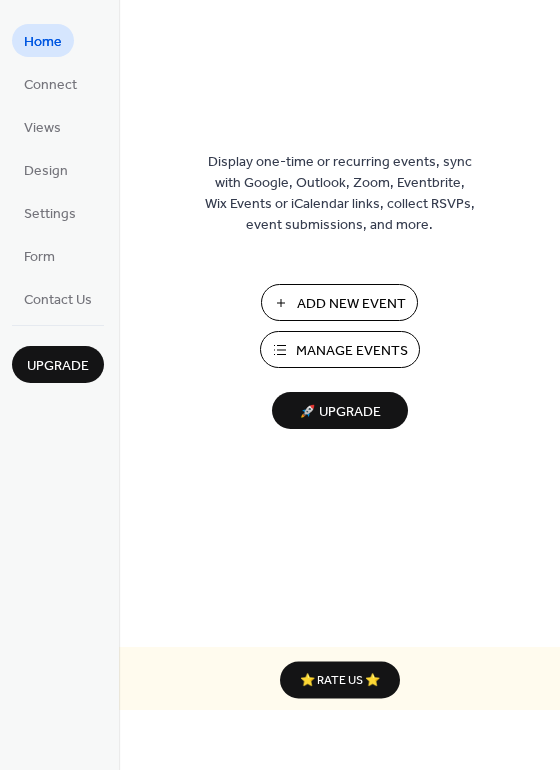 scroll, scrollTop: 0, scrollLeft: 0, axis: both 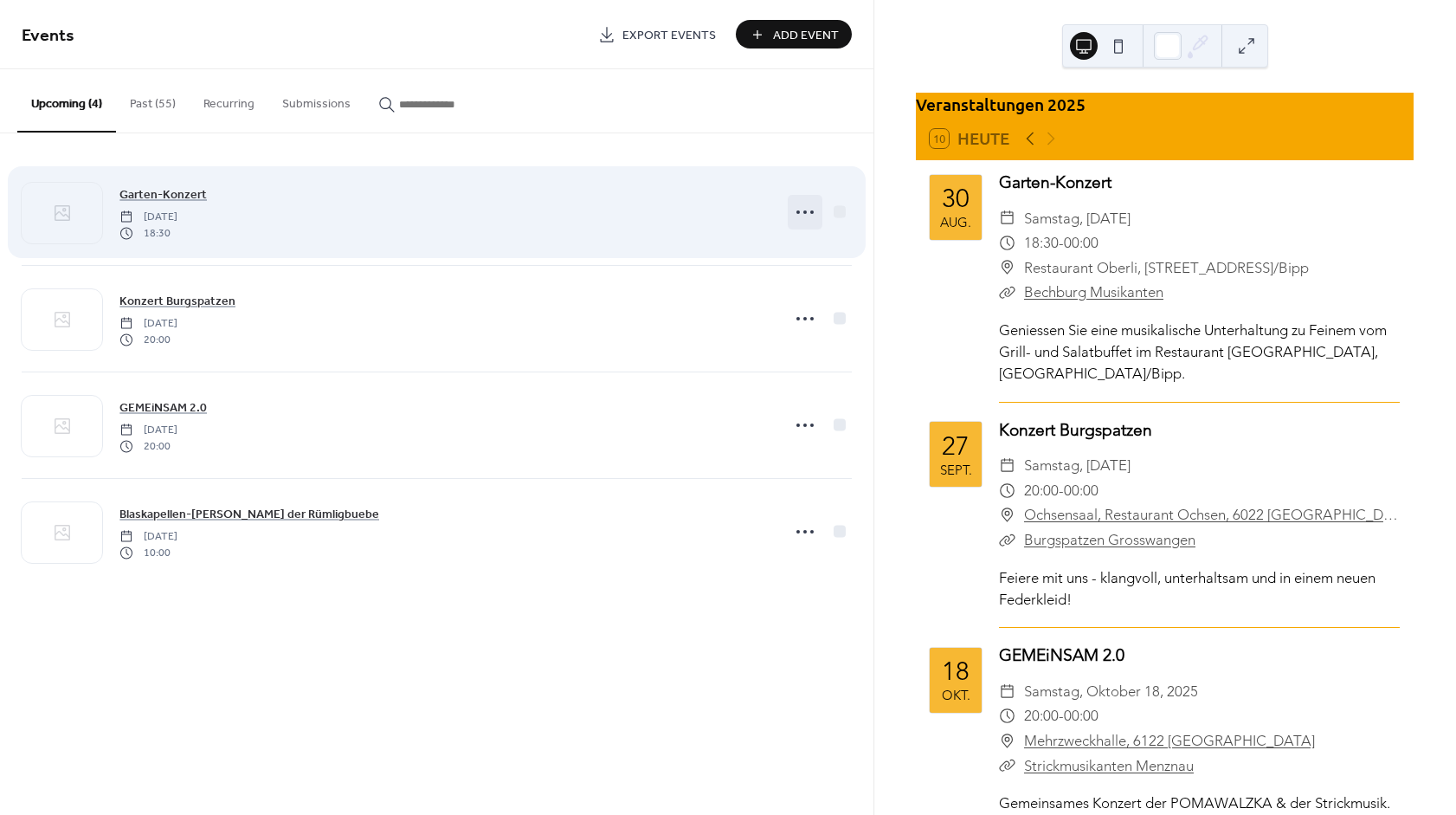 click 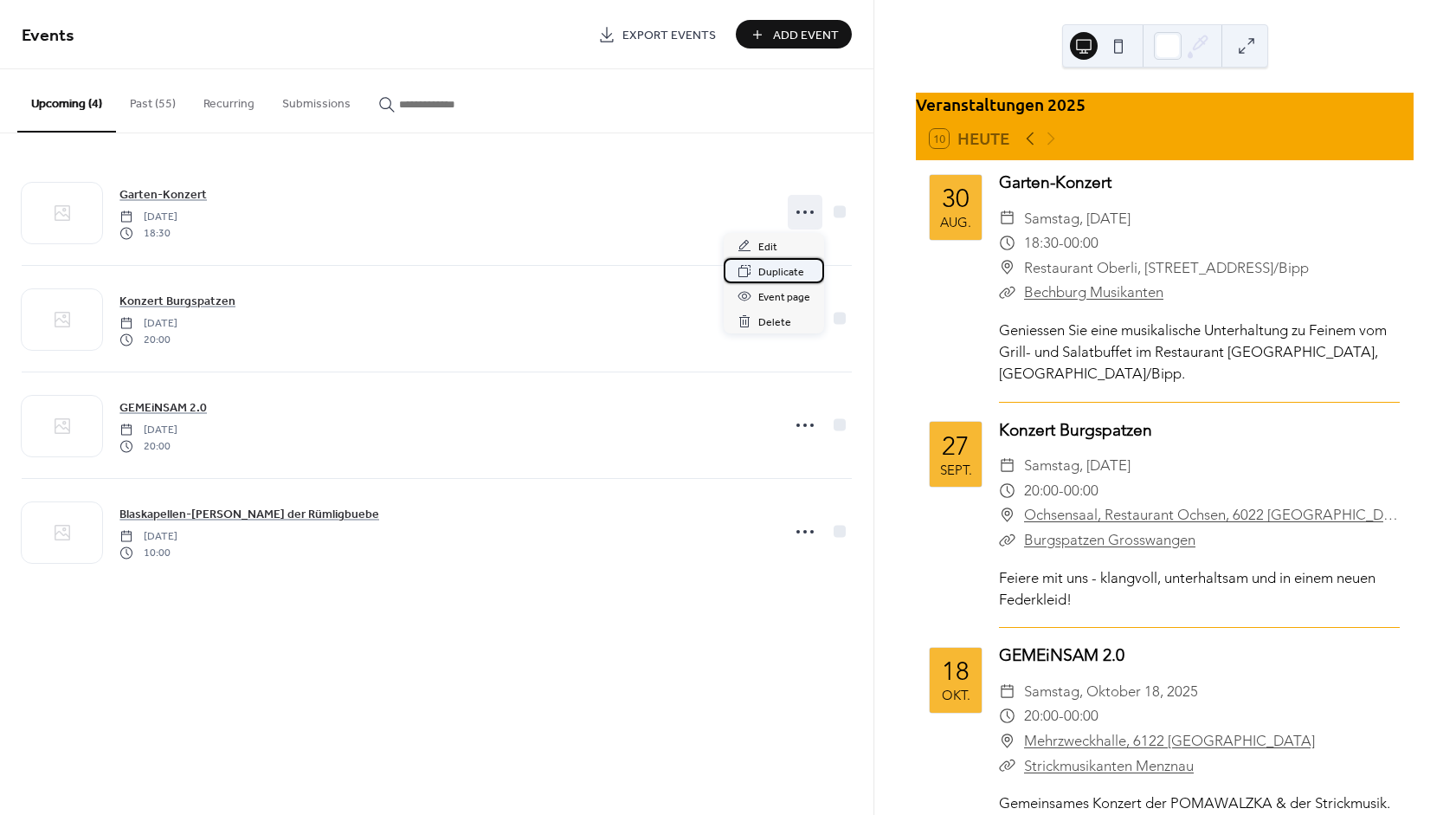 click on "Duplicate" at bounding box center (781, 272) 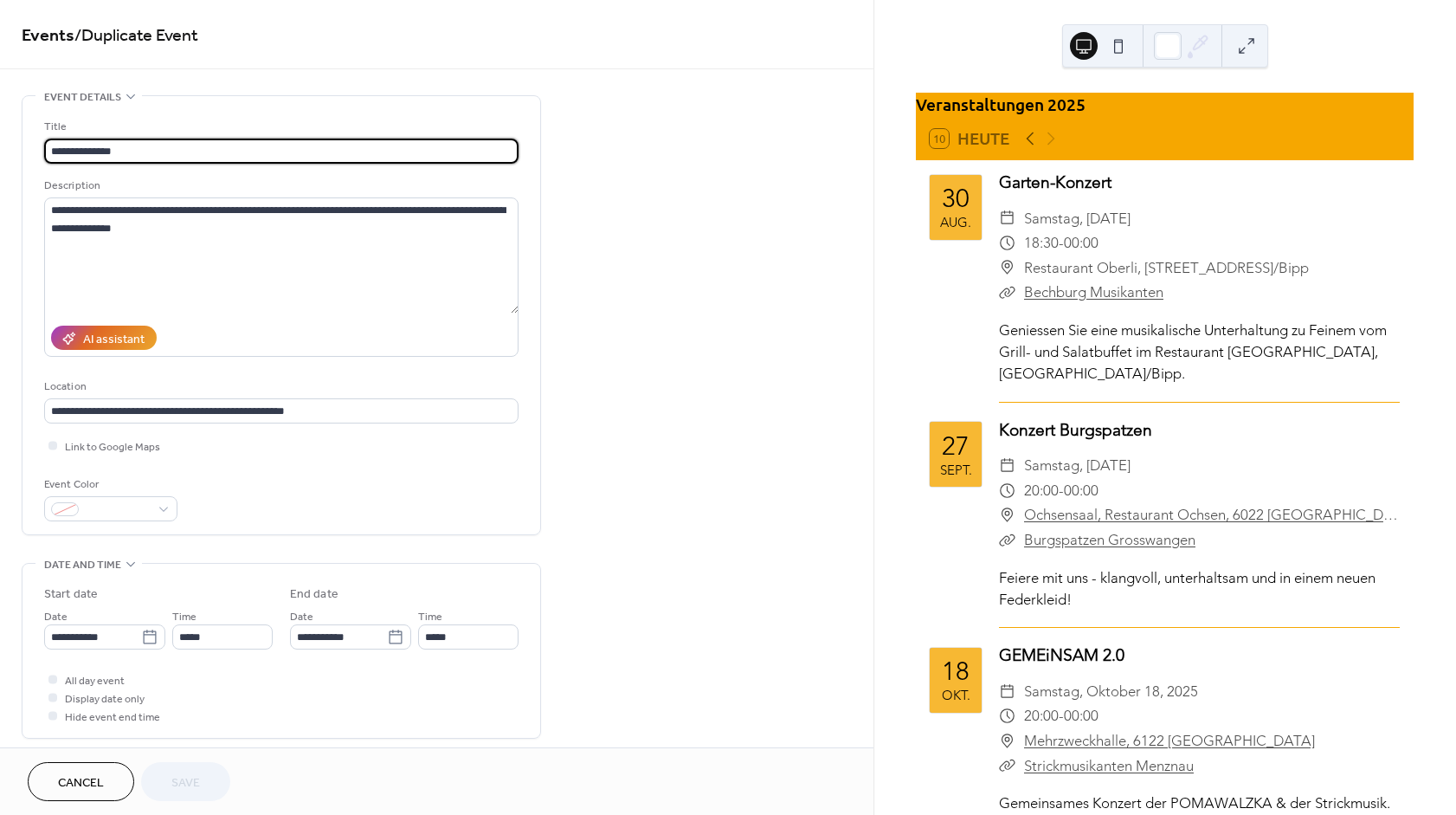 drag, startPoint x: 171, startPoint y: 151, endPoint x: -309, endPoint y: 167, distance: 480.26659 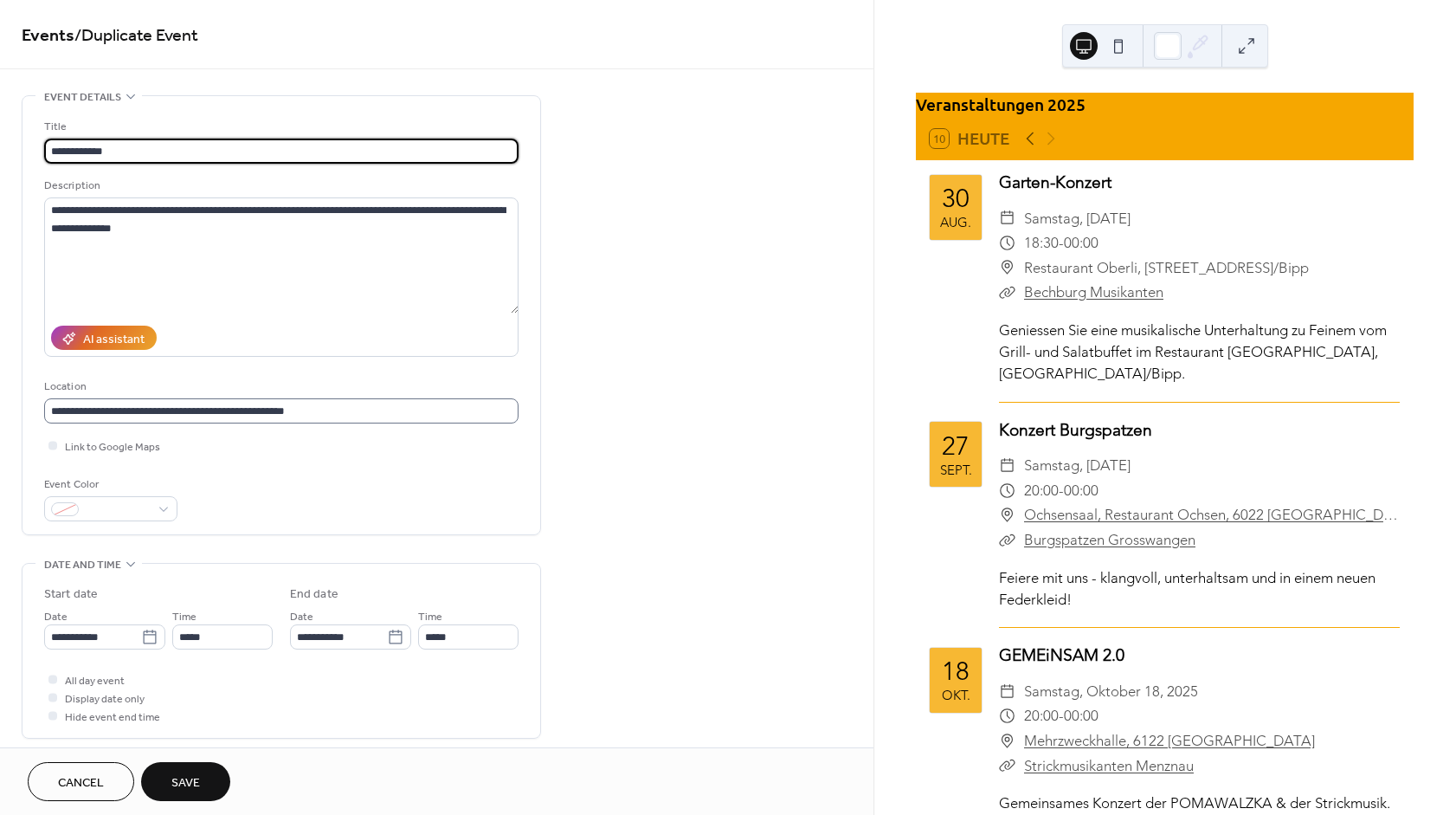 type on "**********" 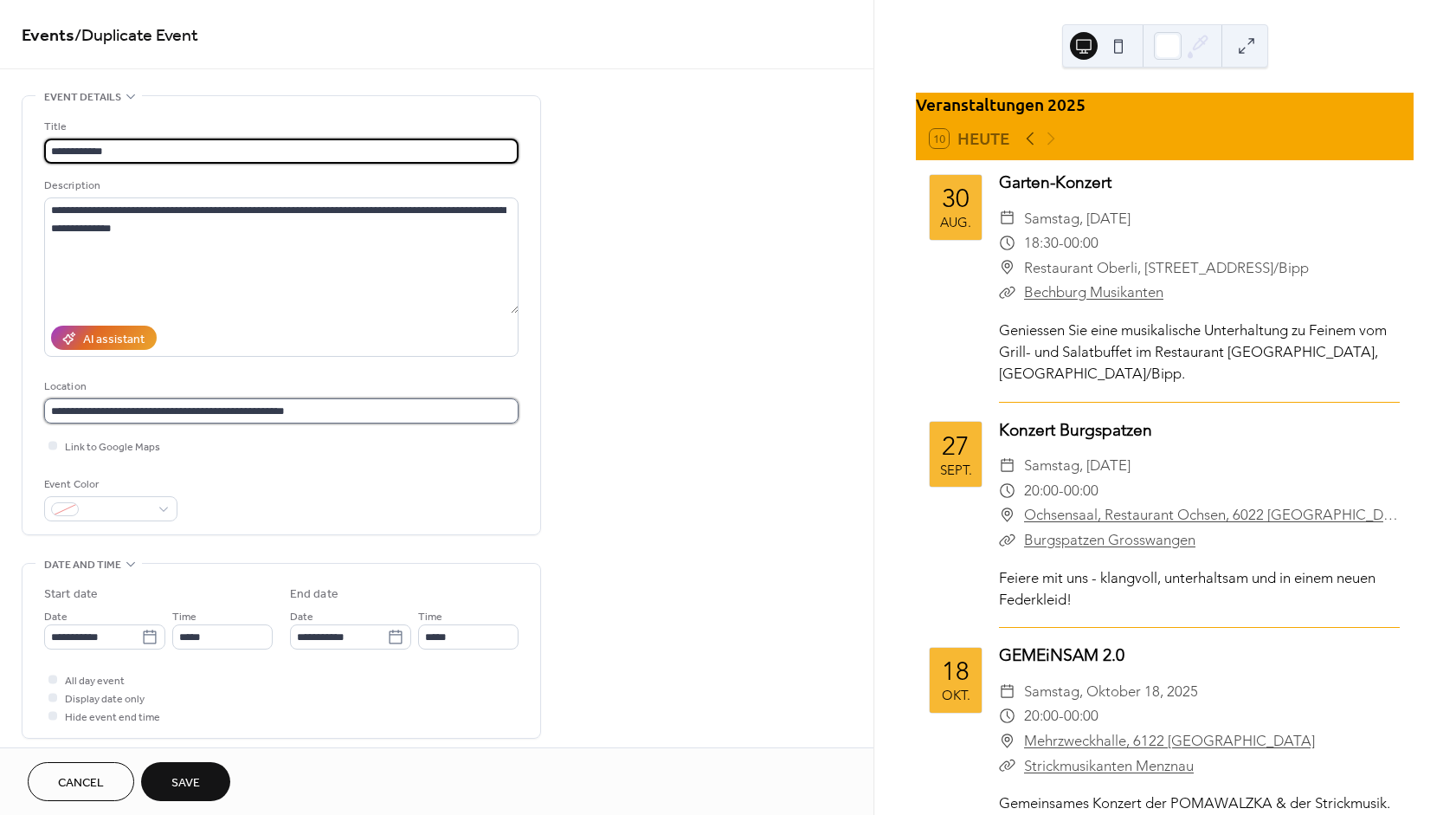 click on "**********" at bounding box center [281, 411] 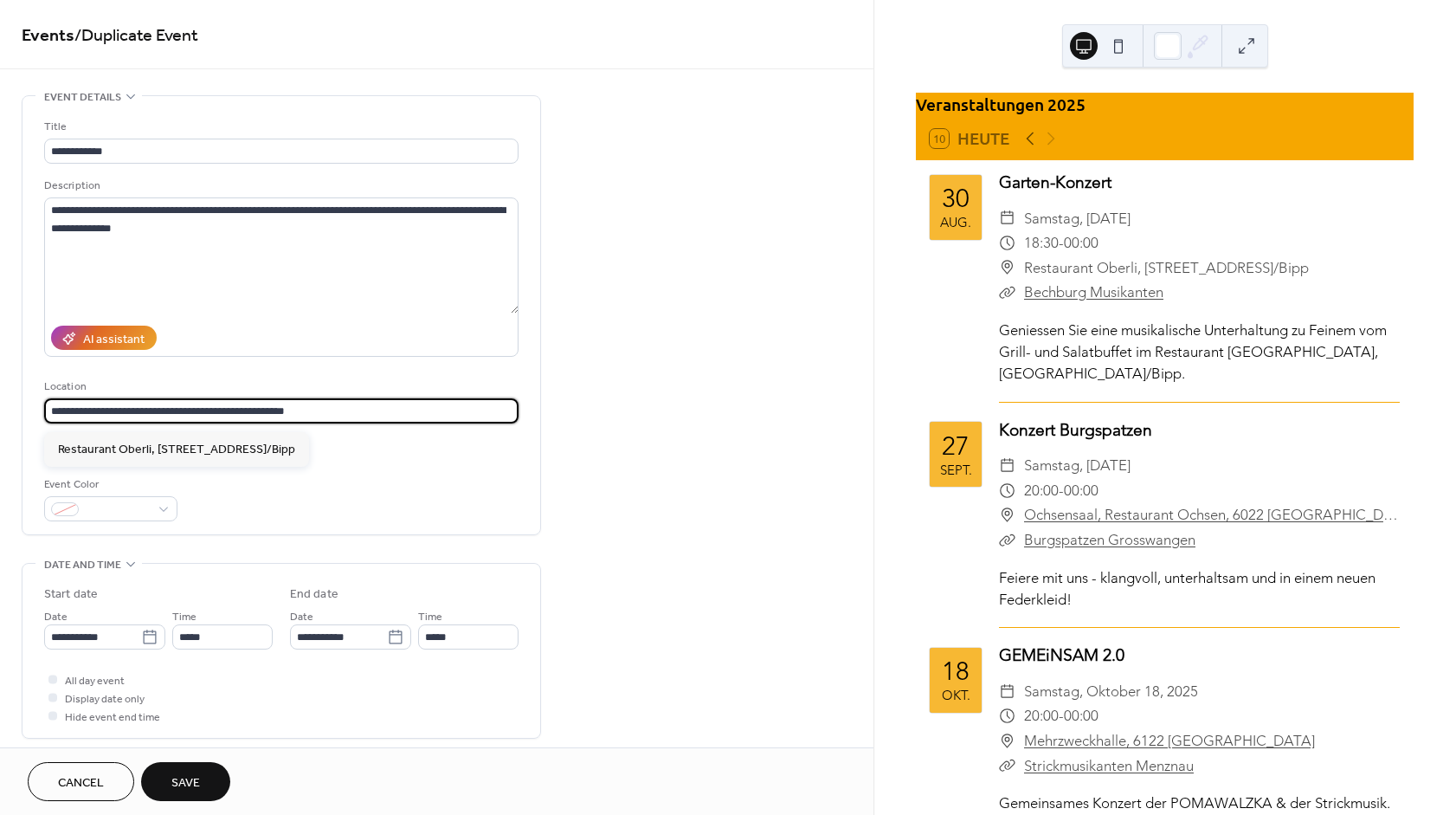 drag, startPoint x: 319, startPoint y: 415, endPoint x: -278, endPoint y: 416, distance: 597.00084 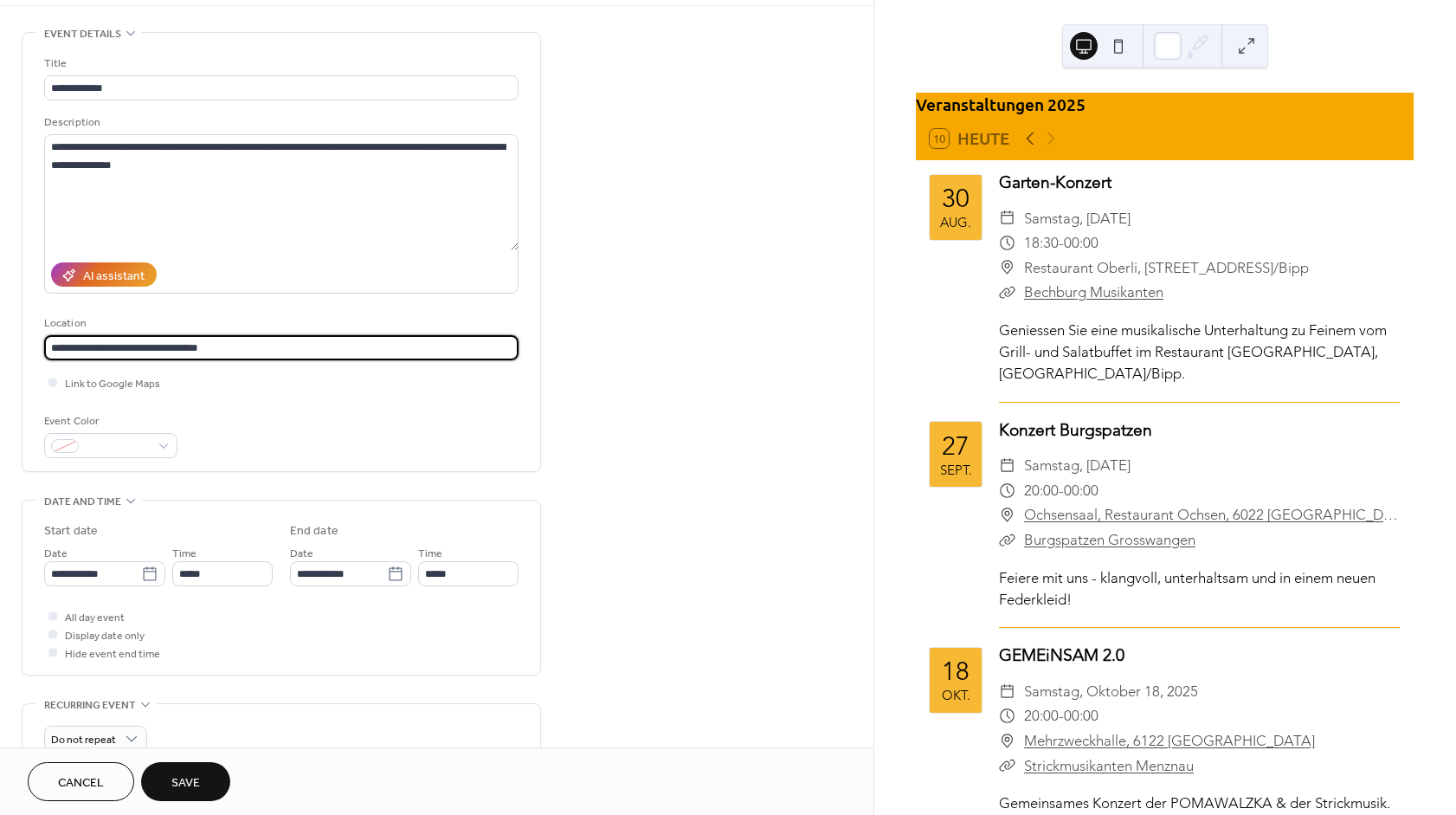 scroll, scrollTop: 104, scrollLeft: 0, axis: vertical 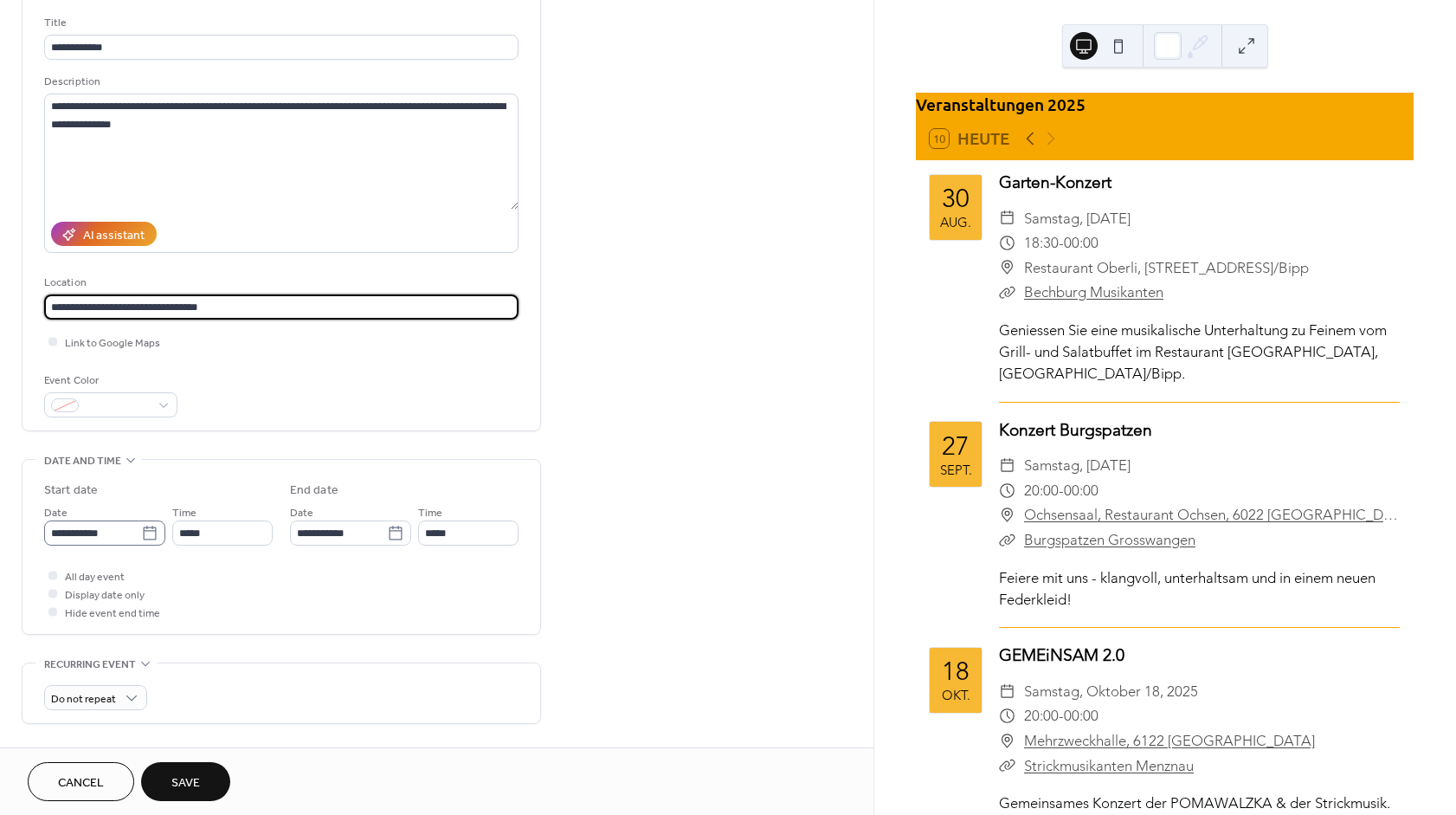 type on "**********" 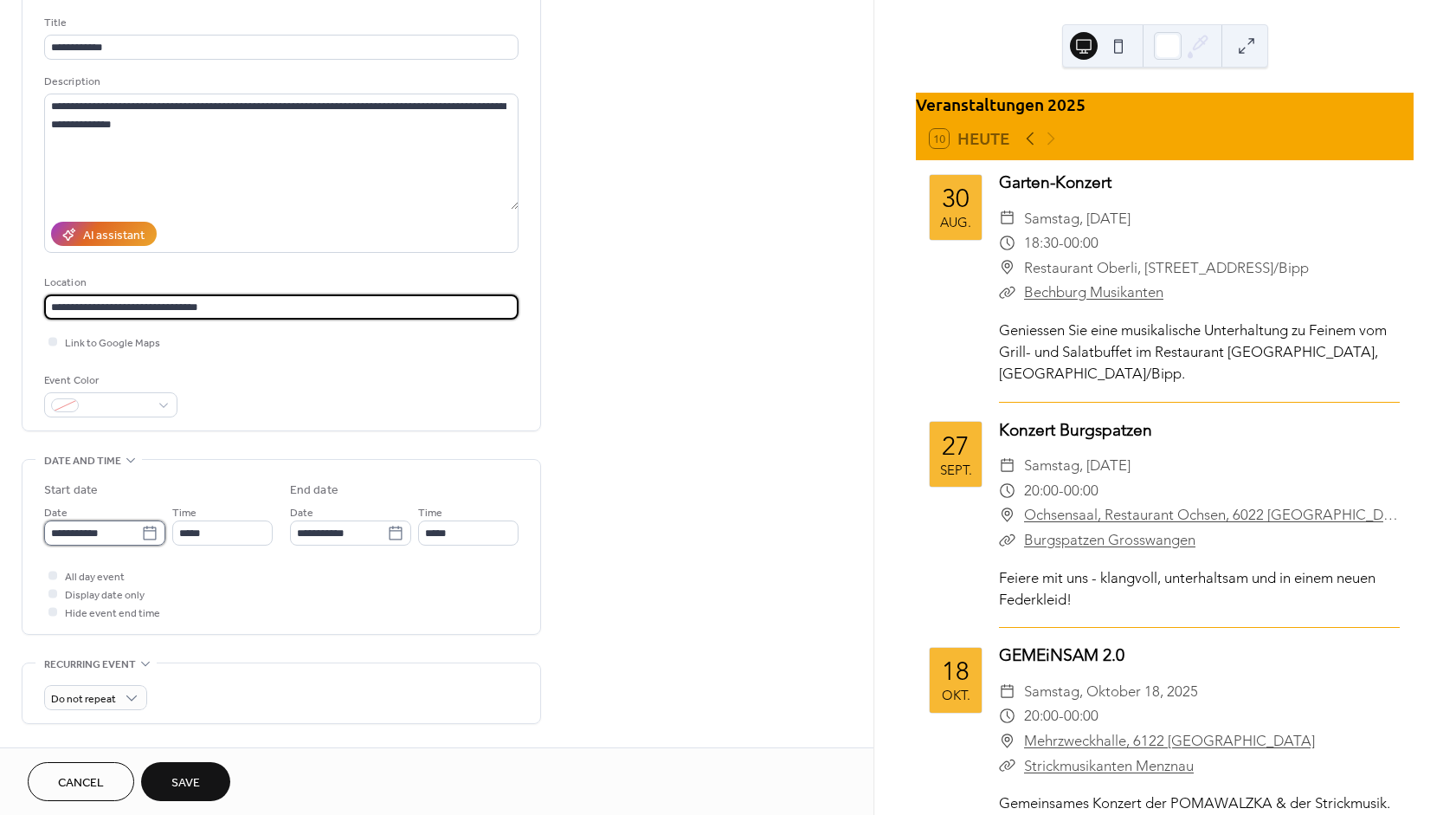 click on "**********" at bounding box center [93, 533] 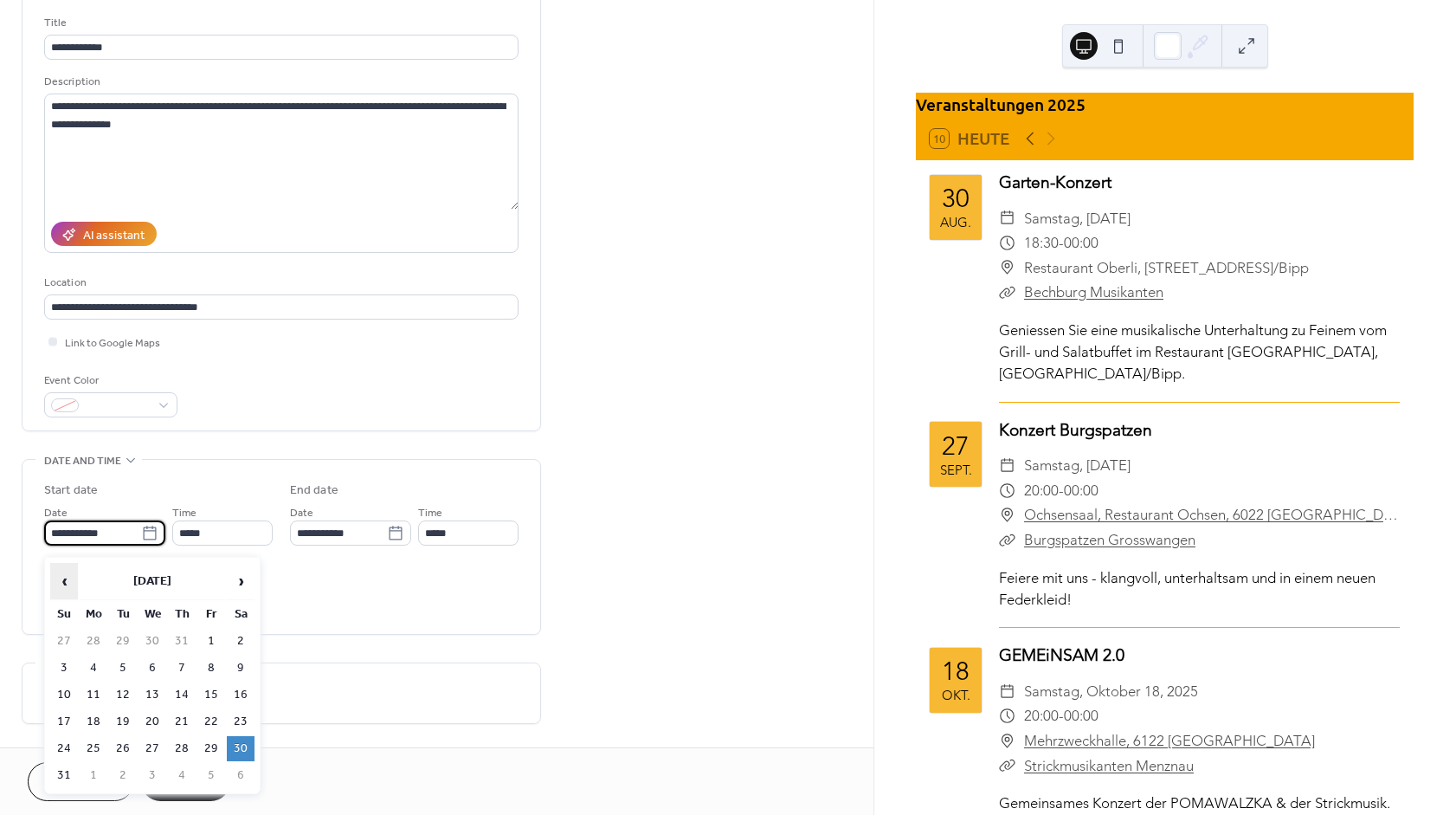 click on "‹" at bounding box center (64, 581) 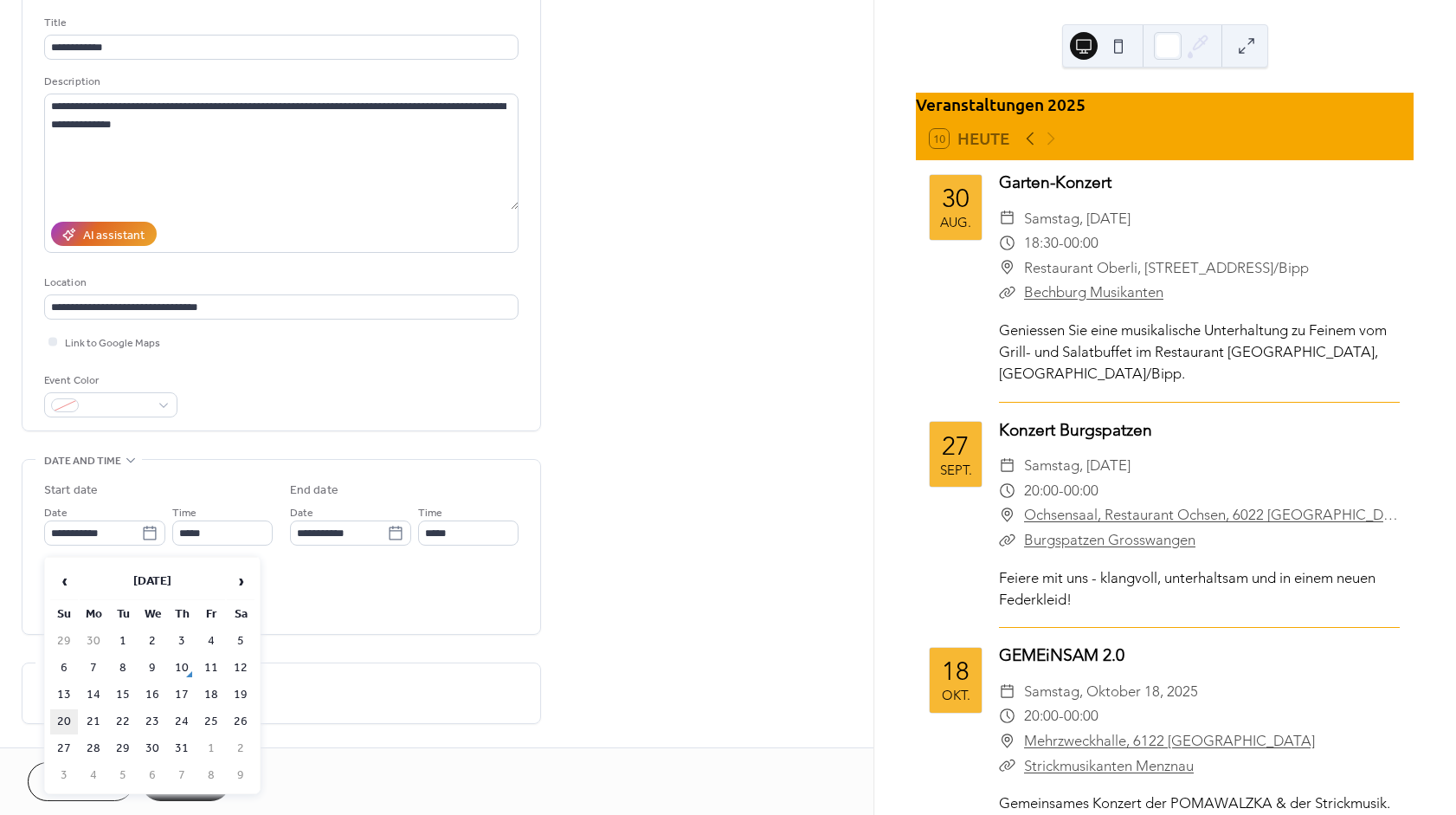 click on "20" at bounding box center (64, 721) 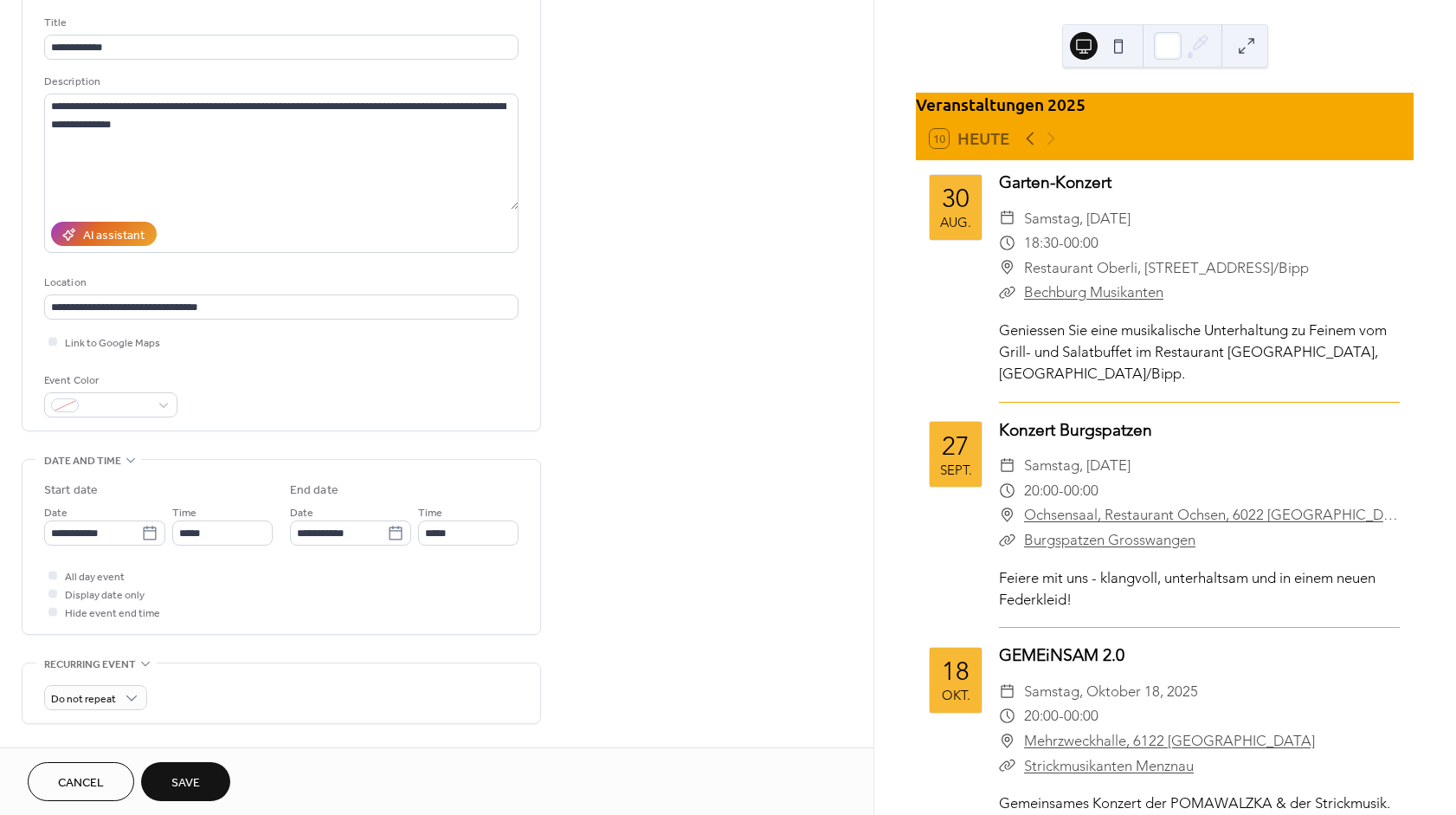 type on "**********" 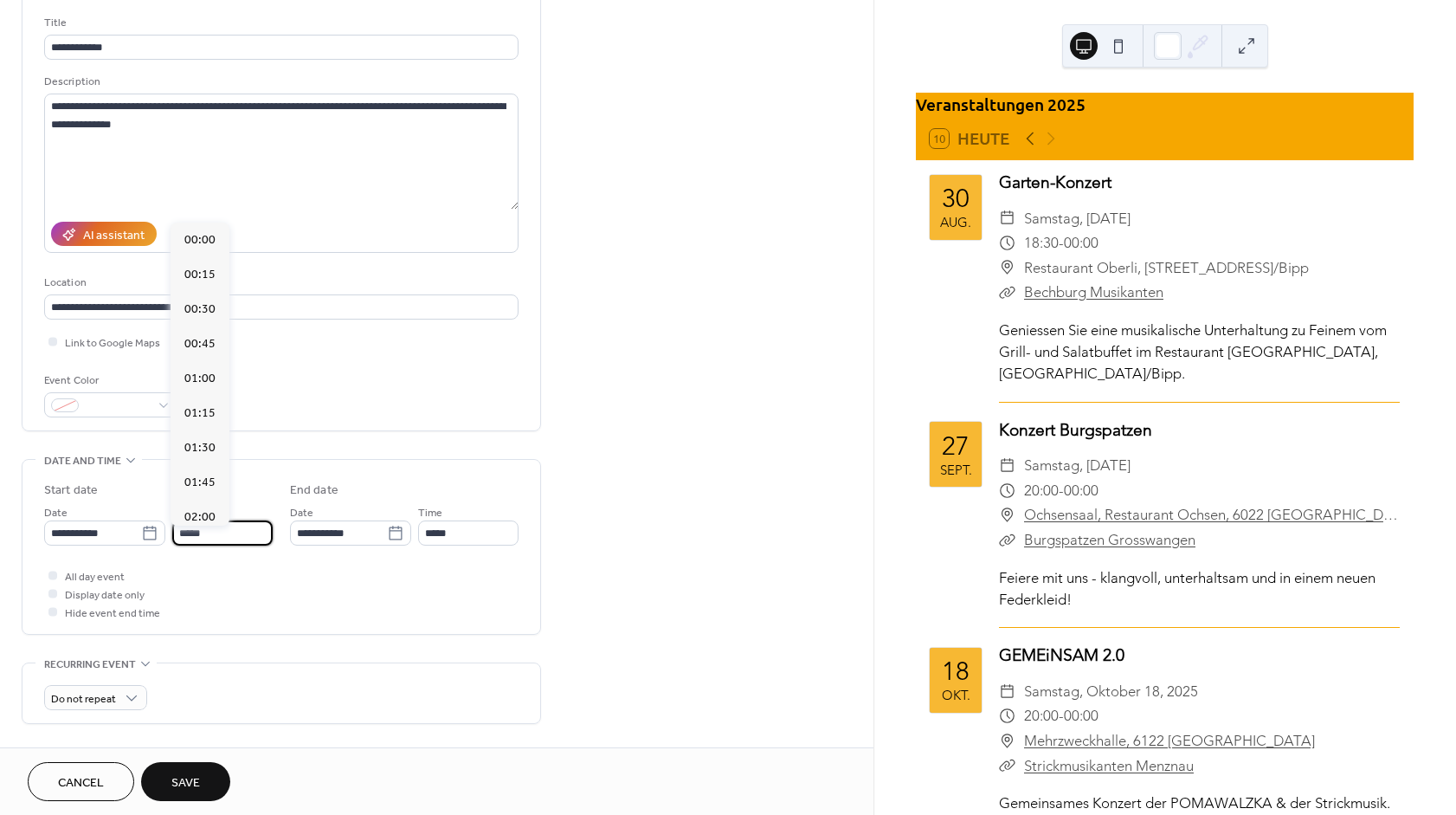 drag, startPoint x: 231, startPoint y: 540, endPoint x: 125, endPoint y: 541, distance: 106.00472 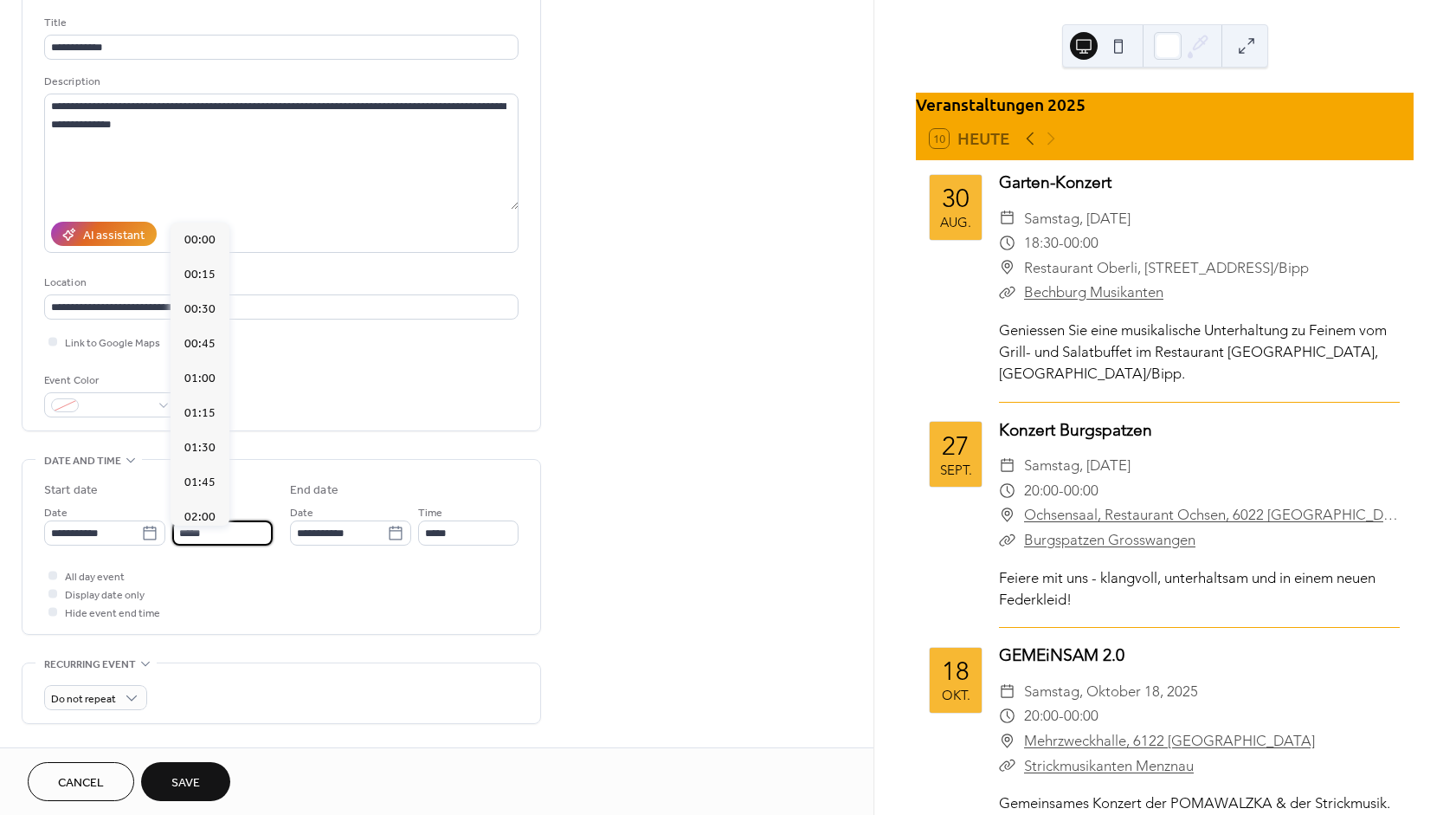 click on "*****" at bounding box center [222, 533] 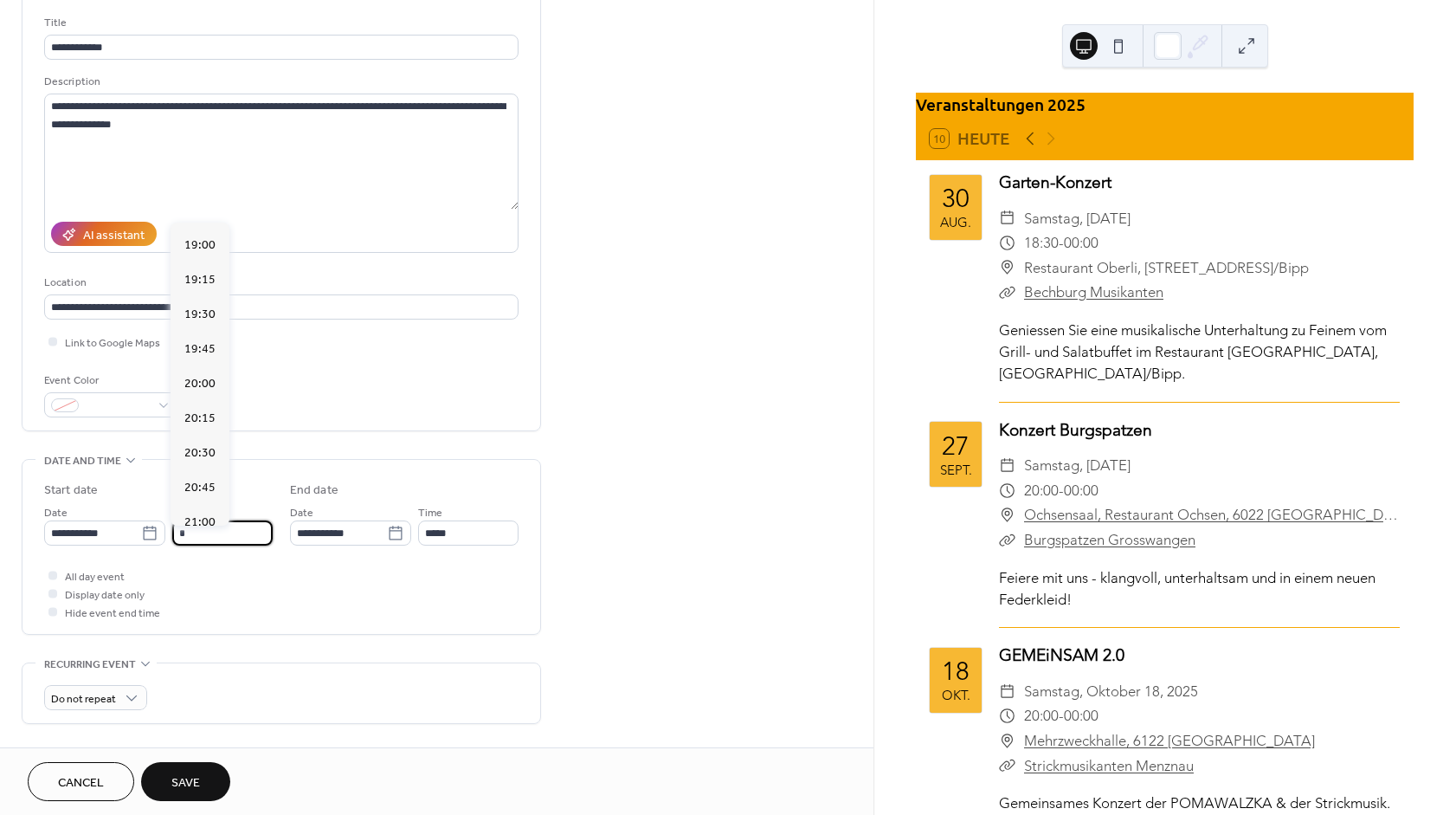 scroll, scrollTop: 2131, scrollLeft: 0, axis: vertical 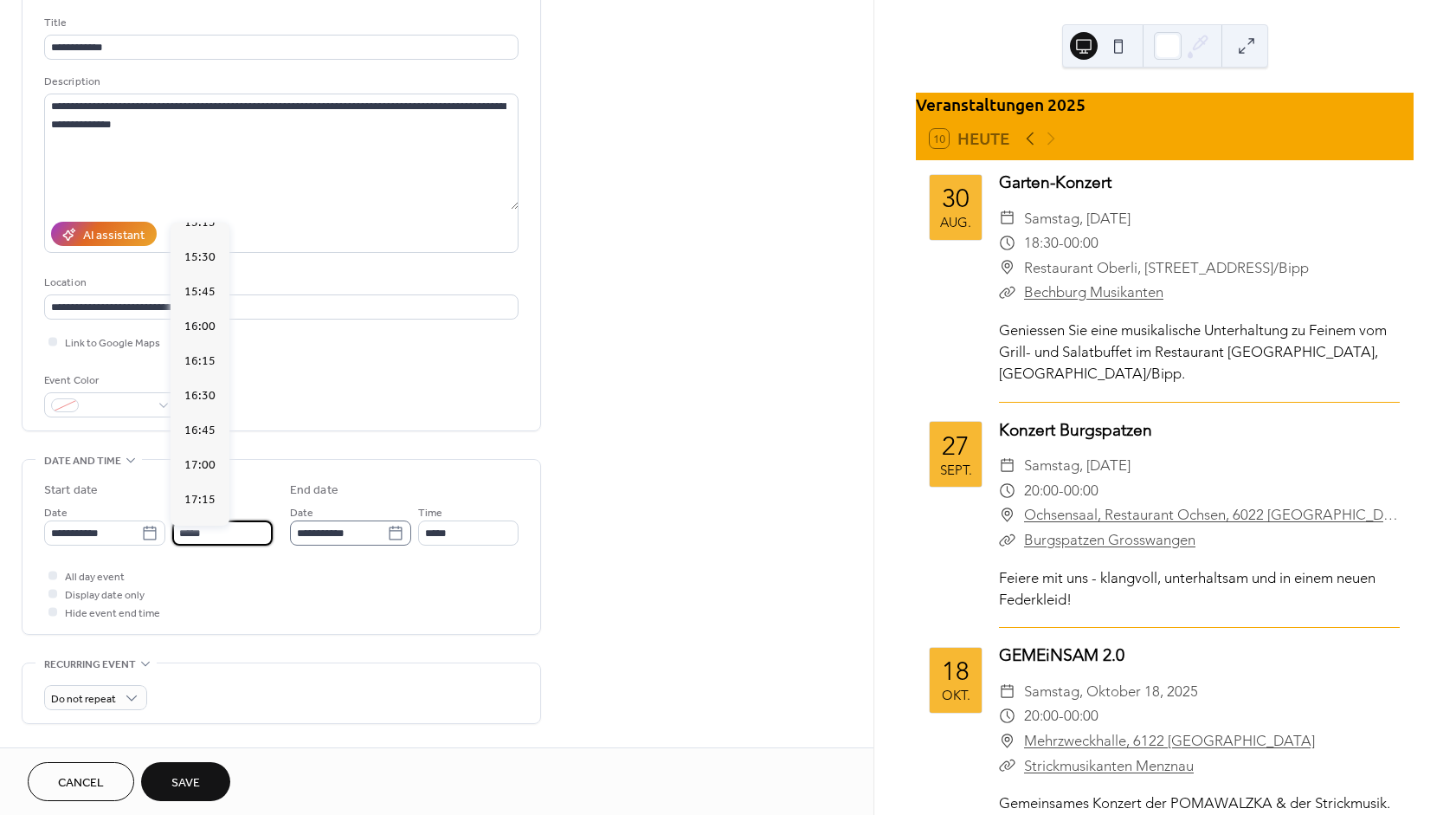 click 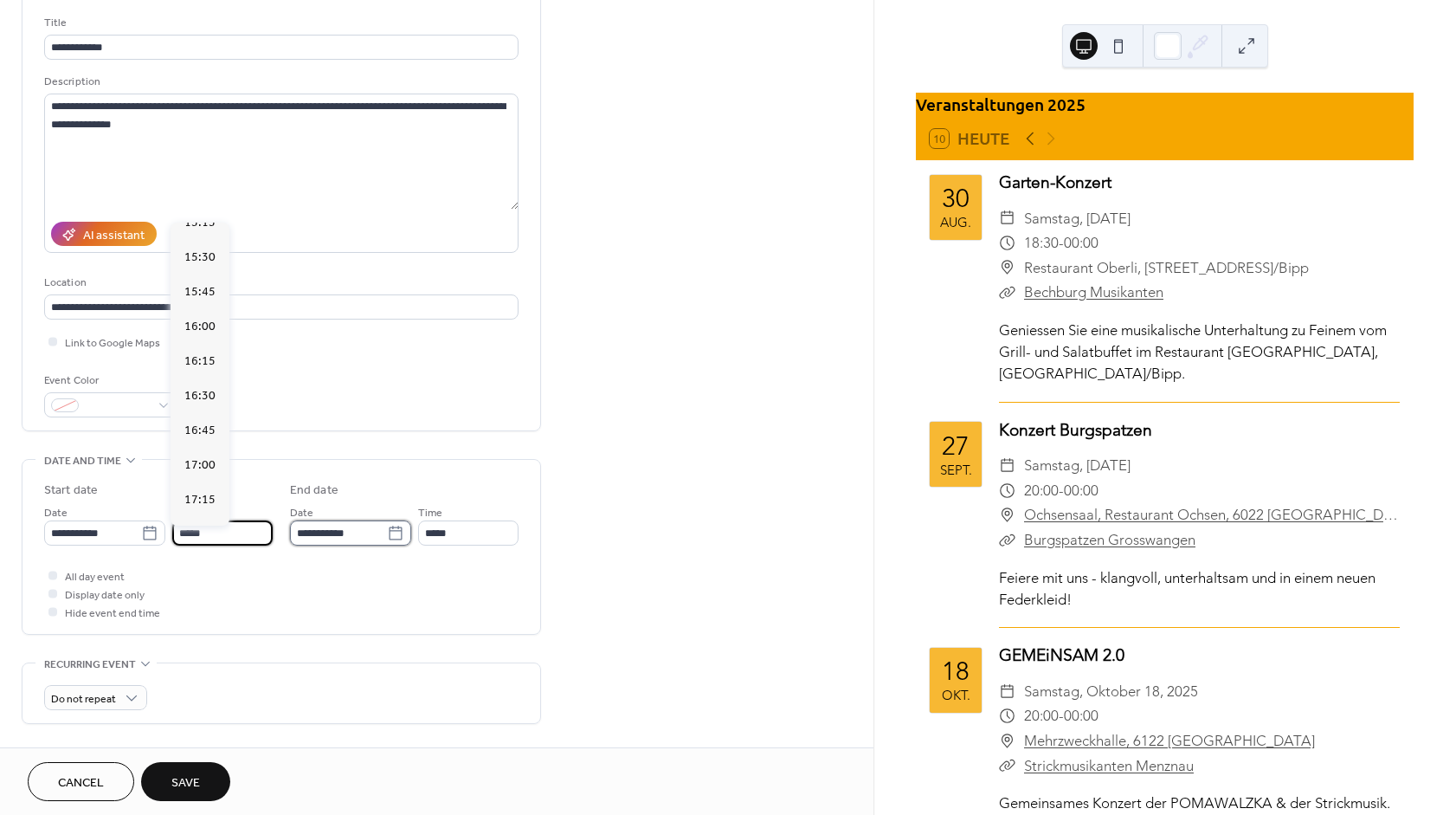 click on "**********" at bounding box center [338, 533] 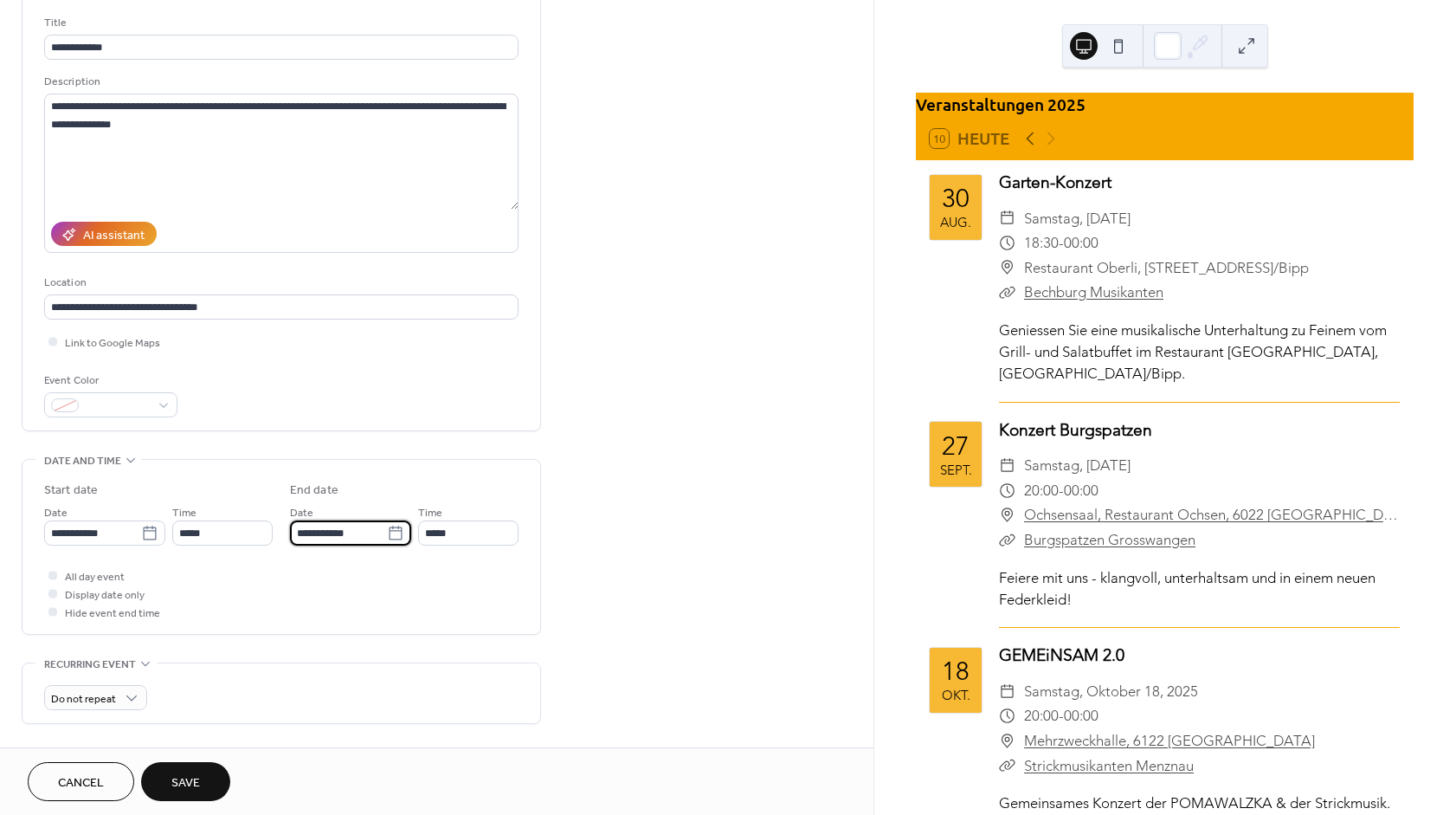 type on "*****" 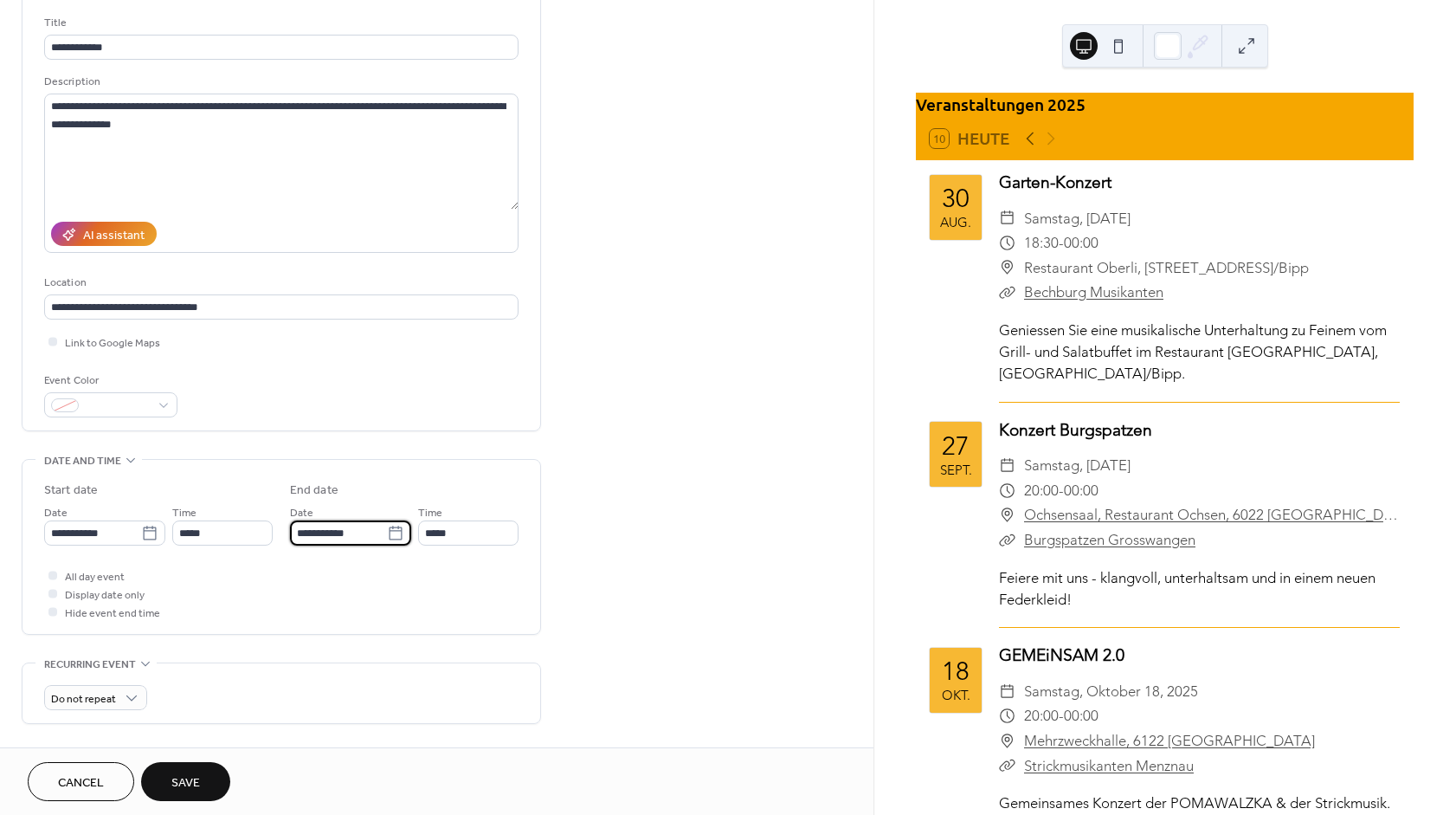 type on "**********" 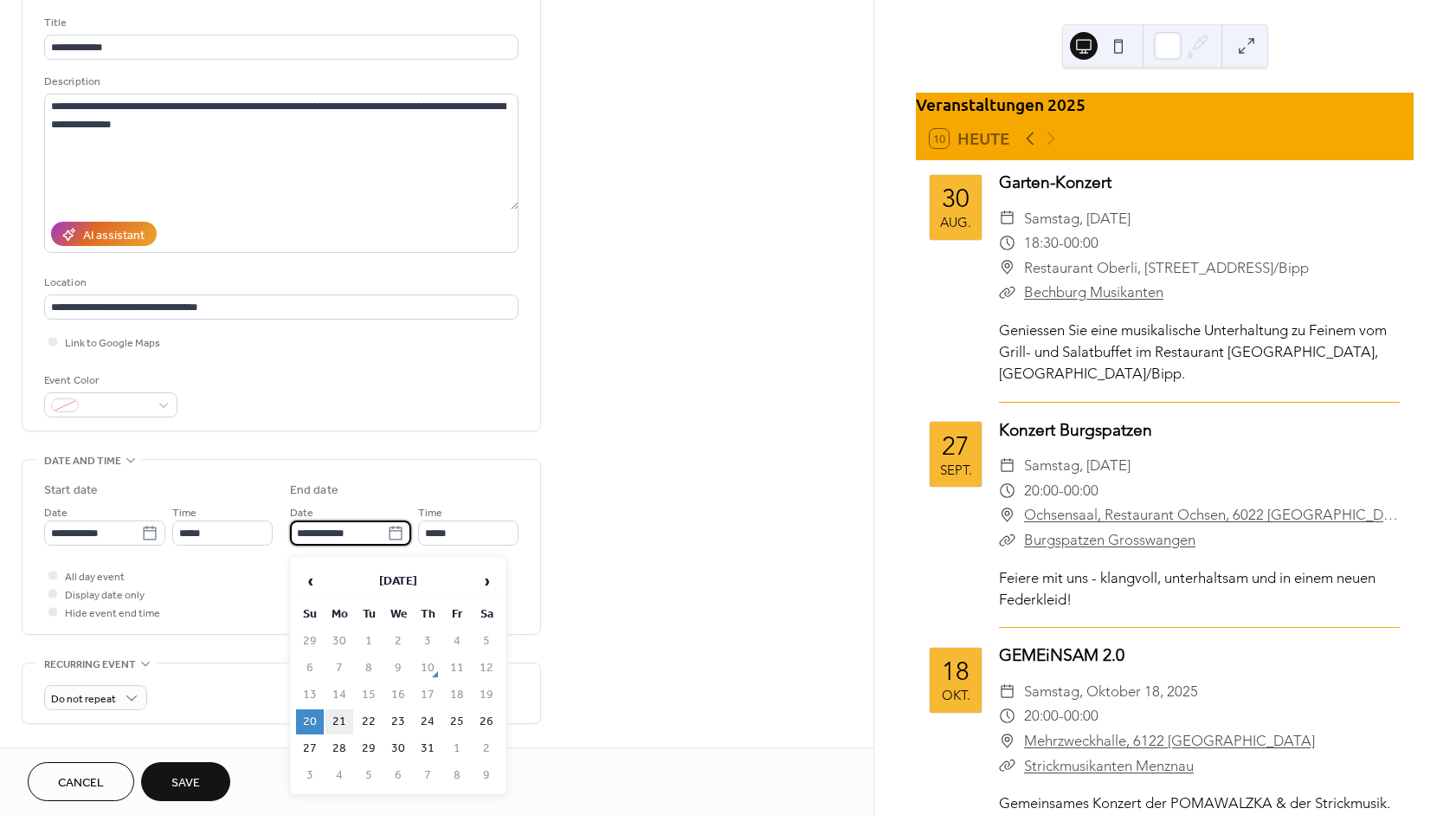 click on "21" at bounding box center (339, 721) 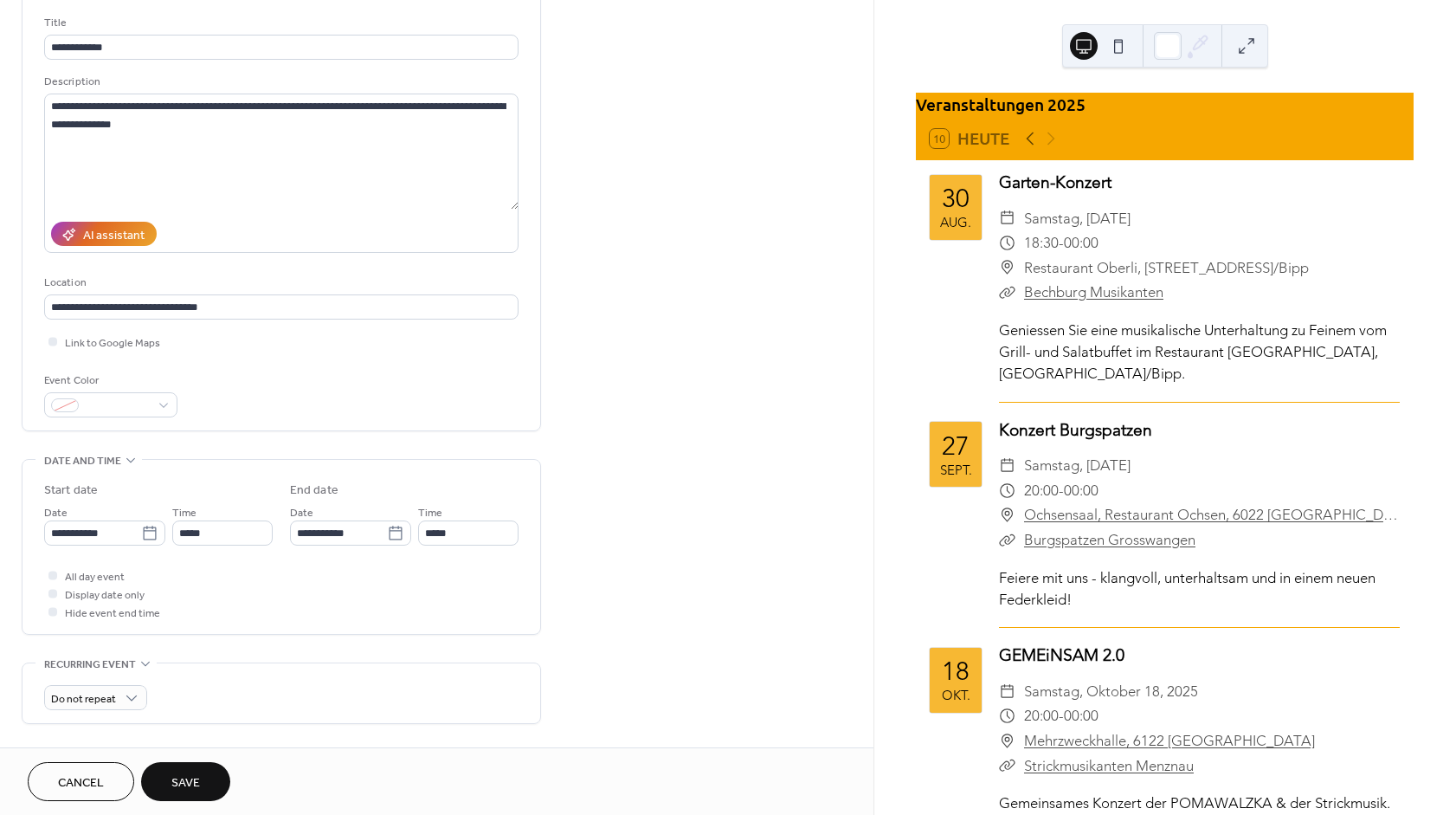 type on "**********" 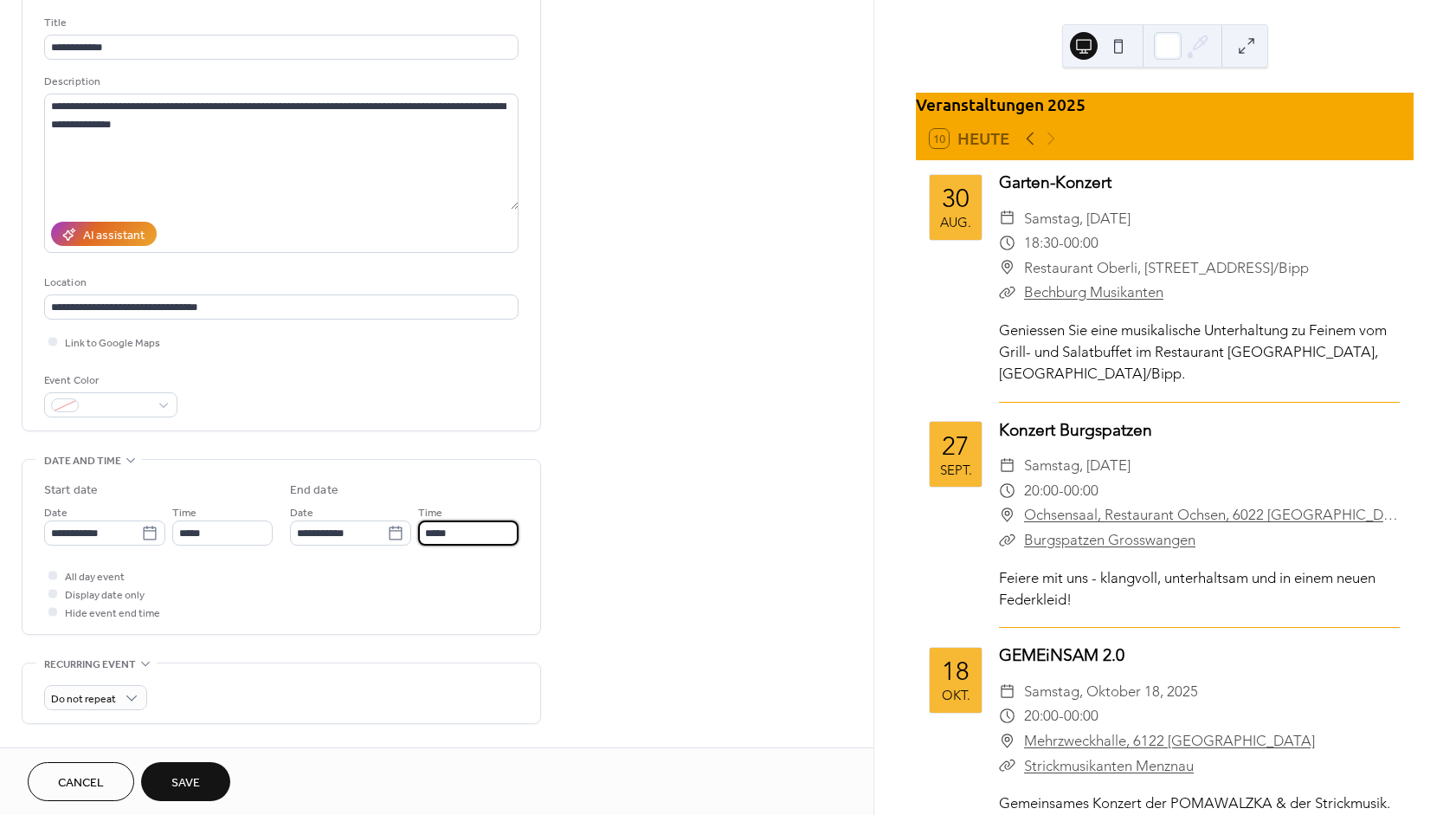 drag, startPoint x: 458, startPoint y: 540, endPoint x: 178, endPoint y: 554, distance: 280.34978 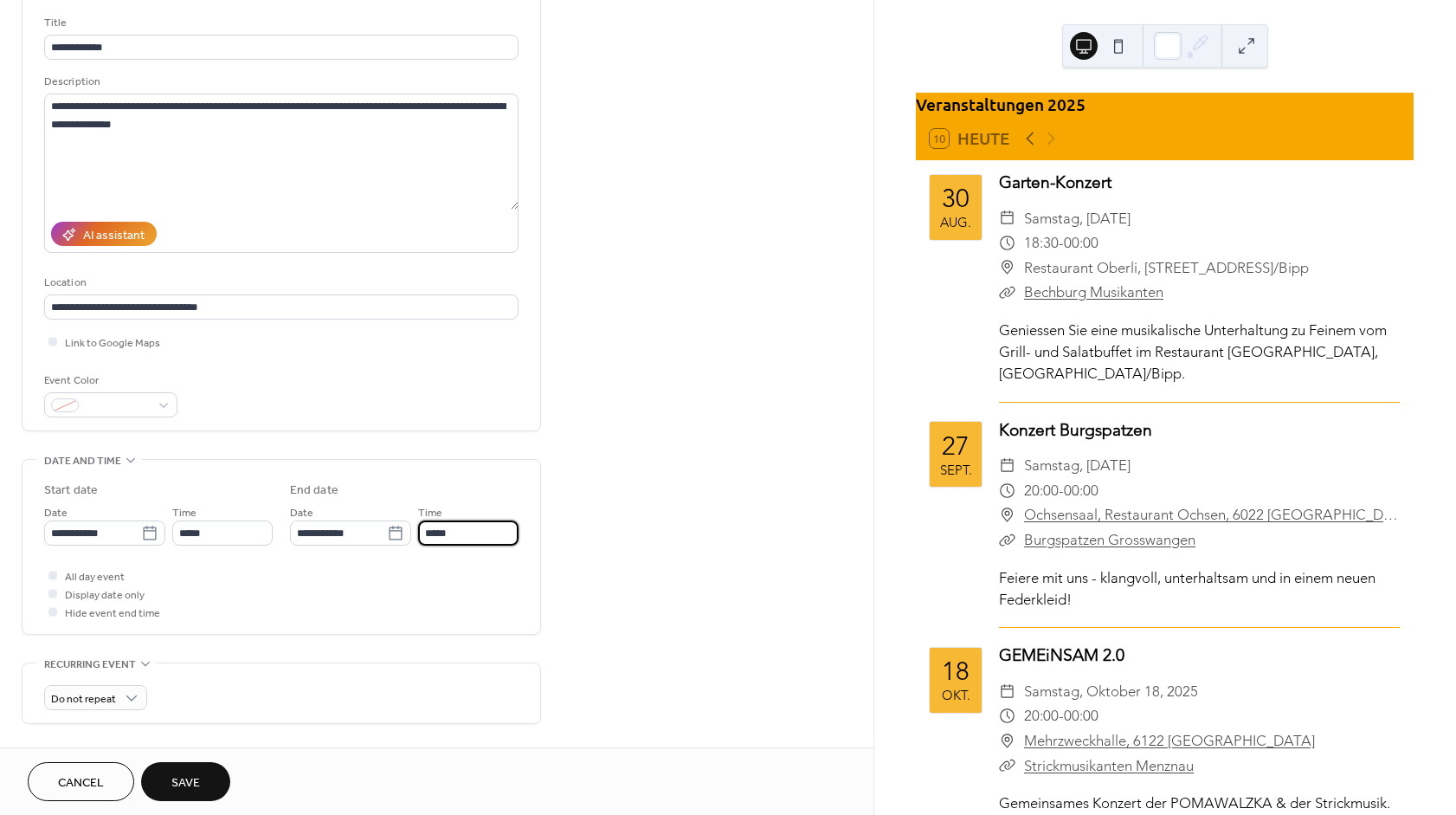 click on "*****" at bounding box center (468, 533) 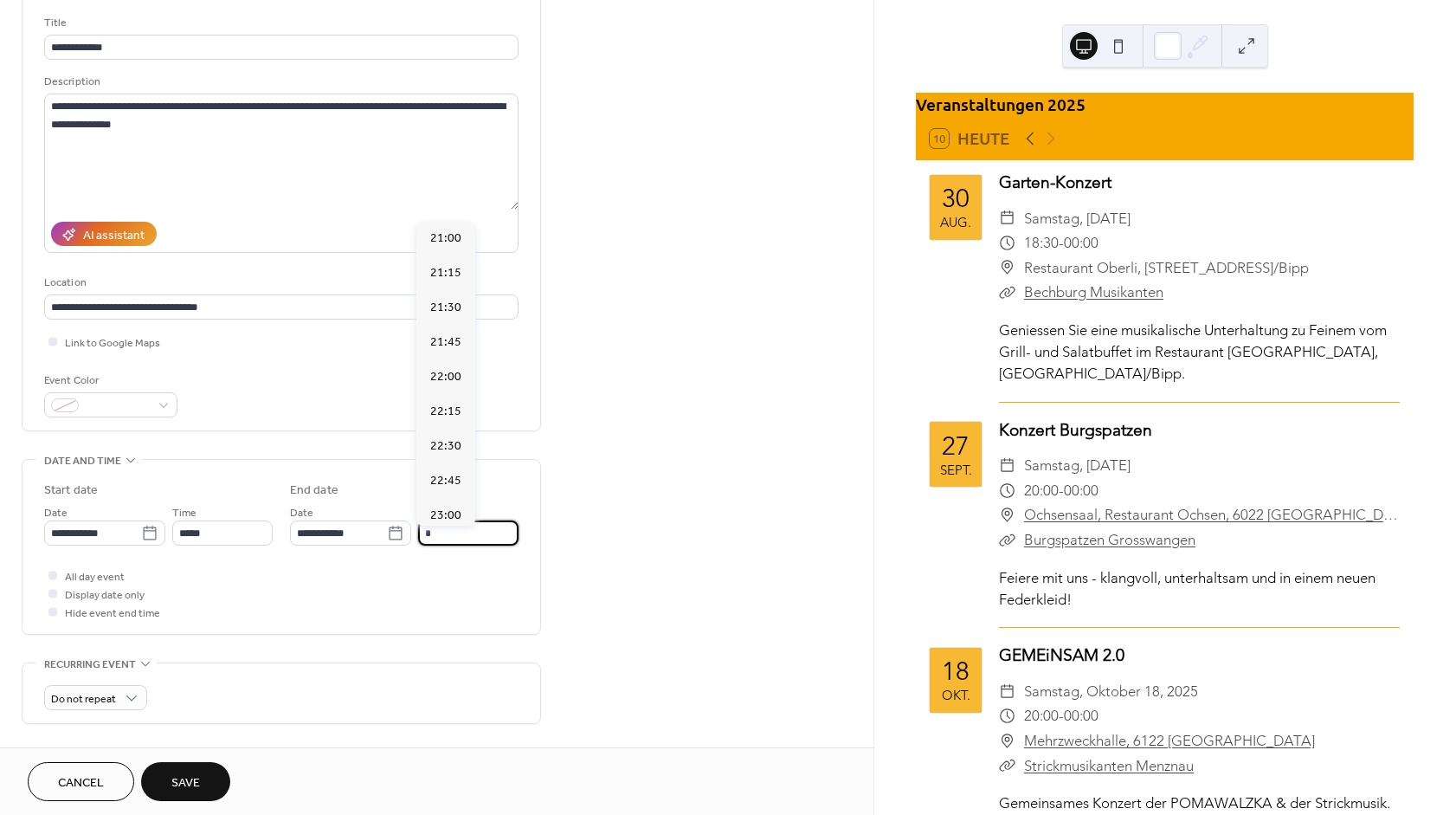 scroll, scrollTop: 0, scrollLeft: 0, axis: both 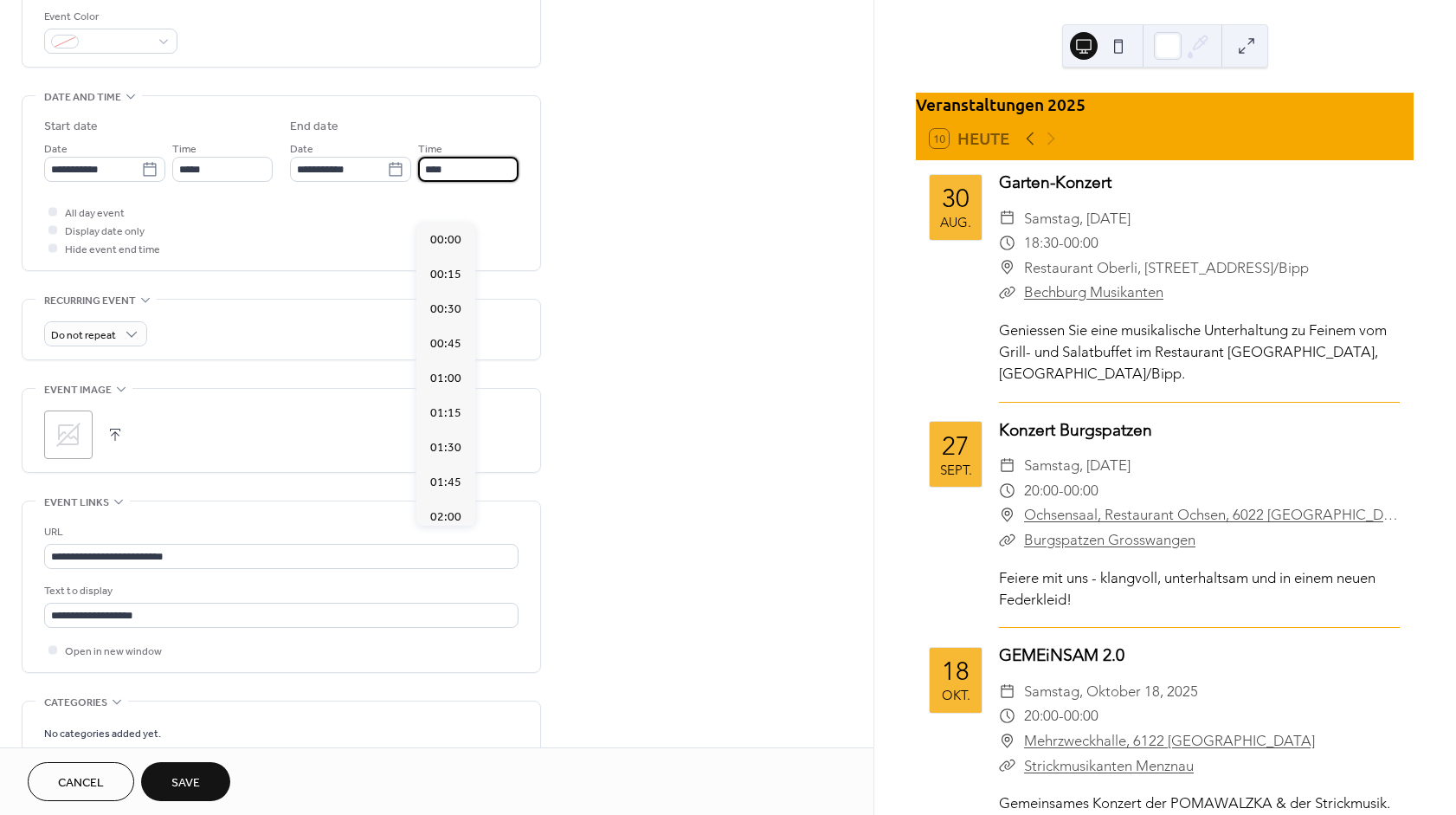 click on "All day event Display date only Hide event end time" at bounding box center [281, 230] 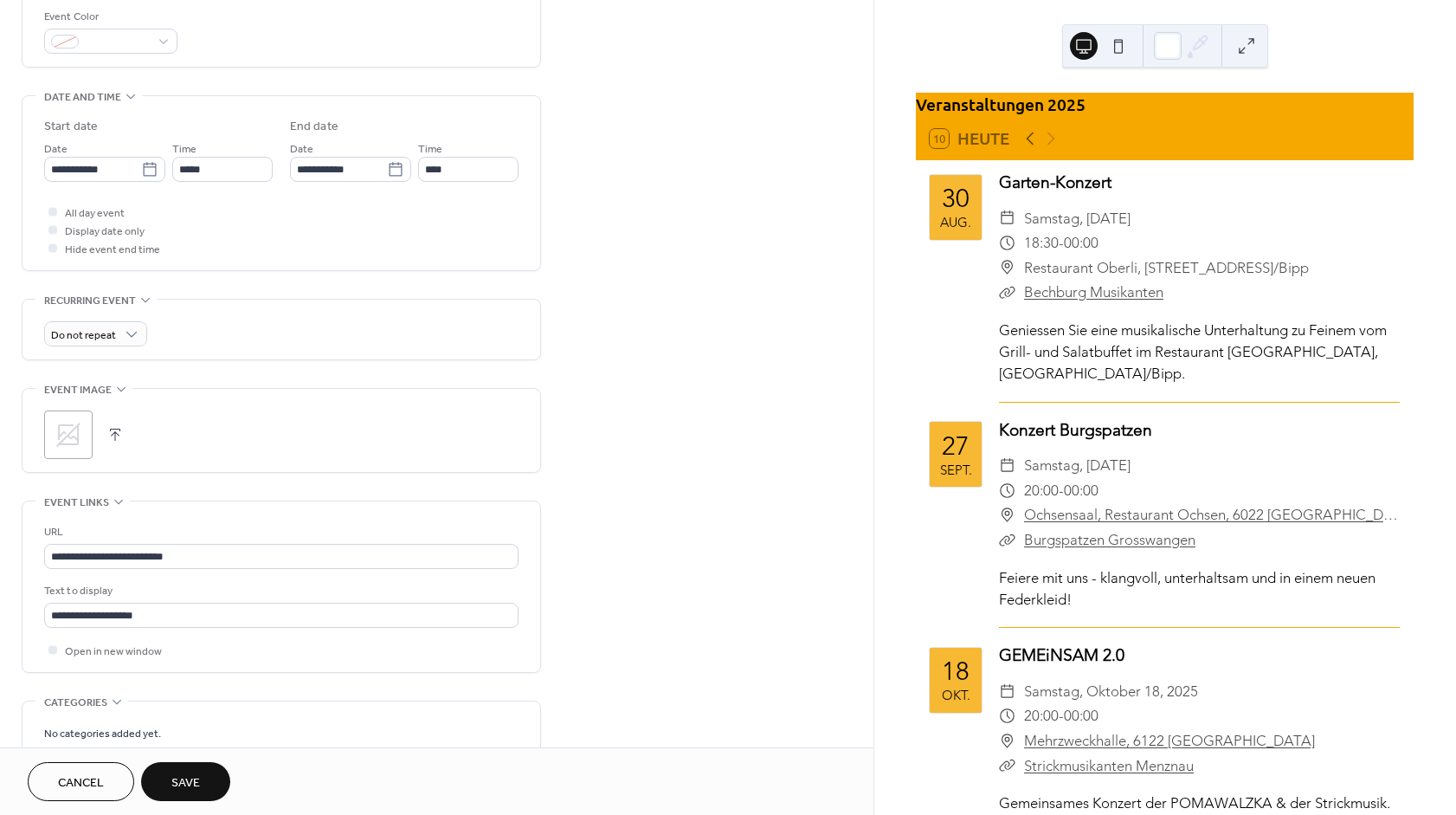 type on "*****" 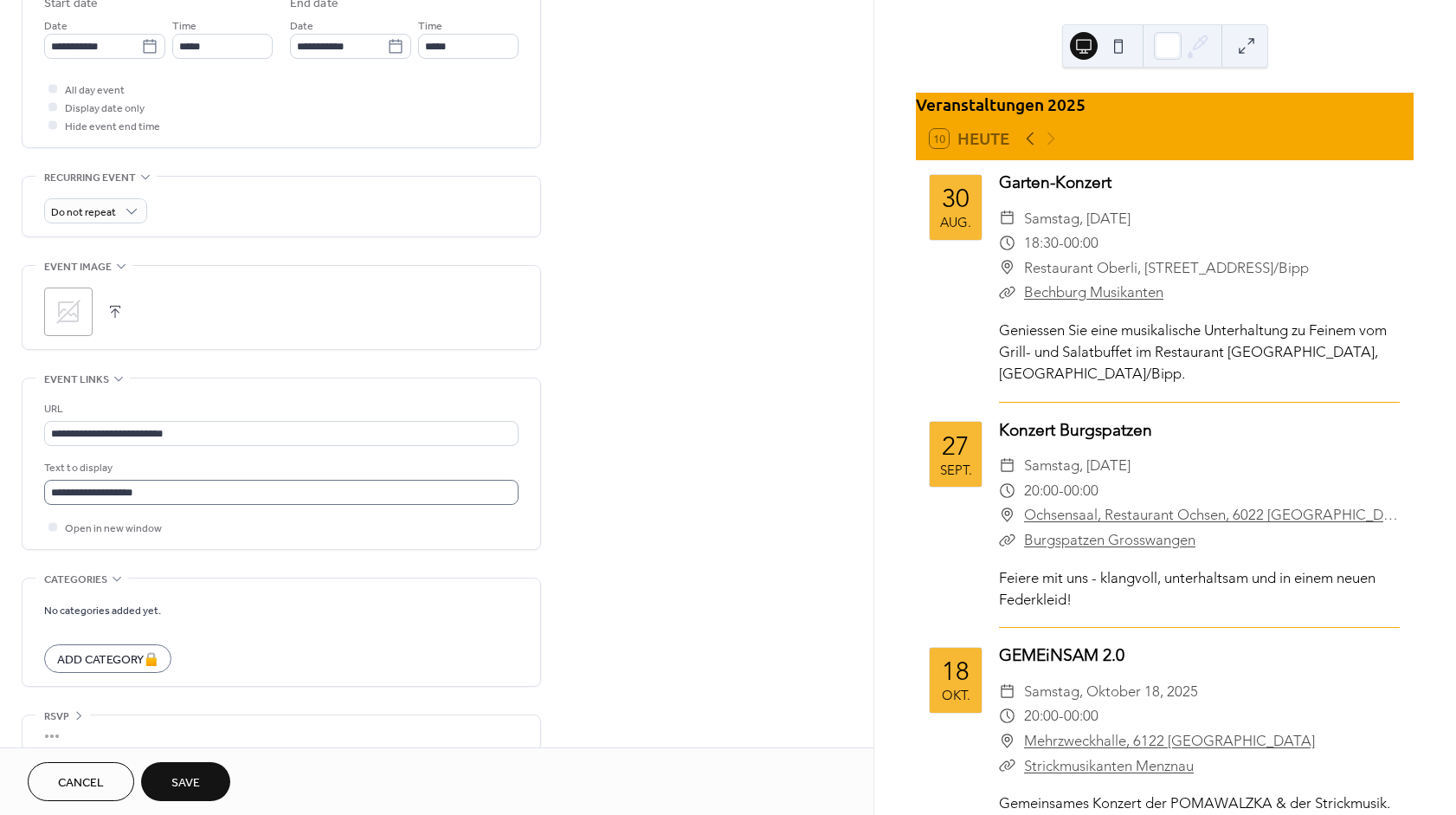 scroll, scrollTop: 622, scrollLeft: 0, axis: vertical 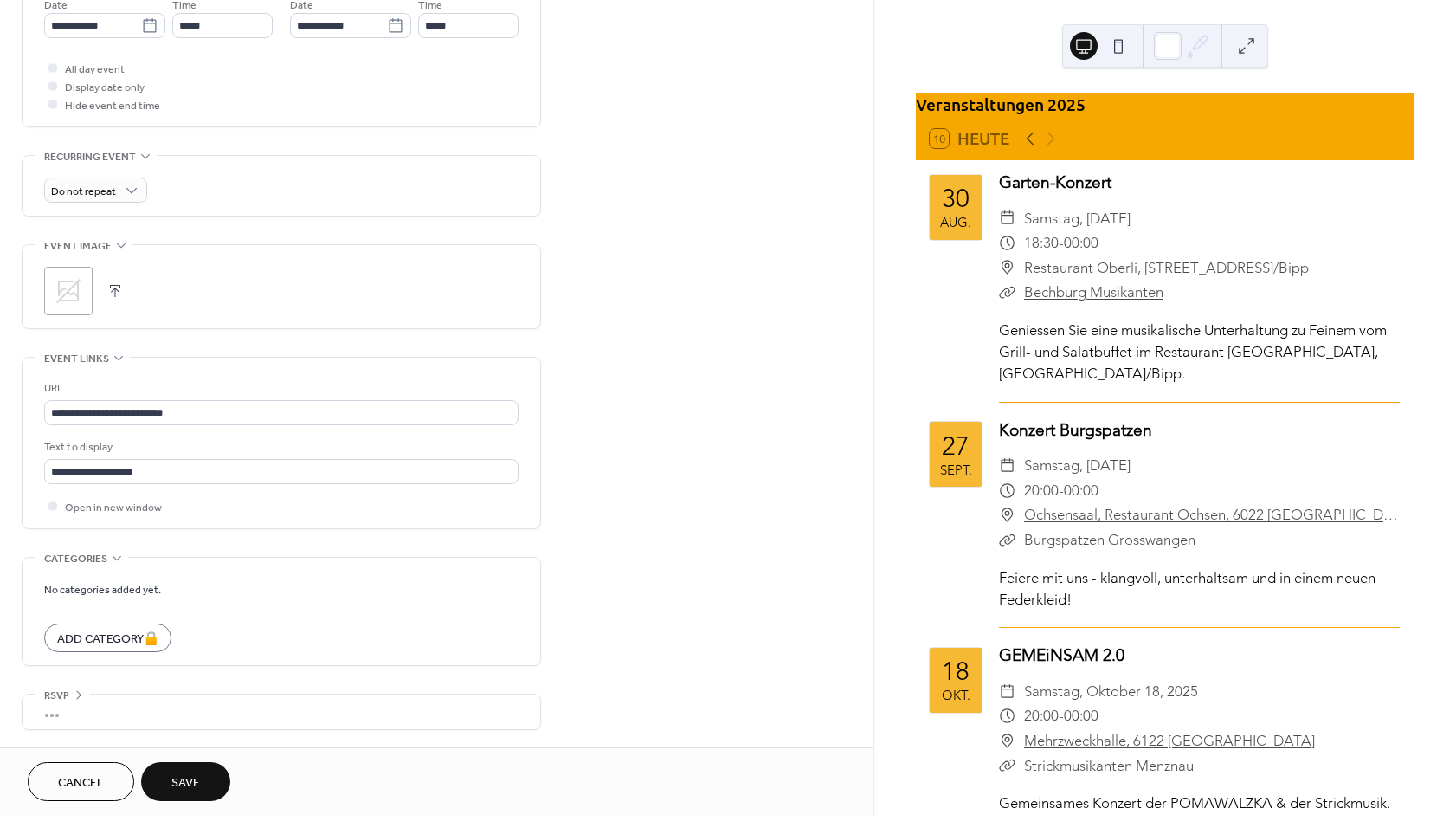 click on "URL" at bounding box center (280, 388) 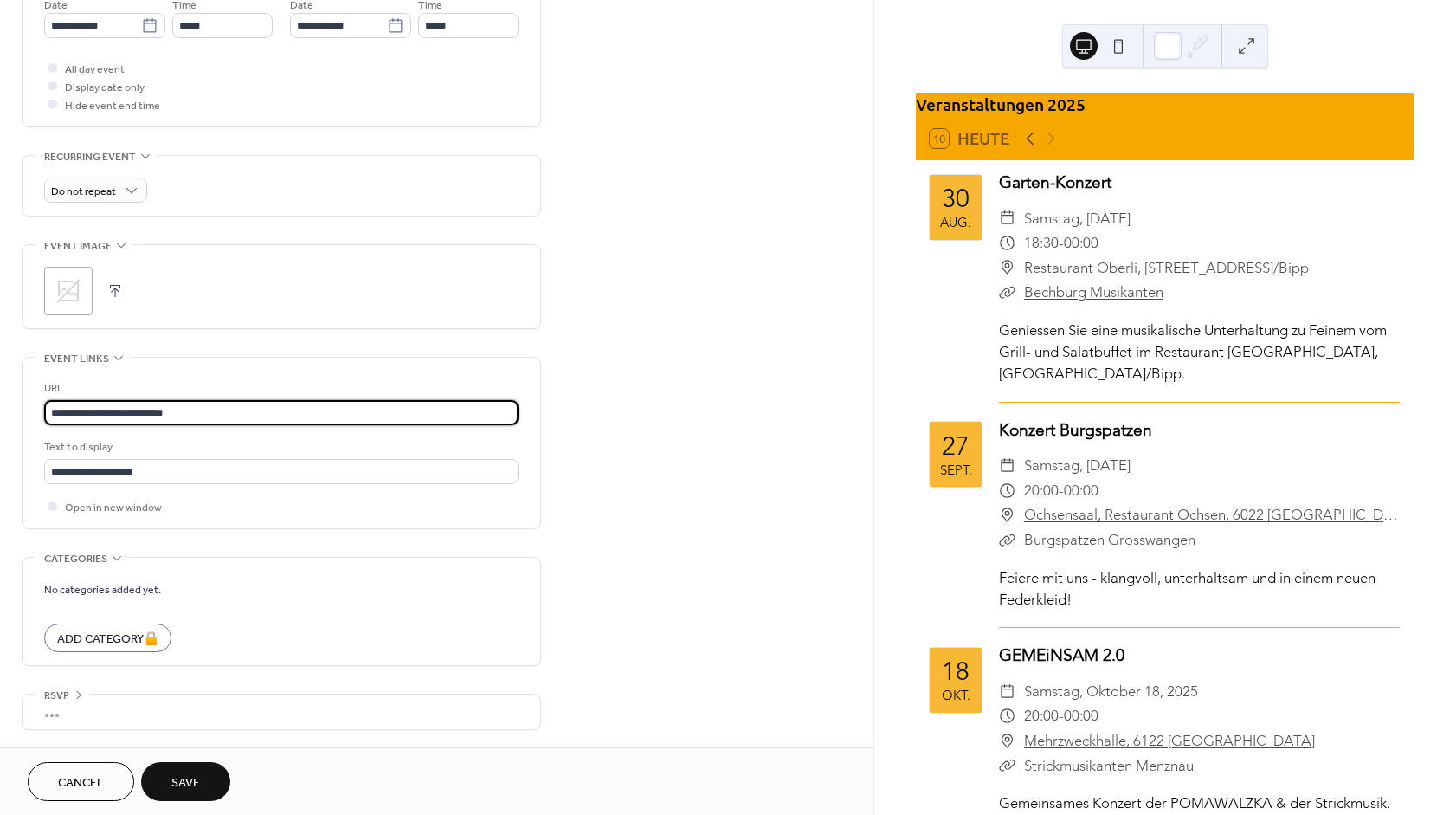 drag, startPoint x: 225, startPoint y: 415, endPoint x: -190, endPoint y: 418, distance: 415.01084 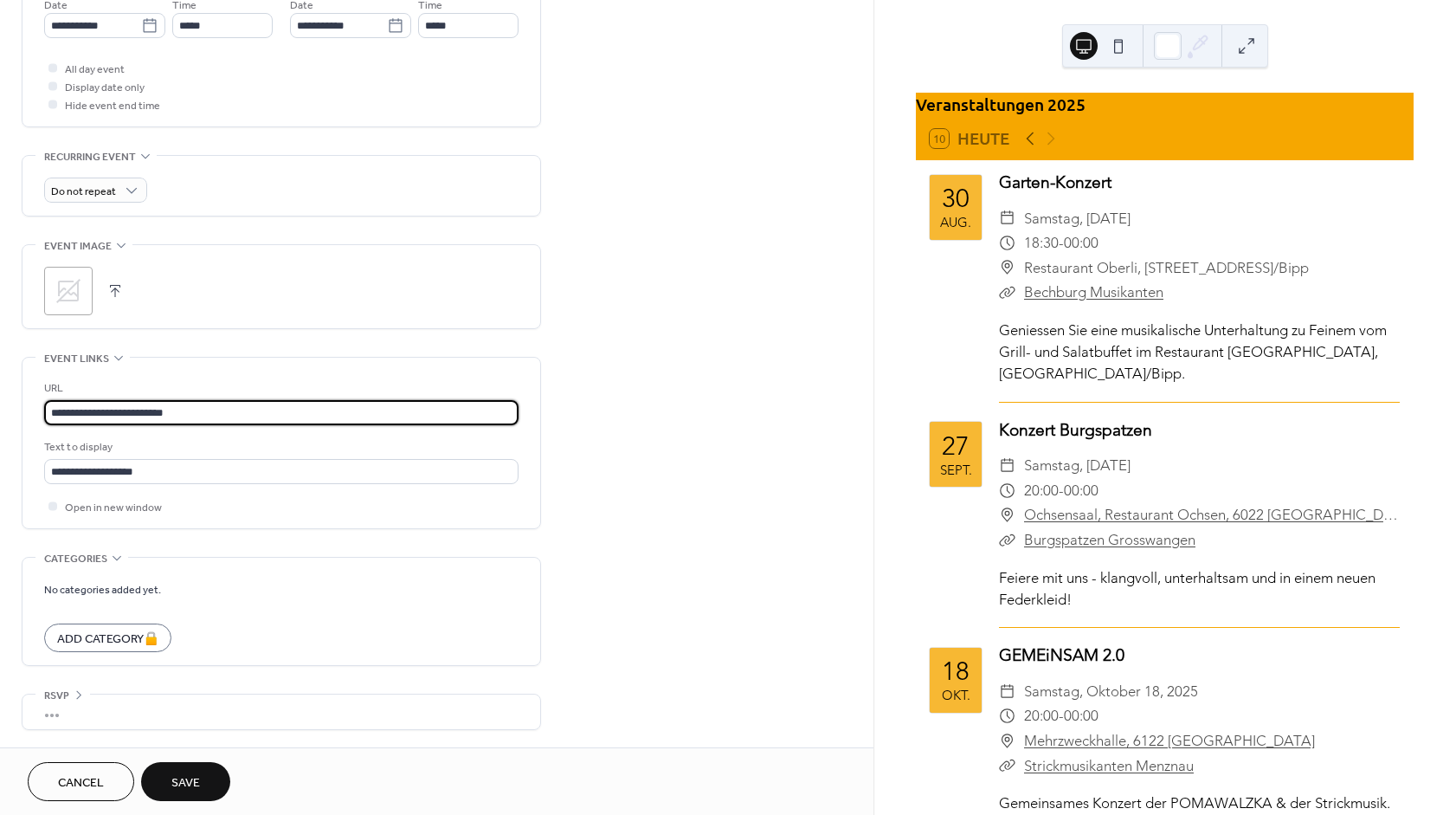 click on "**********" at bounding box center [281, 412] 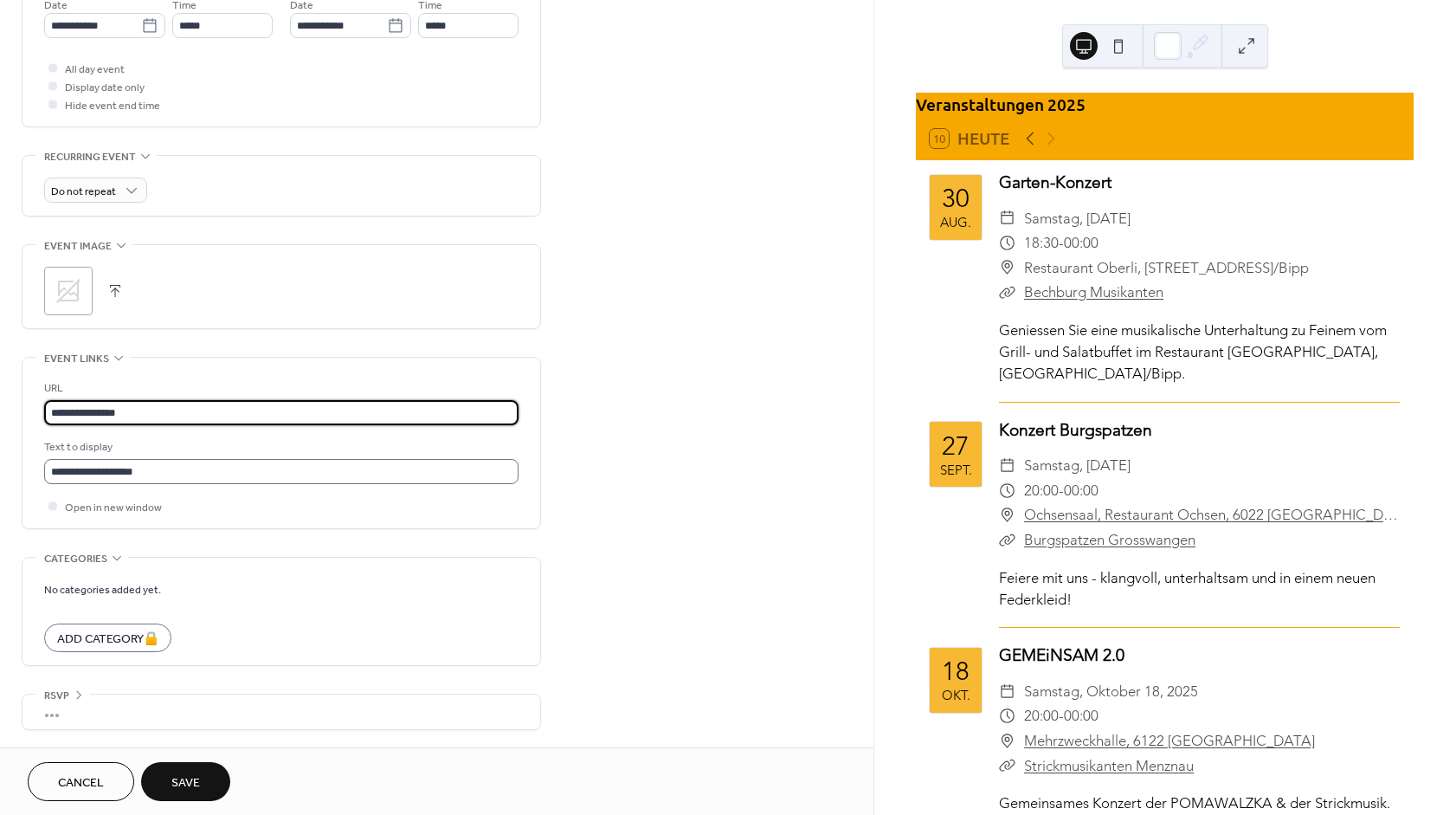 type on "**********" 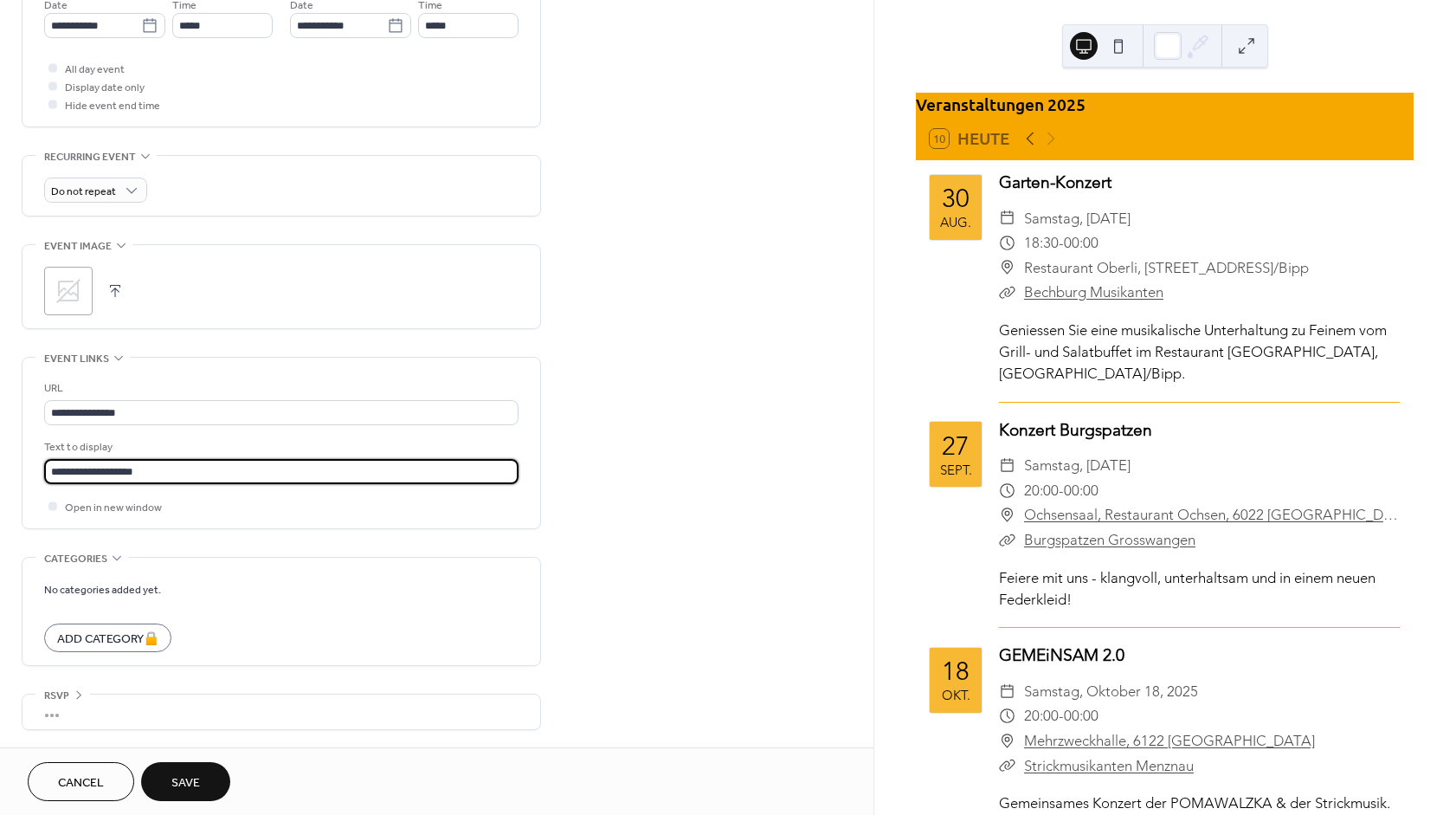 drag, startPoint x: 196, startPoint y: 464, endPoint x: -101, endPoint y: 469, distance: 297.04208 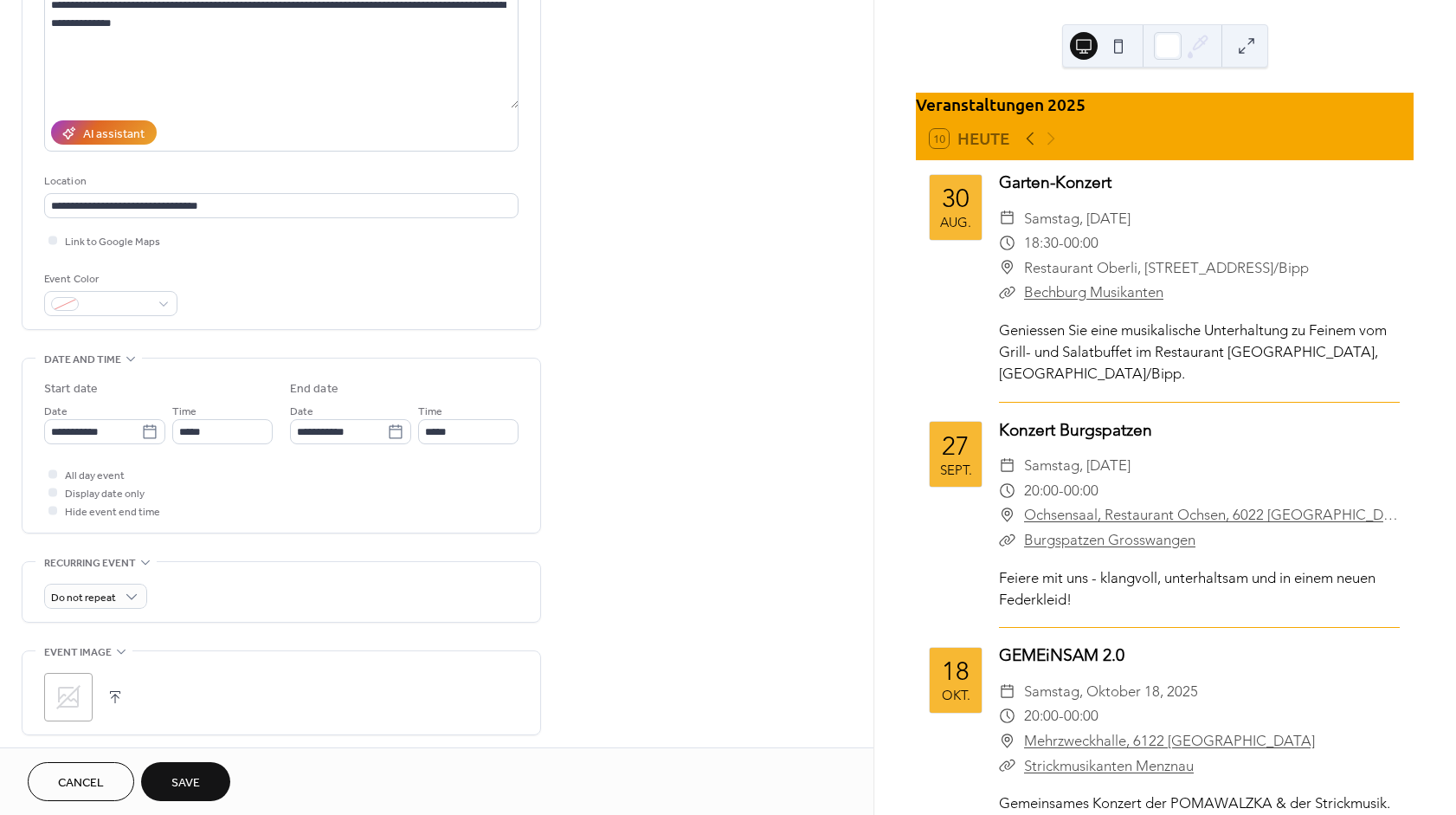 scroll, scrollTop: 0, scrollLeft: 0, axis: both 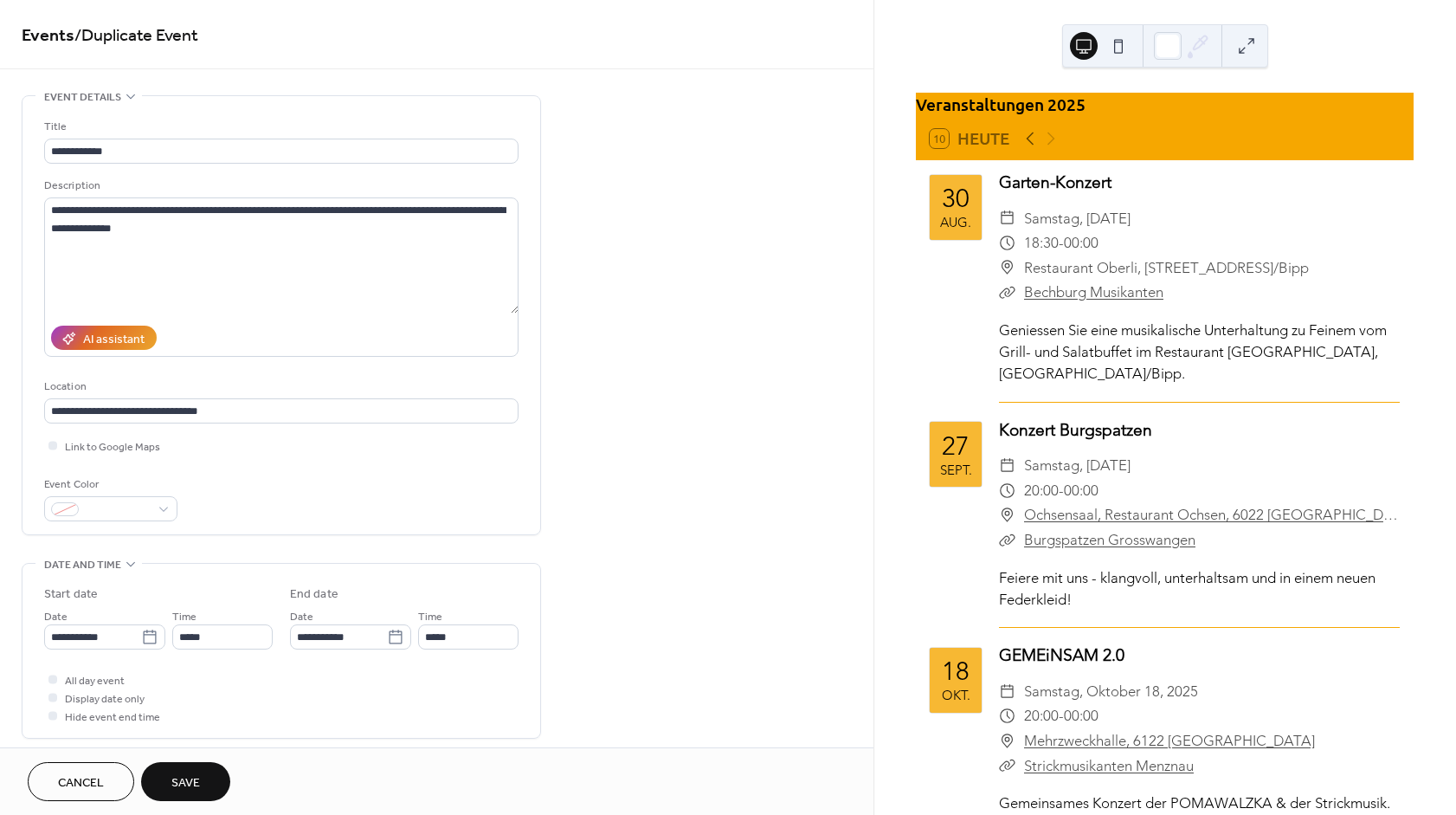 type on "**********" 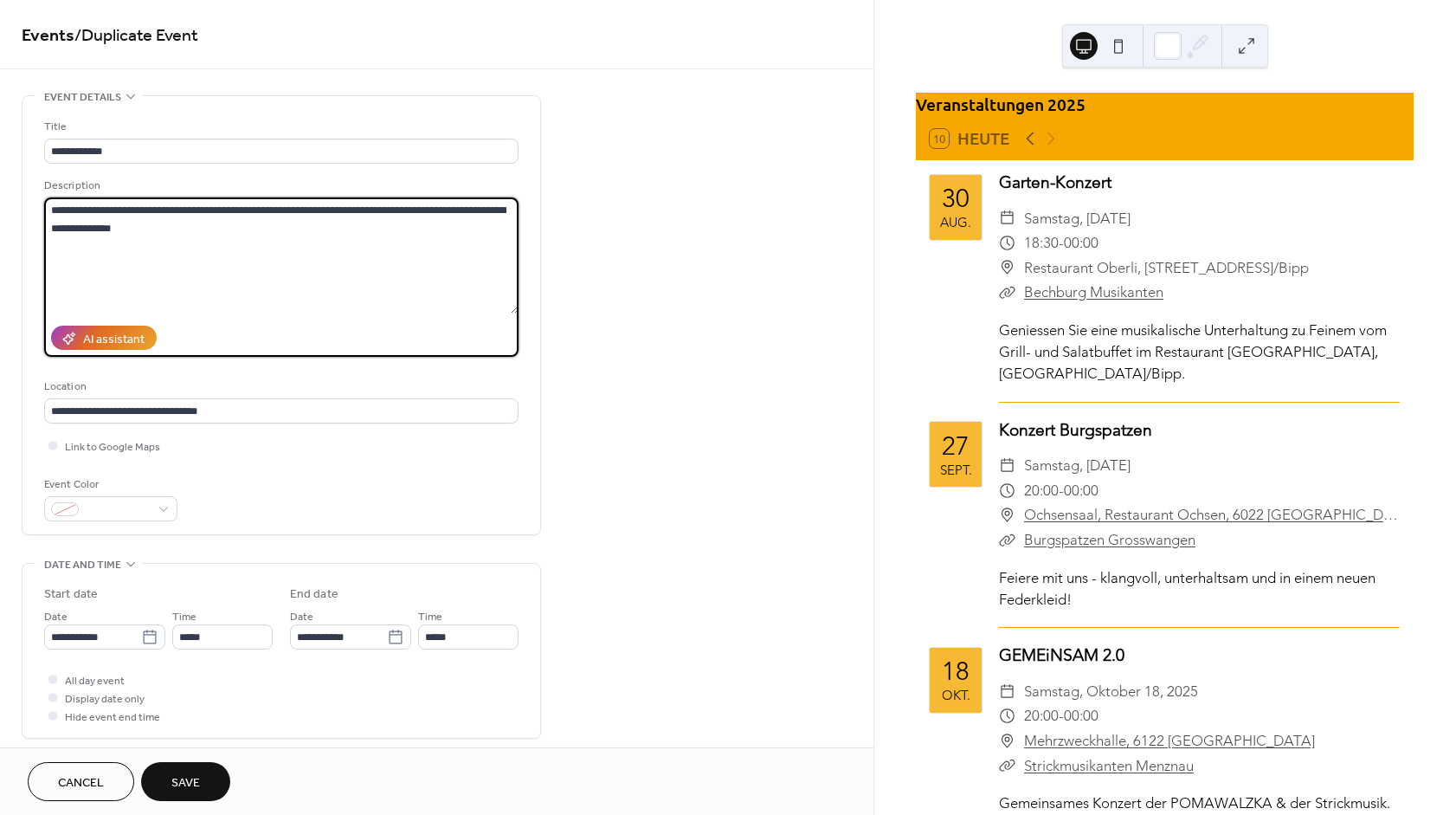 drag, startPoint x: 52, startPoint y: 210, endPoint x: 331, endPoint y: 311, distance: 296.7187 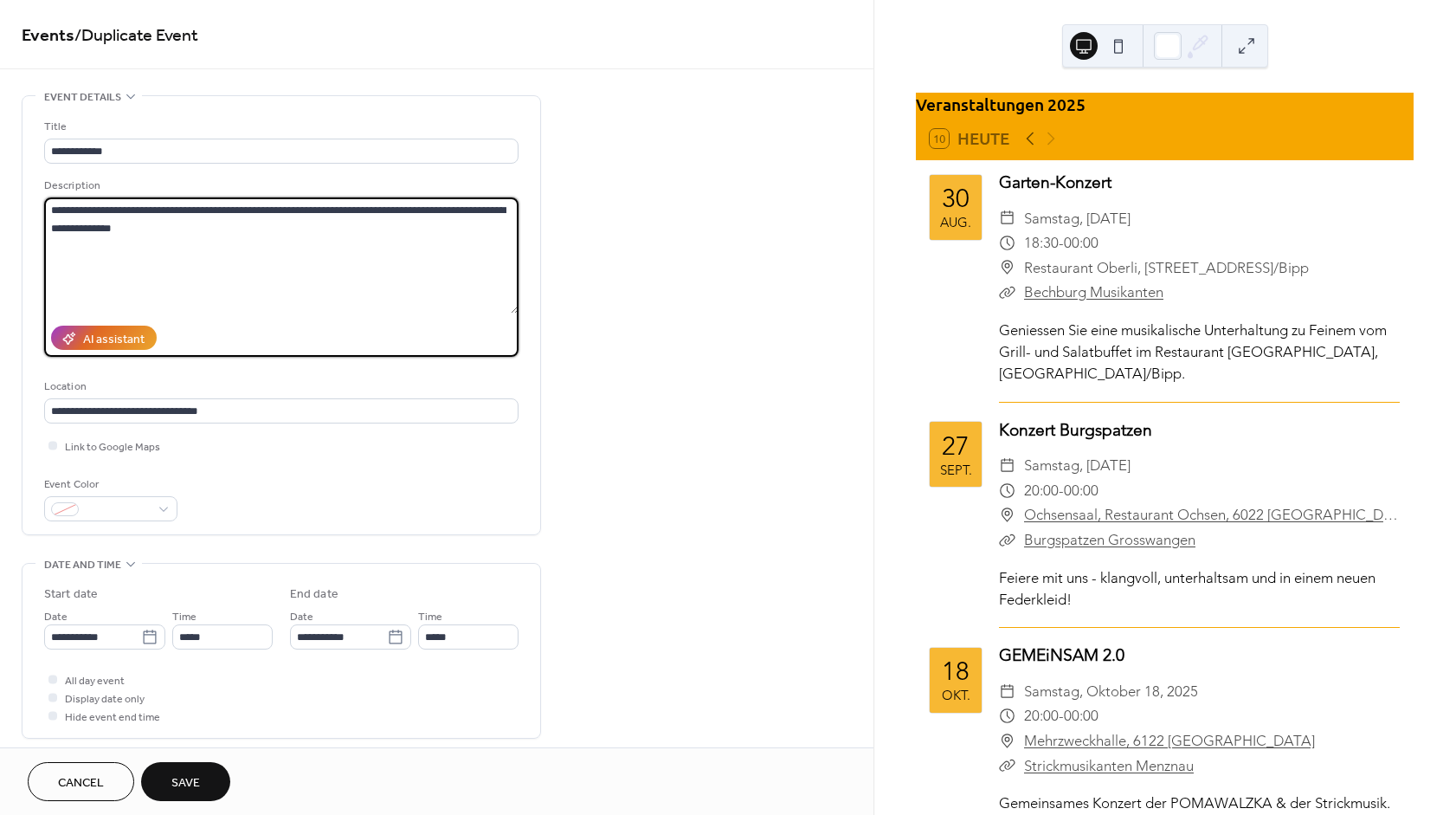 click on "**********" at bounding box center (281, 255) 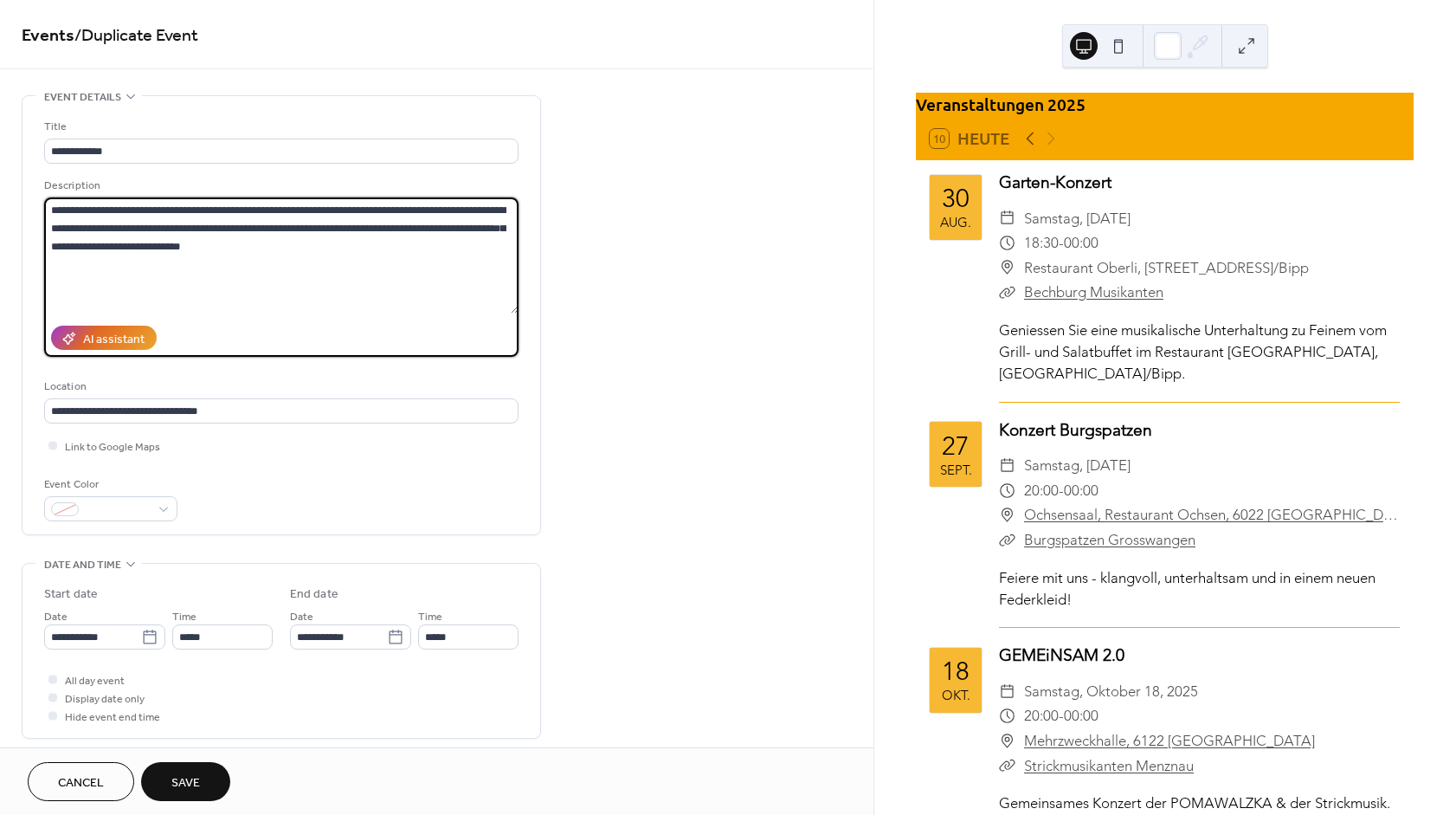 click on "**********" at bounding box center (281, 255) 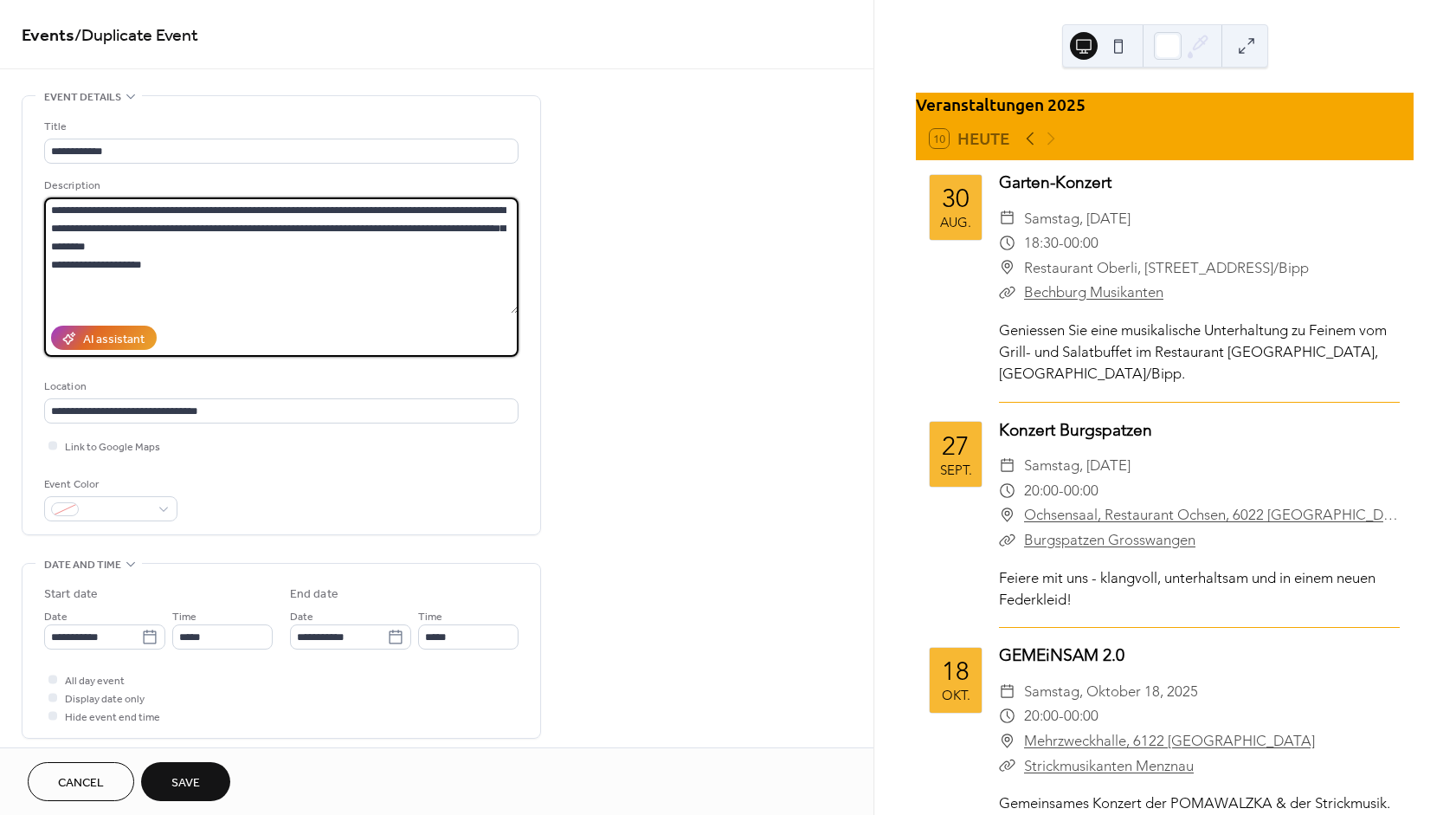 click on "**********" at bounding box center [281, 255] 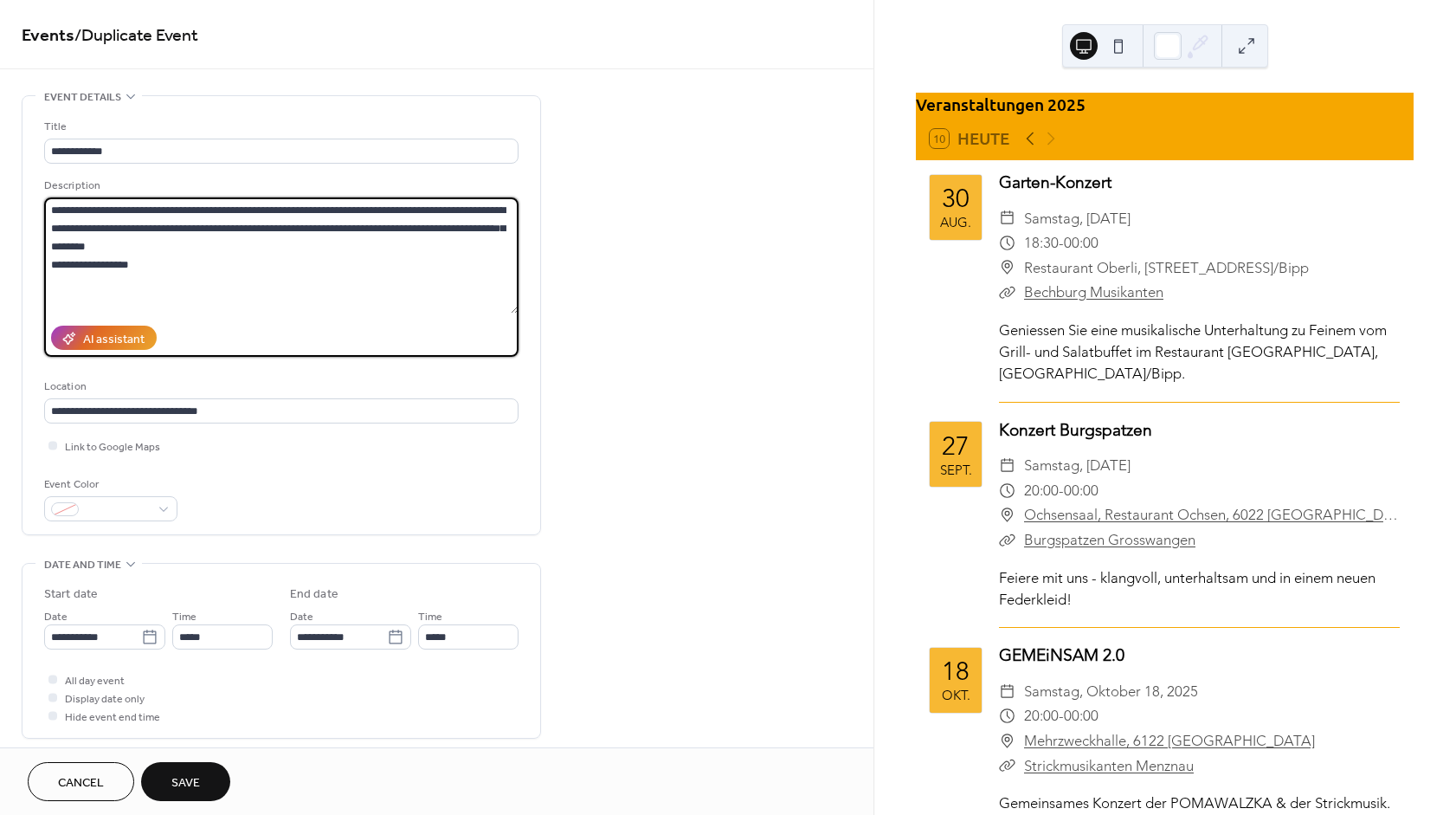 click on "**********" at bounding box center (281, 255) 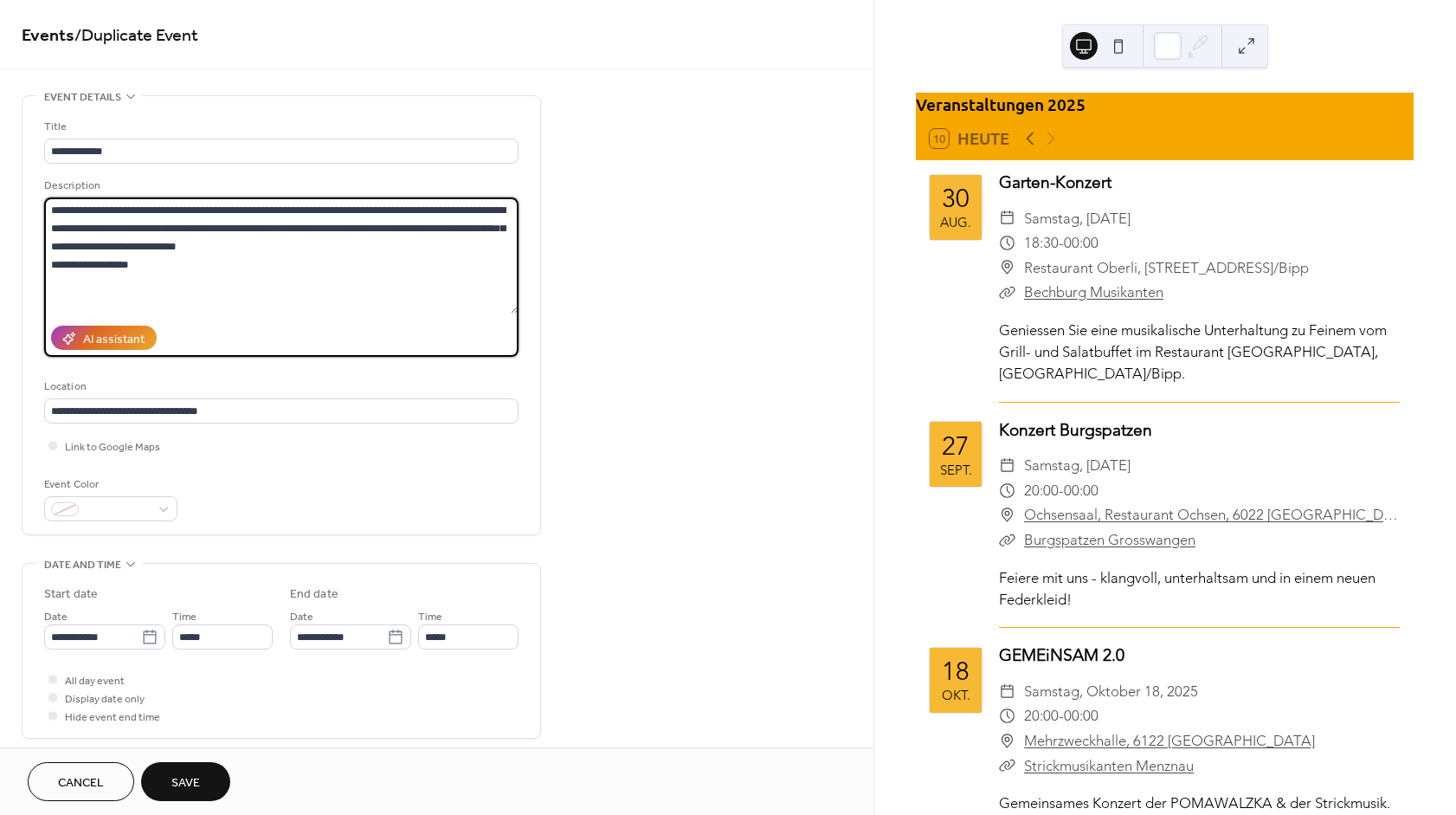 scroll, scrollTop: 156, scrollLeft: 0, axis: vertical 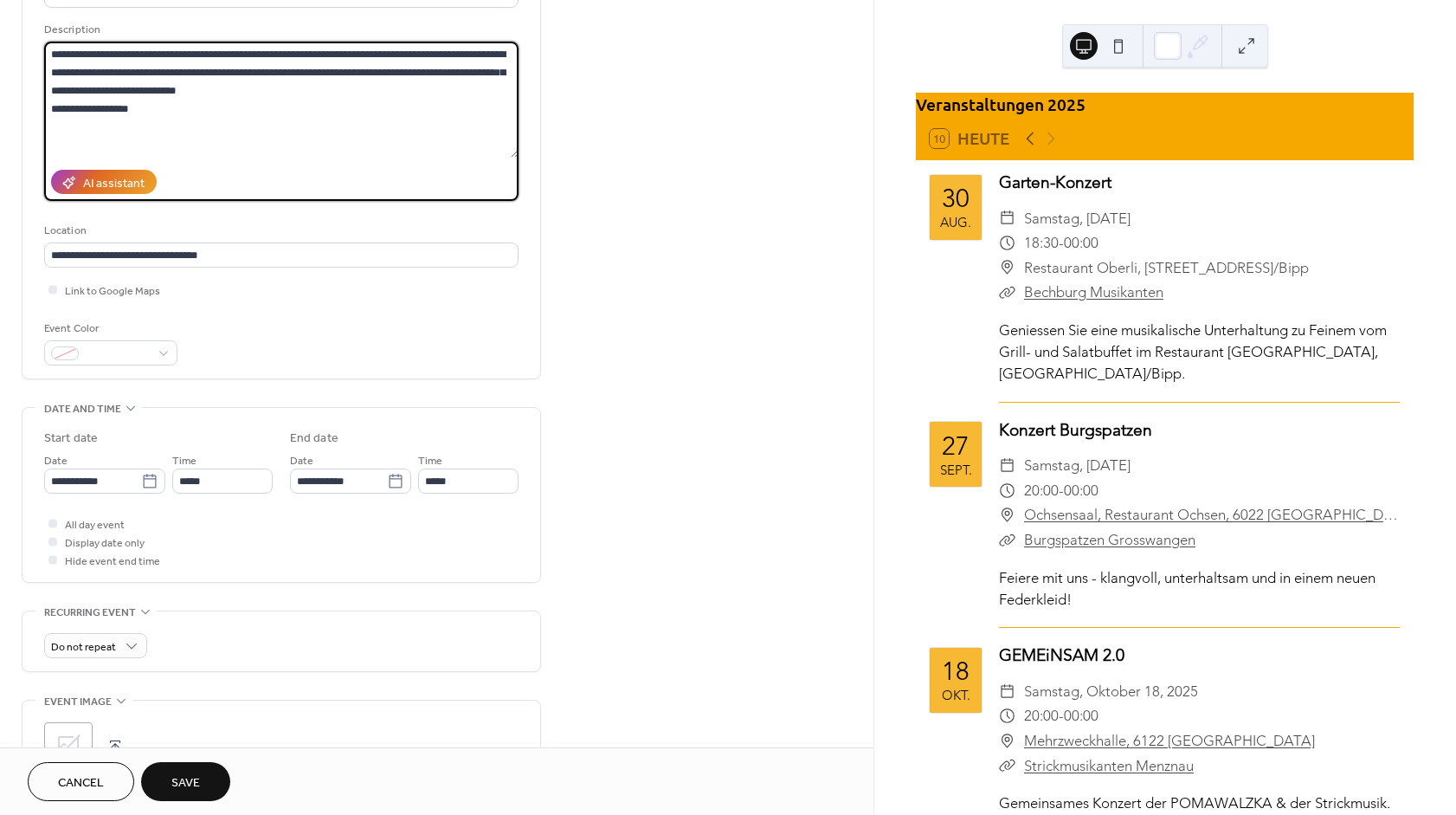 type on "**********" 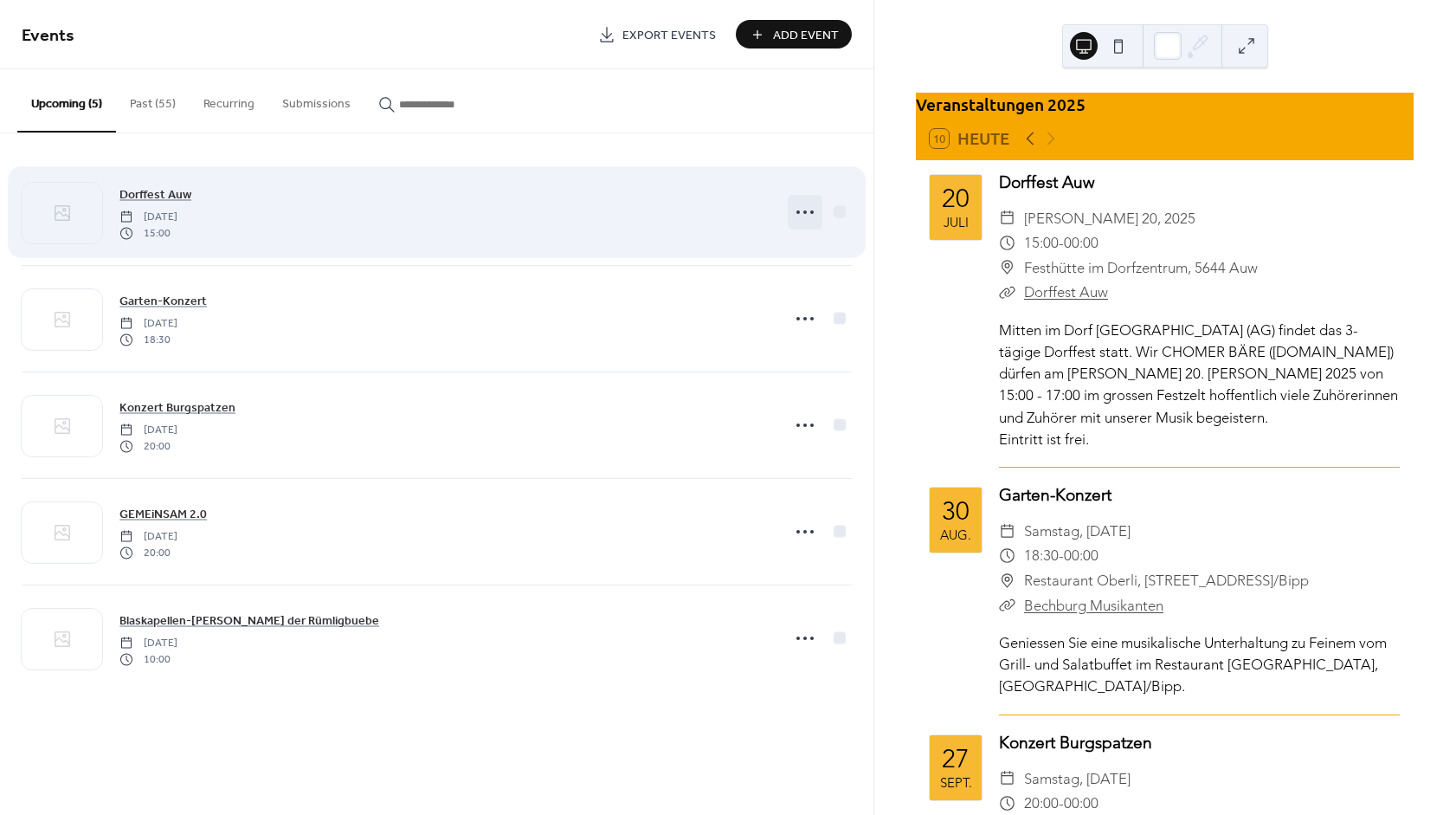 click 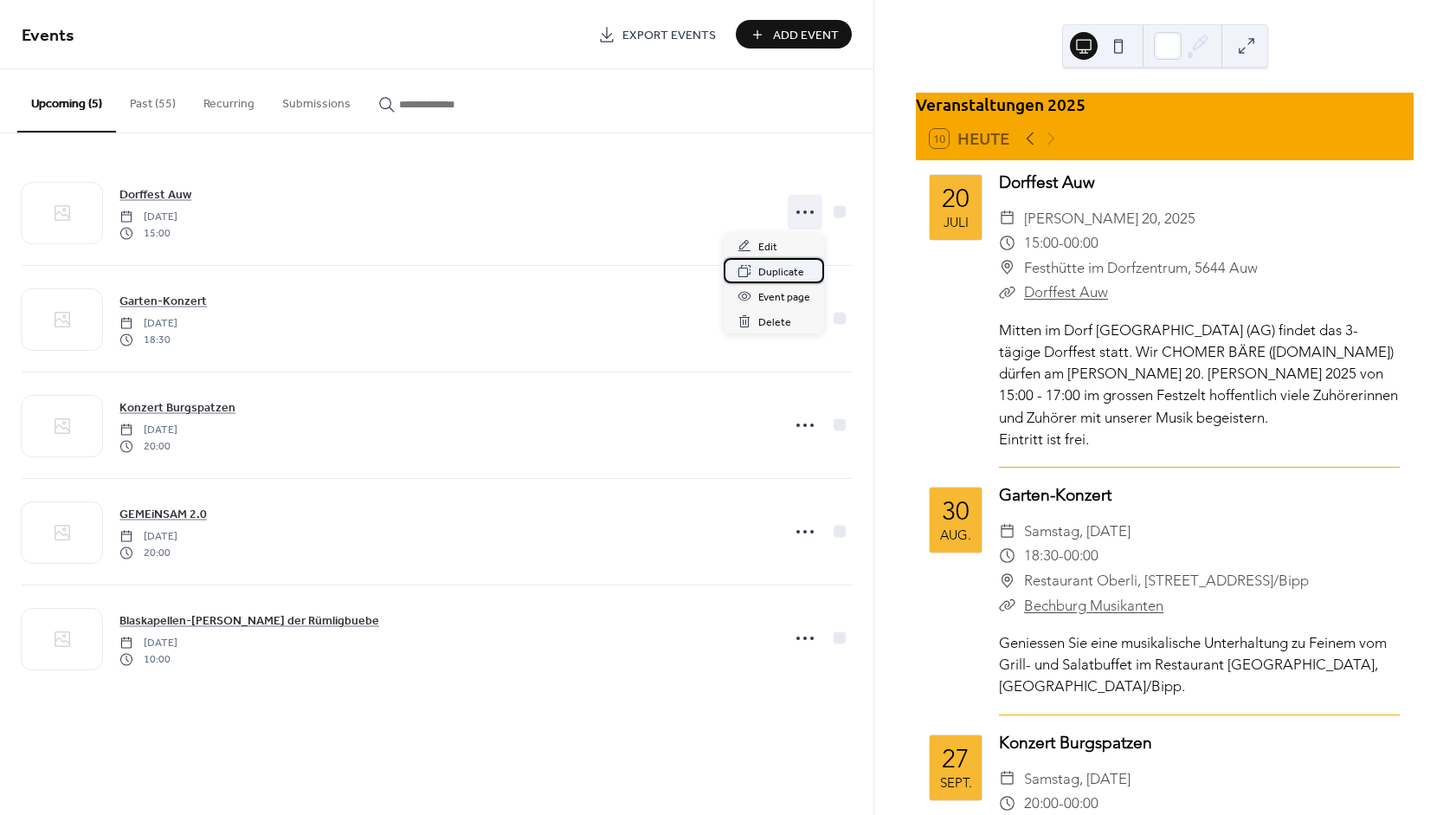 click on "Duplicate" at bounding box center (781, 272) 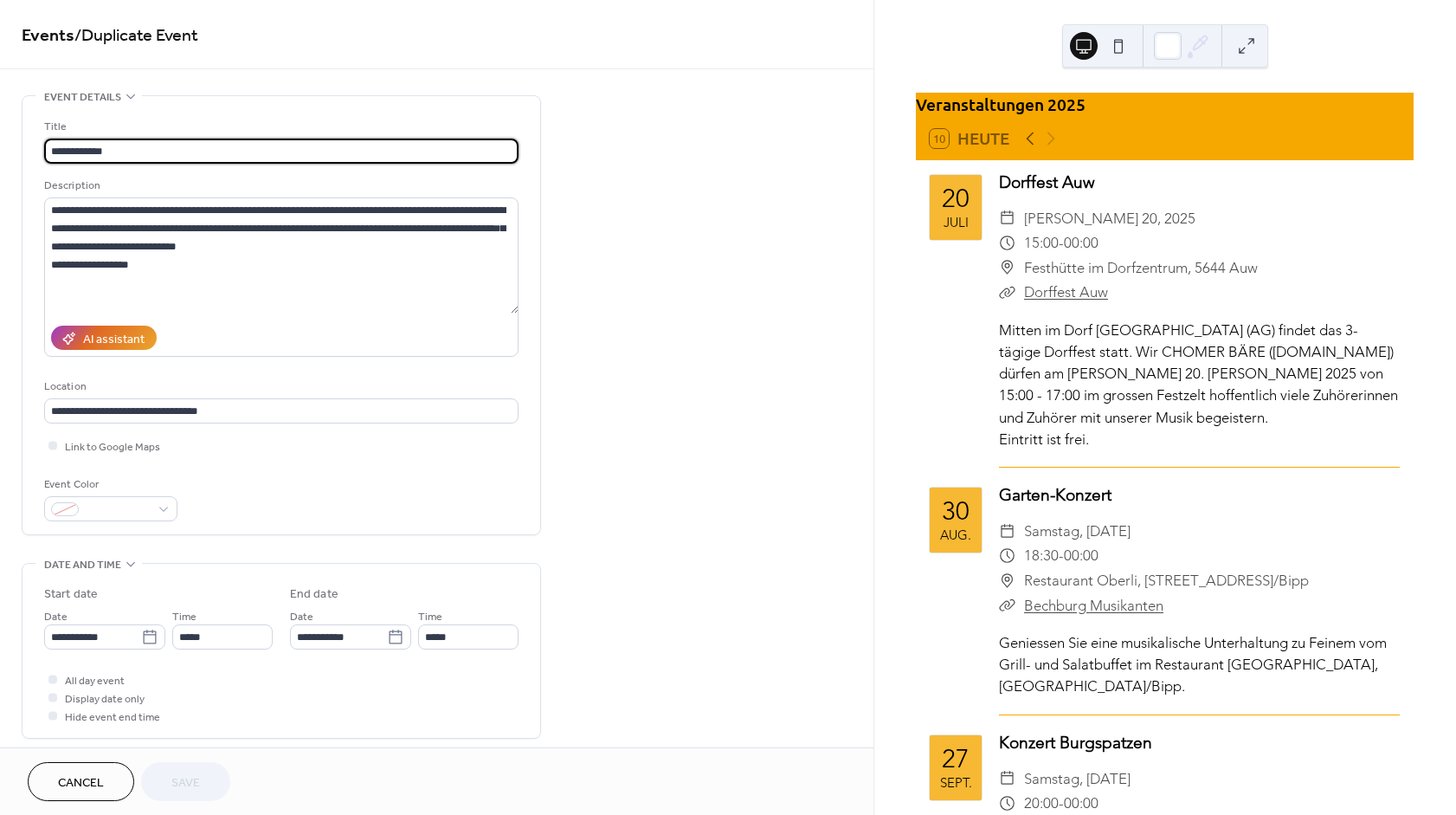 drag, startPoint x: 145, startPoint y: 140, endPoint x: -365, endPoint y: 168, distance: 510.76805 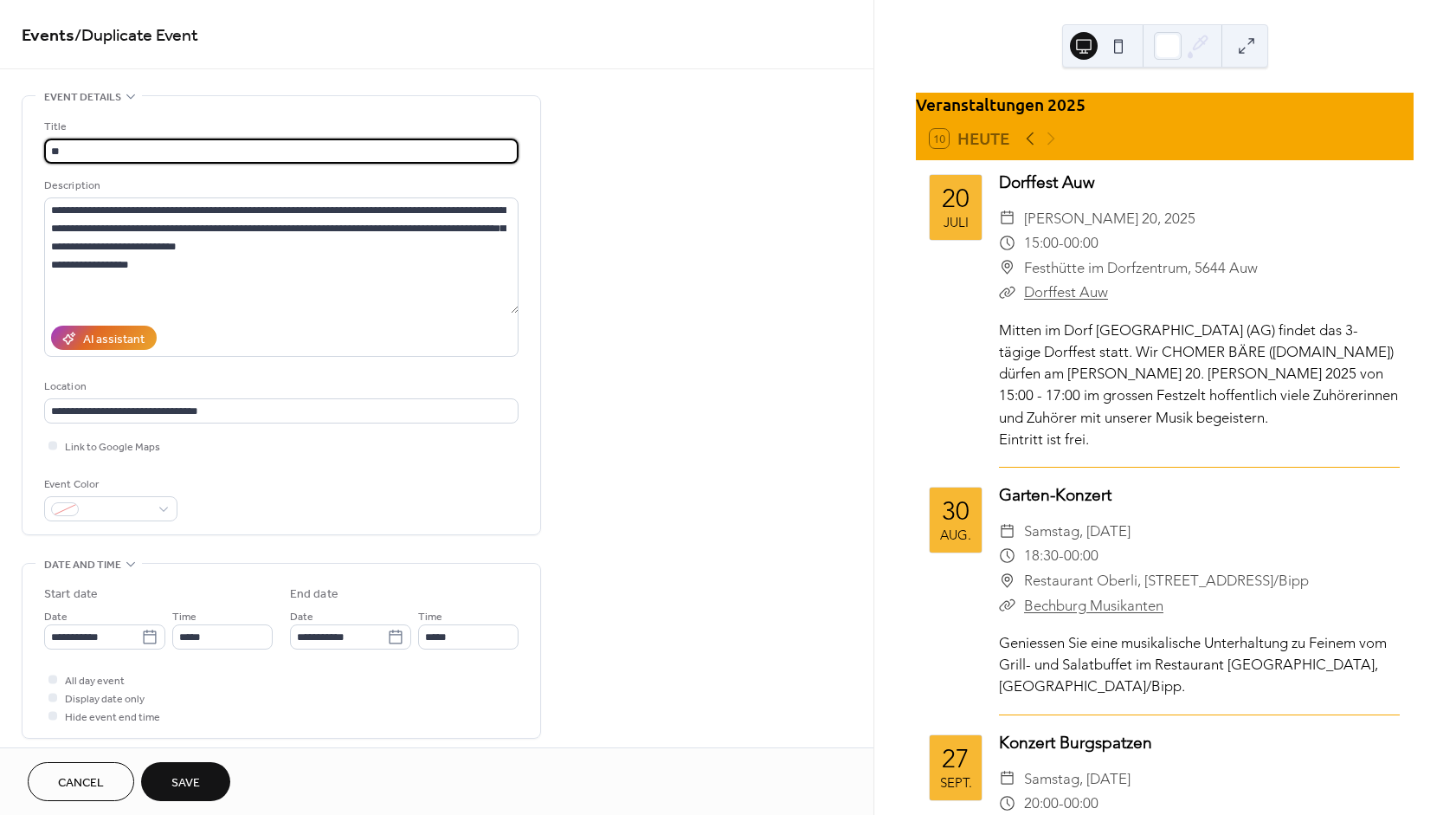 type on "*" 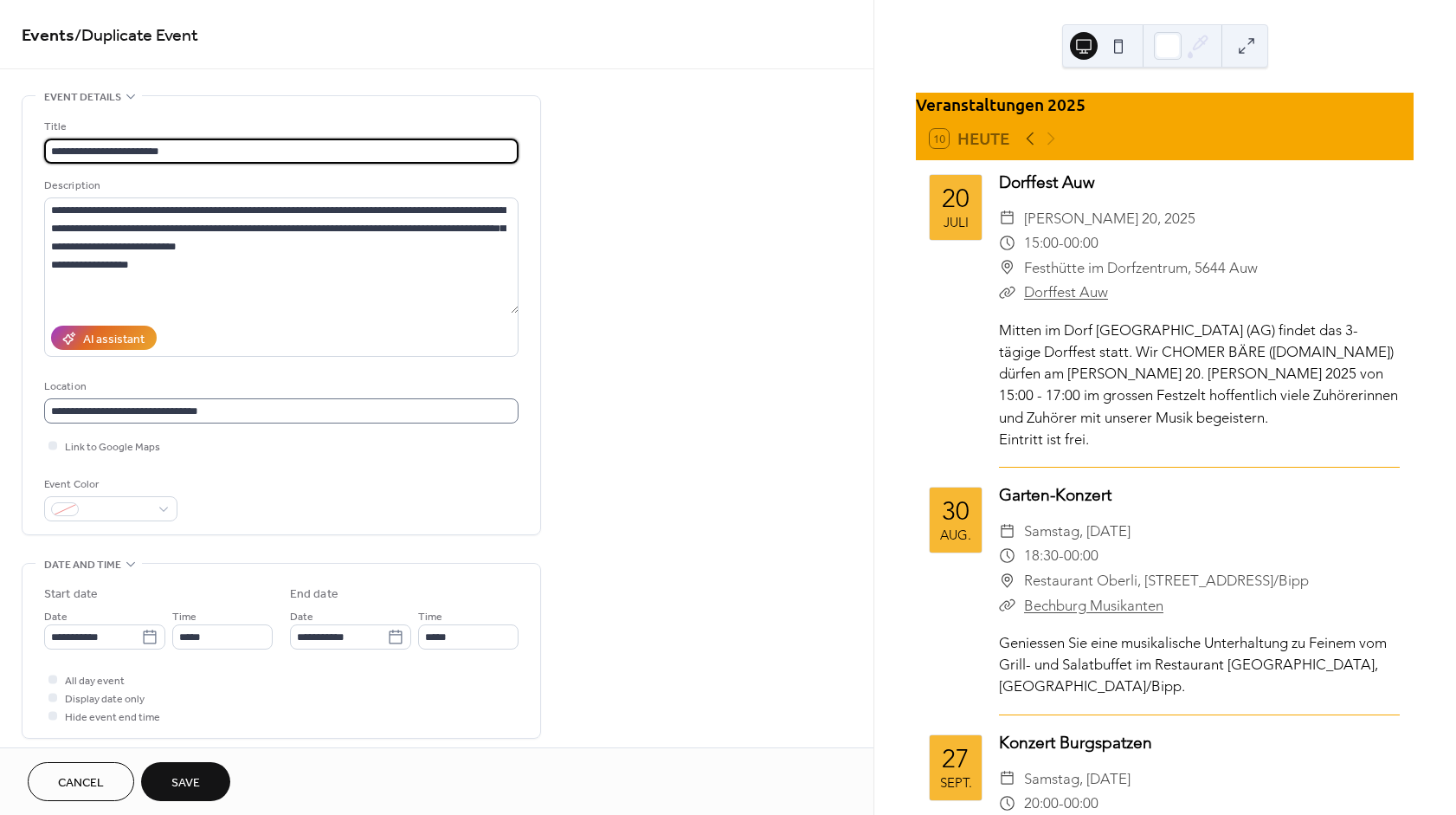 type on "**********" 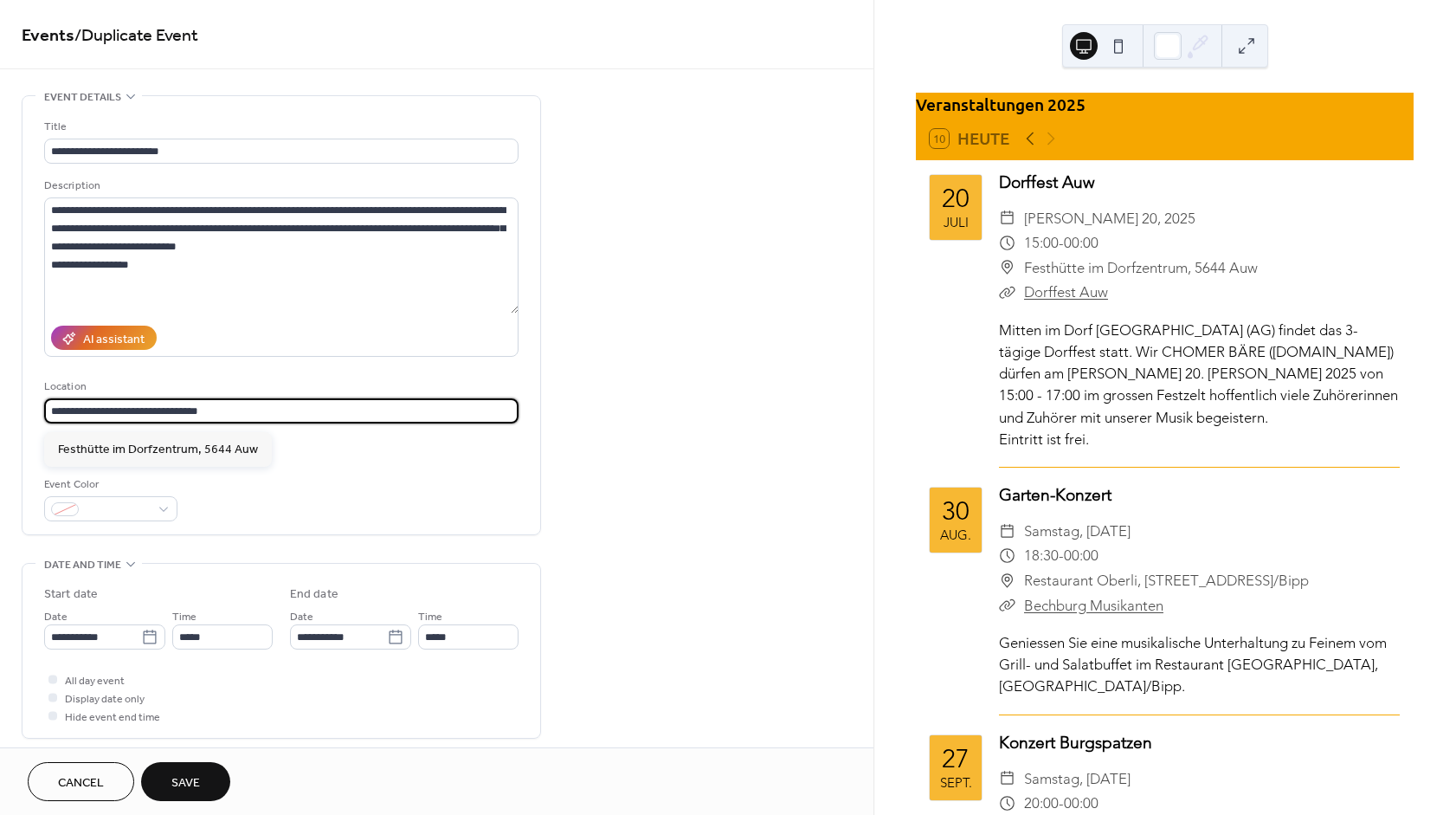 drag, startPoint x: 67, startPoint y: 425, endPoint x: -570, endPoint y: 449, distance: 637.452 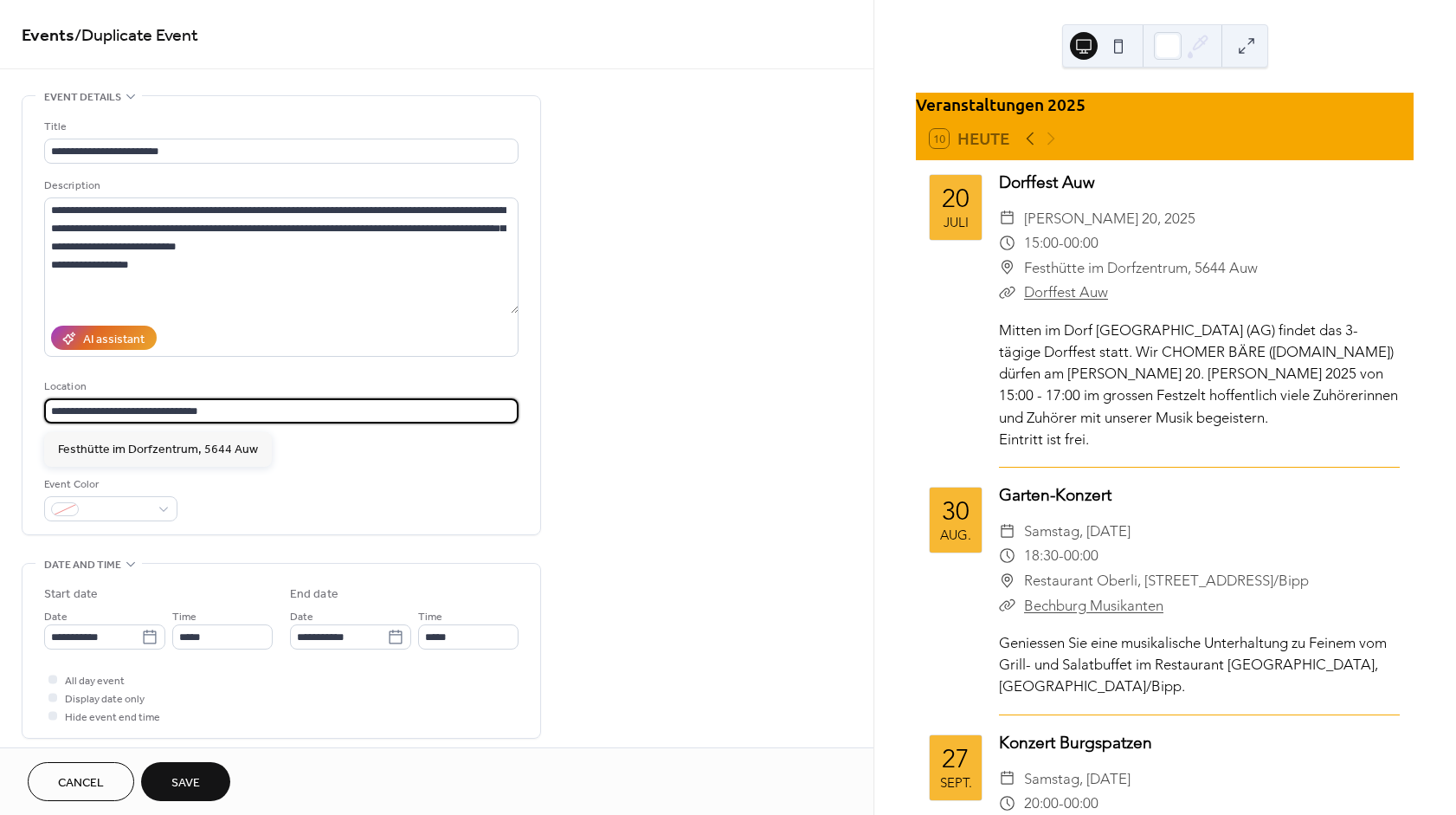 click on "**********" at bounding box center (281, 411) 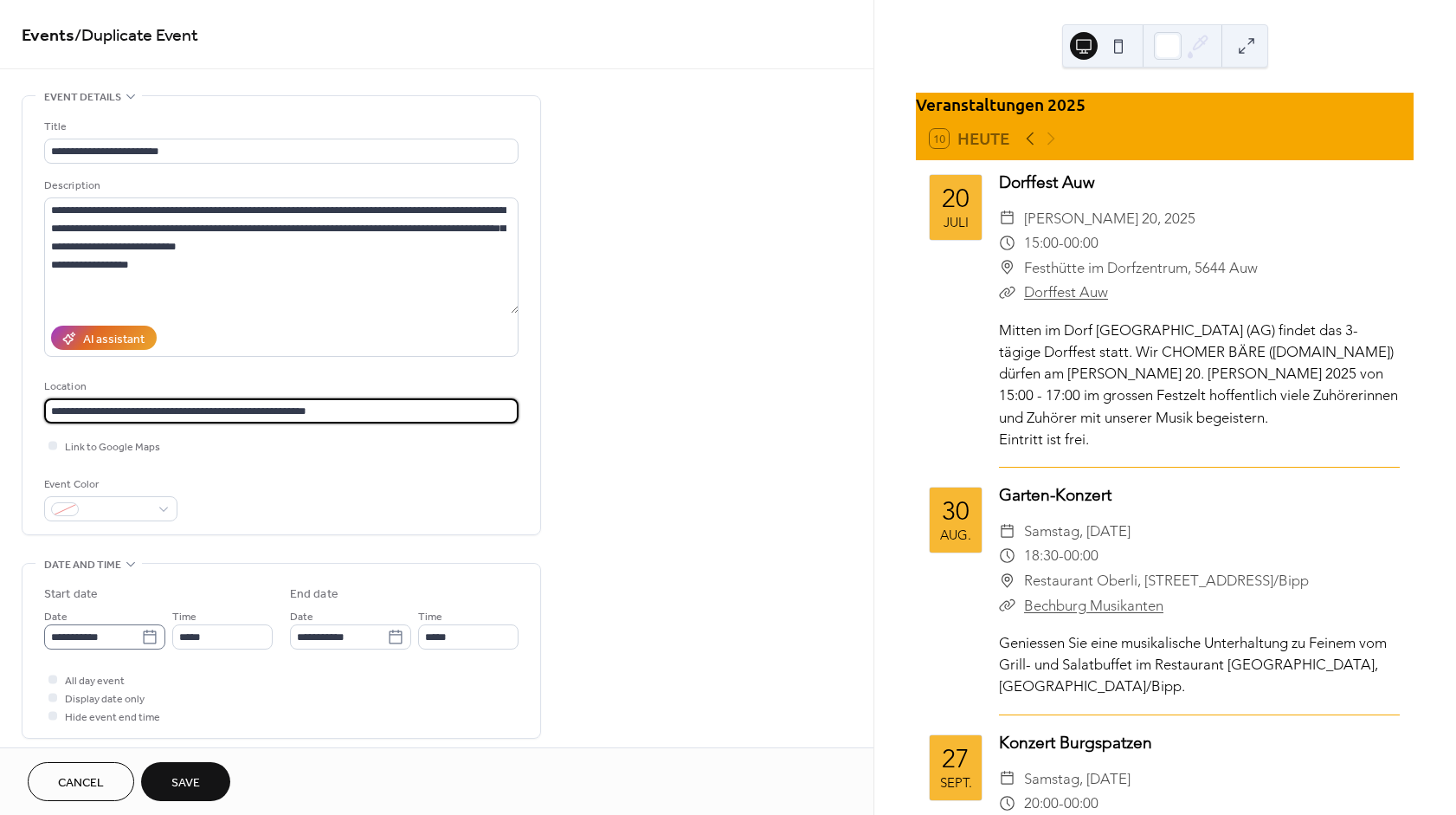 type on "**********" 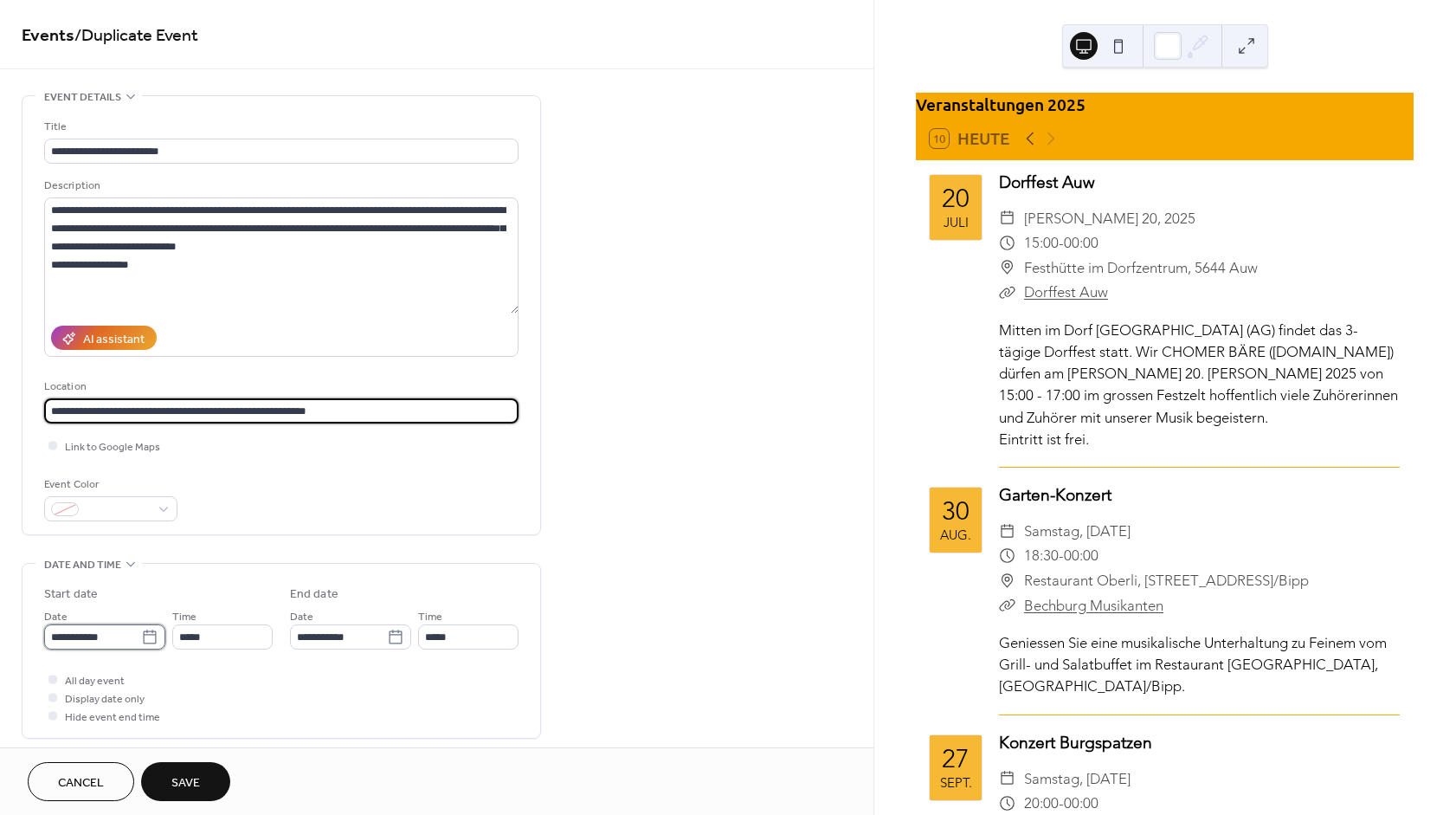 click on "**********" at bounding box center [93, 637] 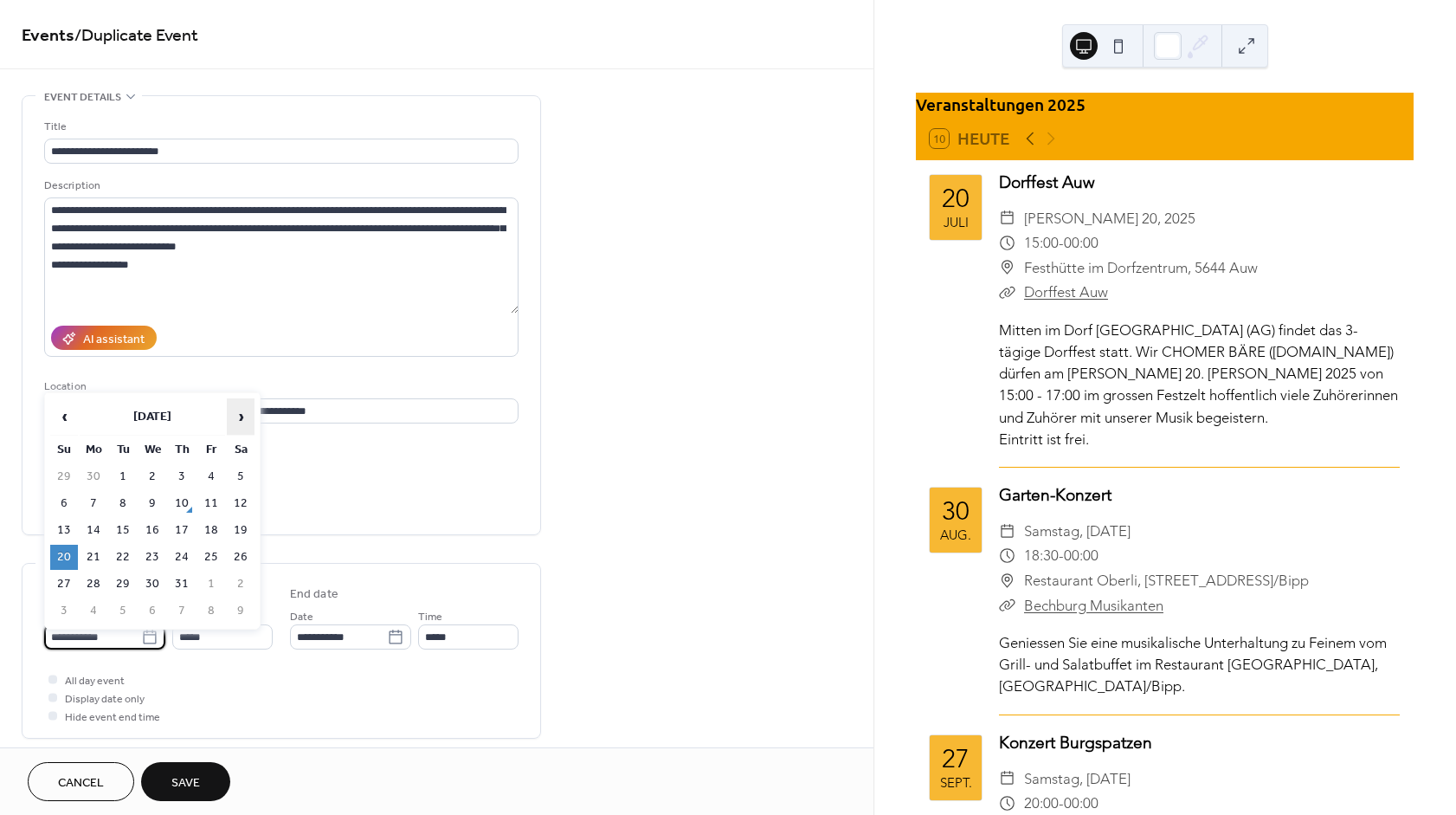 click on "›" at bounding box center (241, 417) 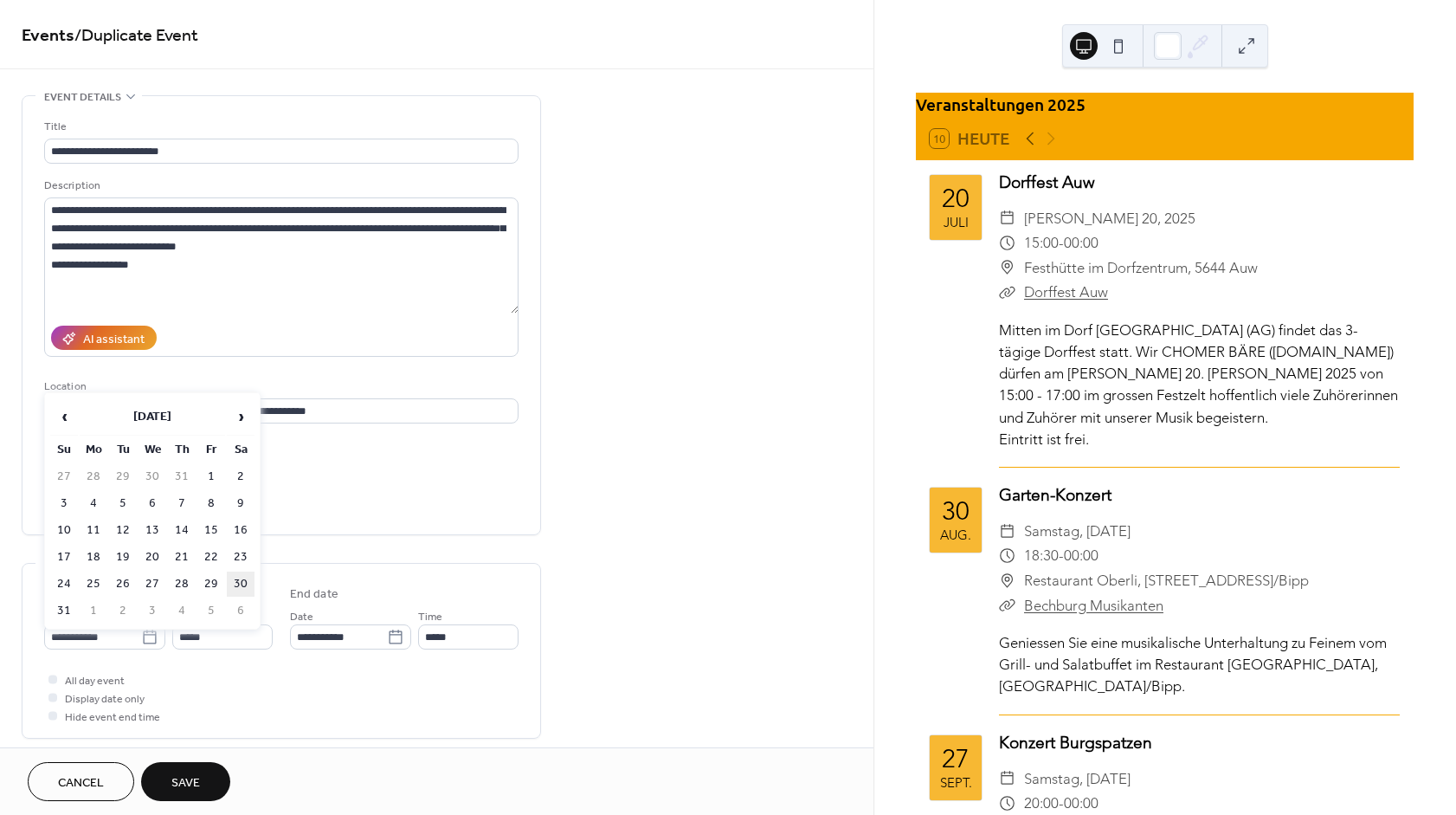click on "30" at bounding box center [241, 584] 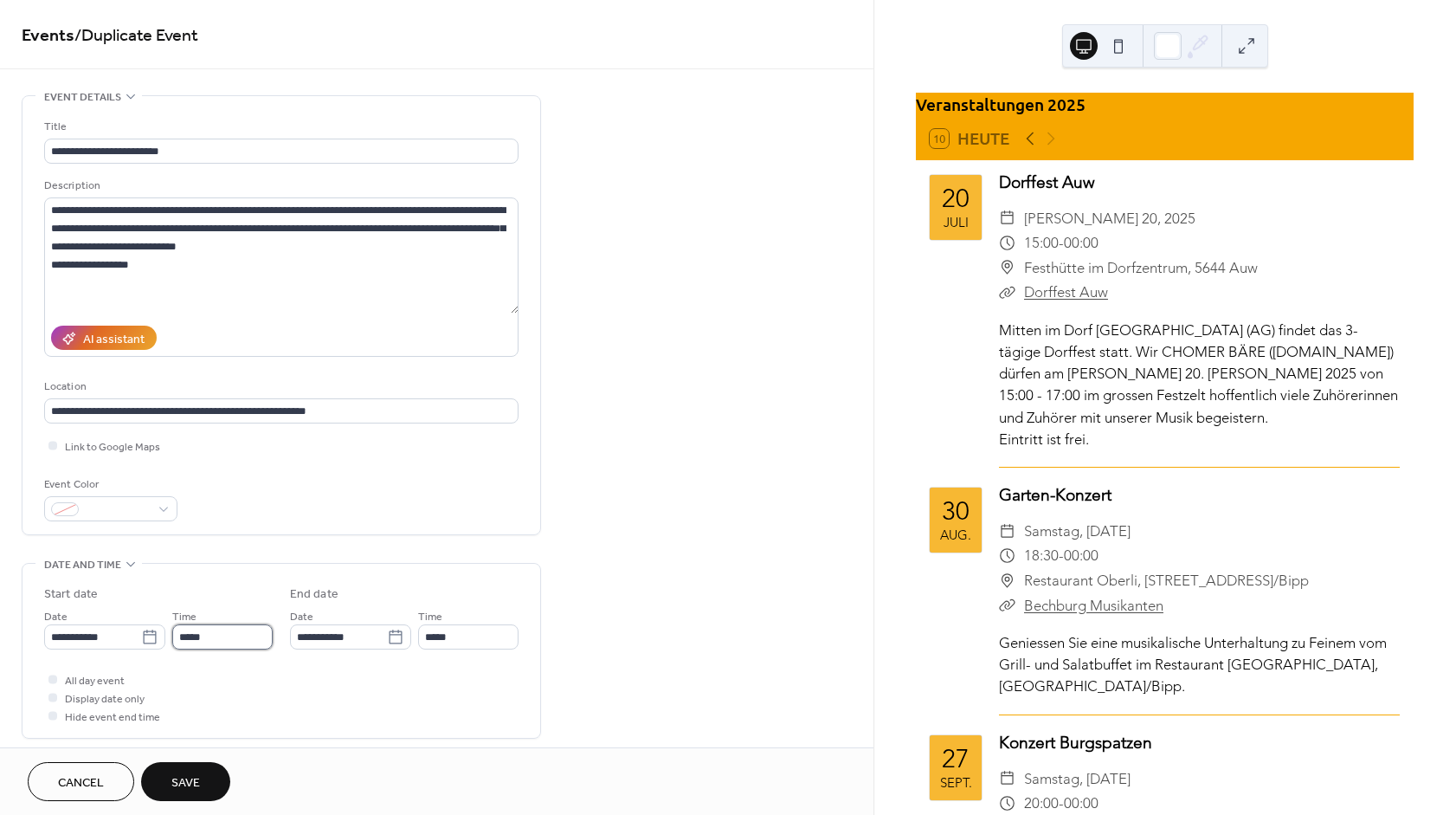 click on "*****" at bounding box center (222, 637) 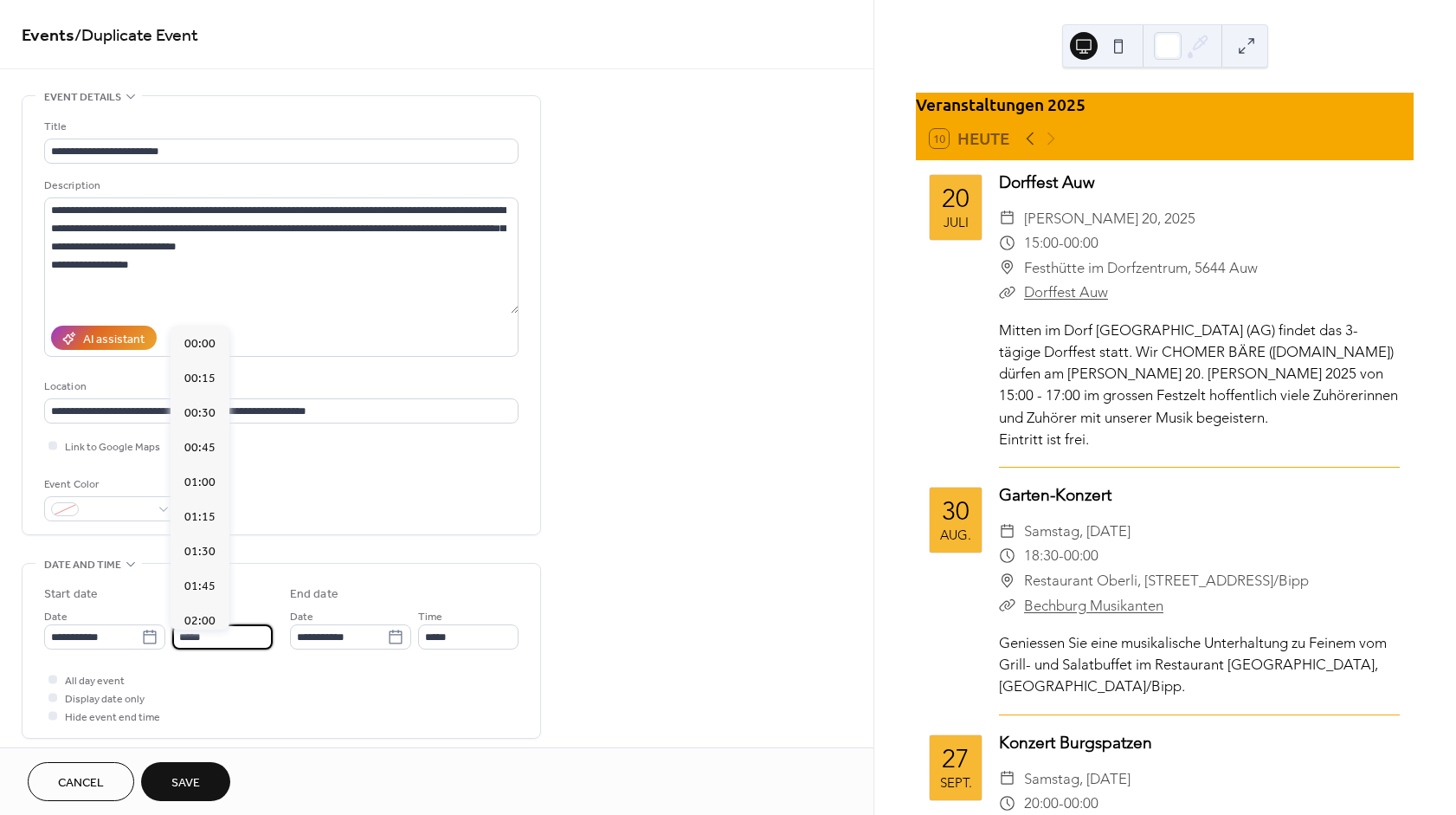 scroll, scrollTop: 2131, scrollLeft: 0, axis: vertical 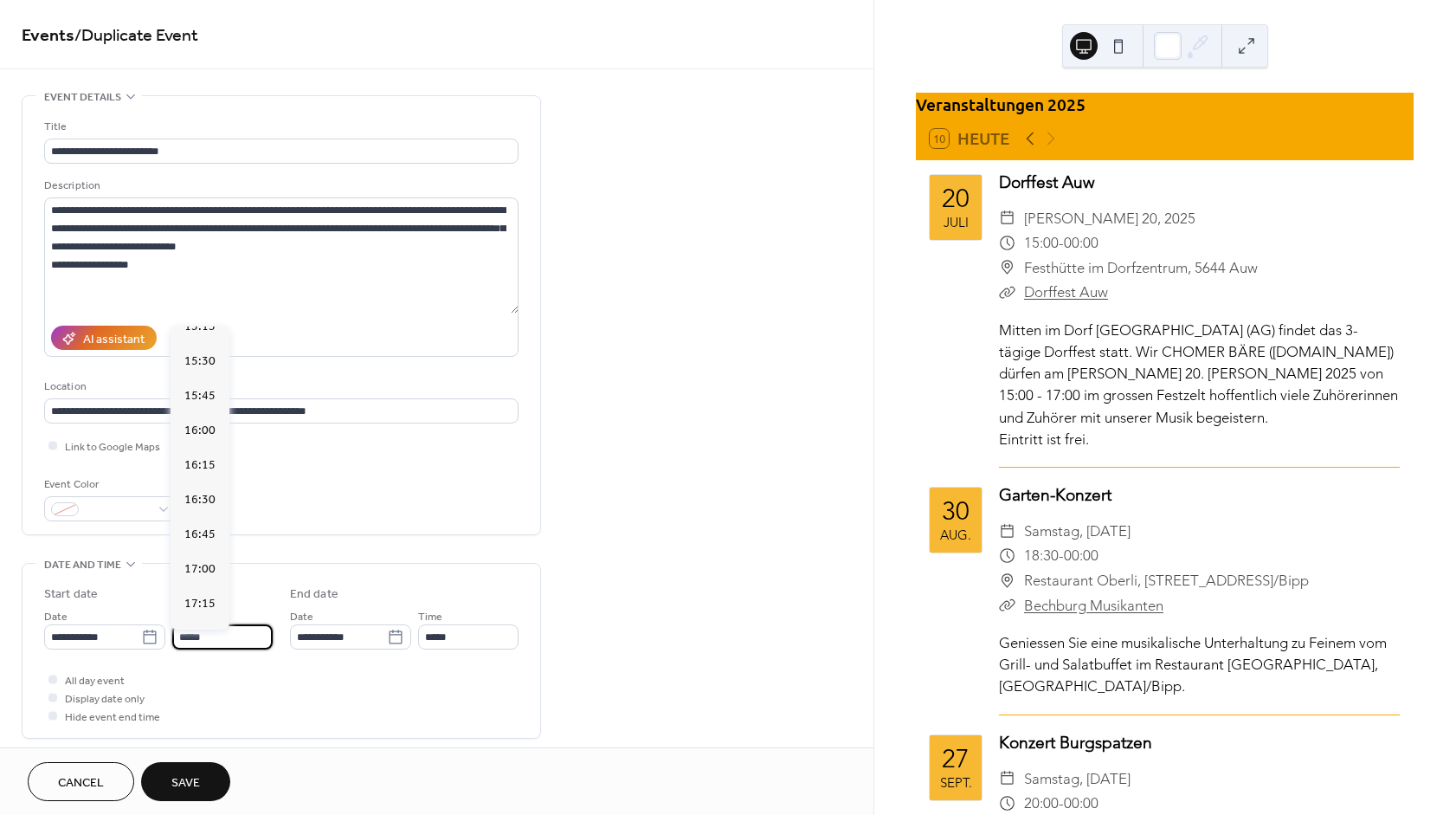 drag, startPoint x: 251, startPoint y: 642, endPoint x: 145, endPoint y: 639, distance: 106.04244 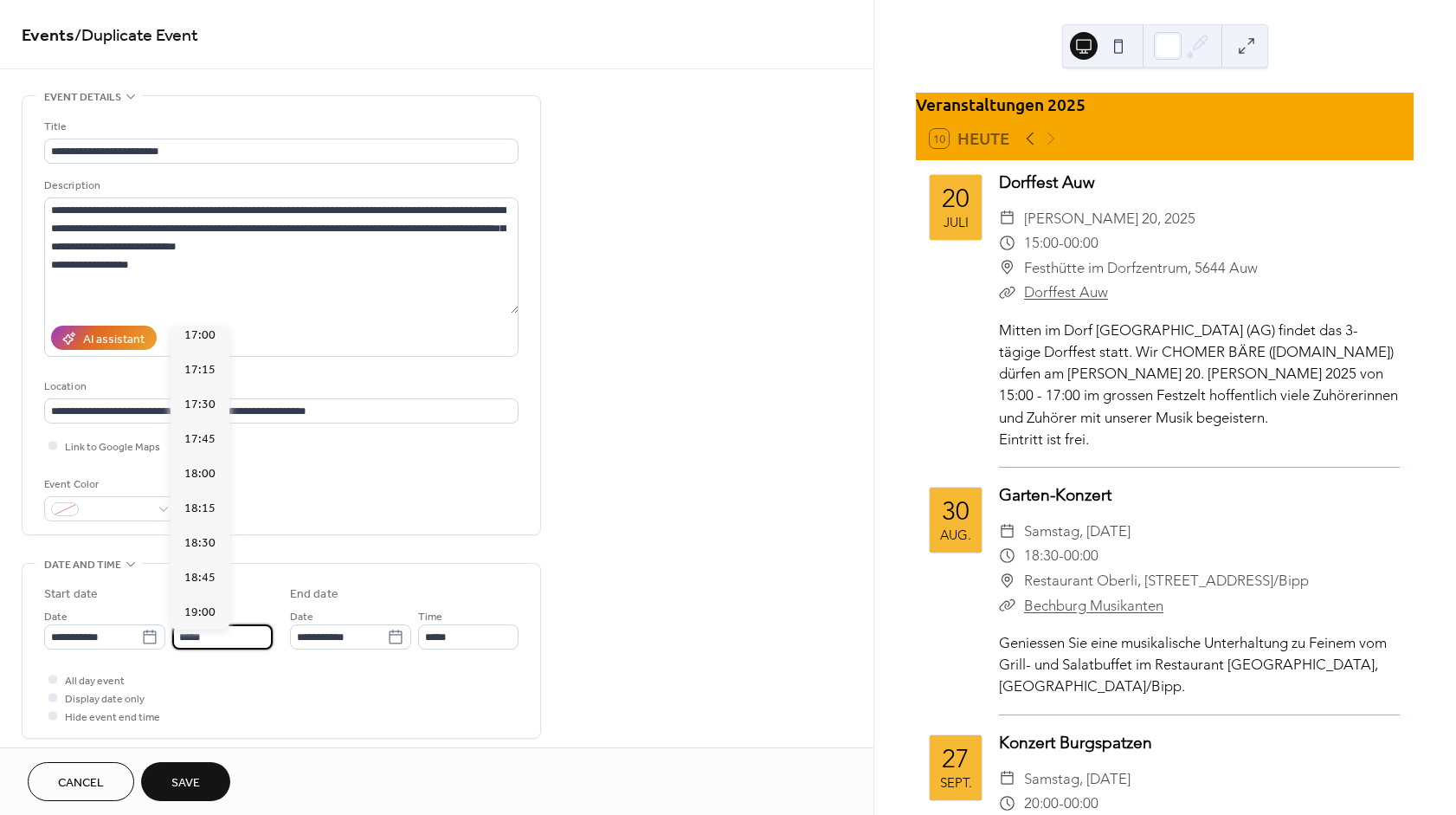 scroll, scrollTop: 2396, scrollLeft: 0, axis: vertical 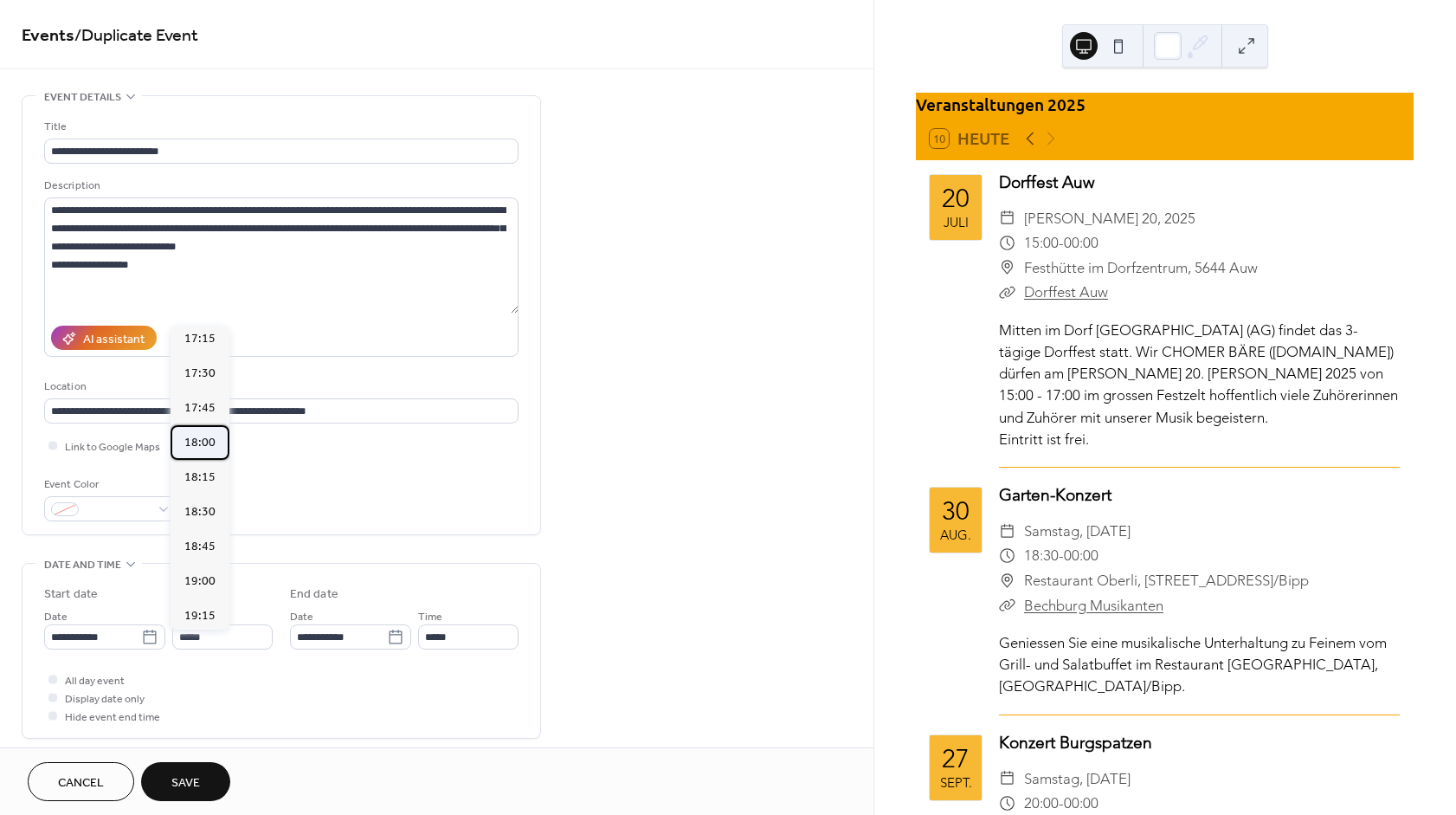 click on "18:00" at bounding box center [200, 443] 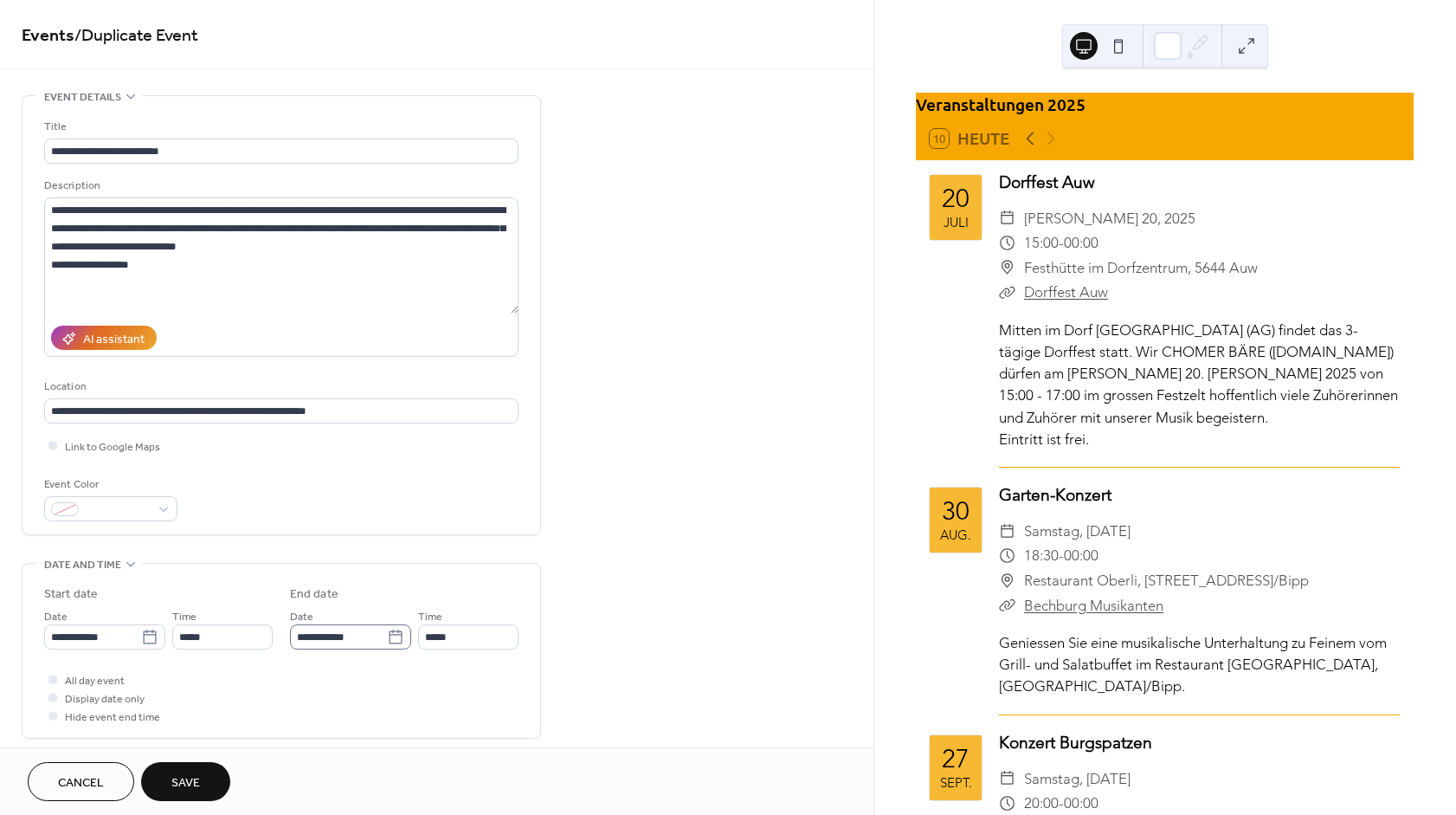 click 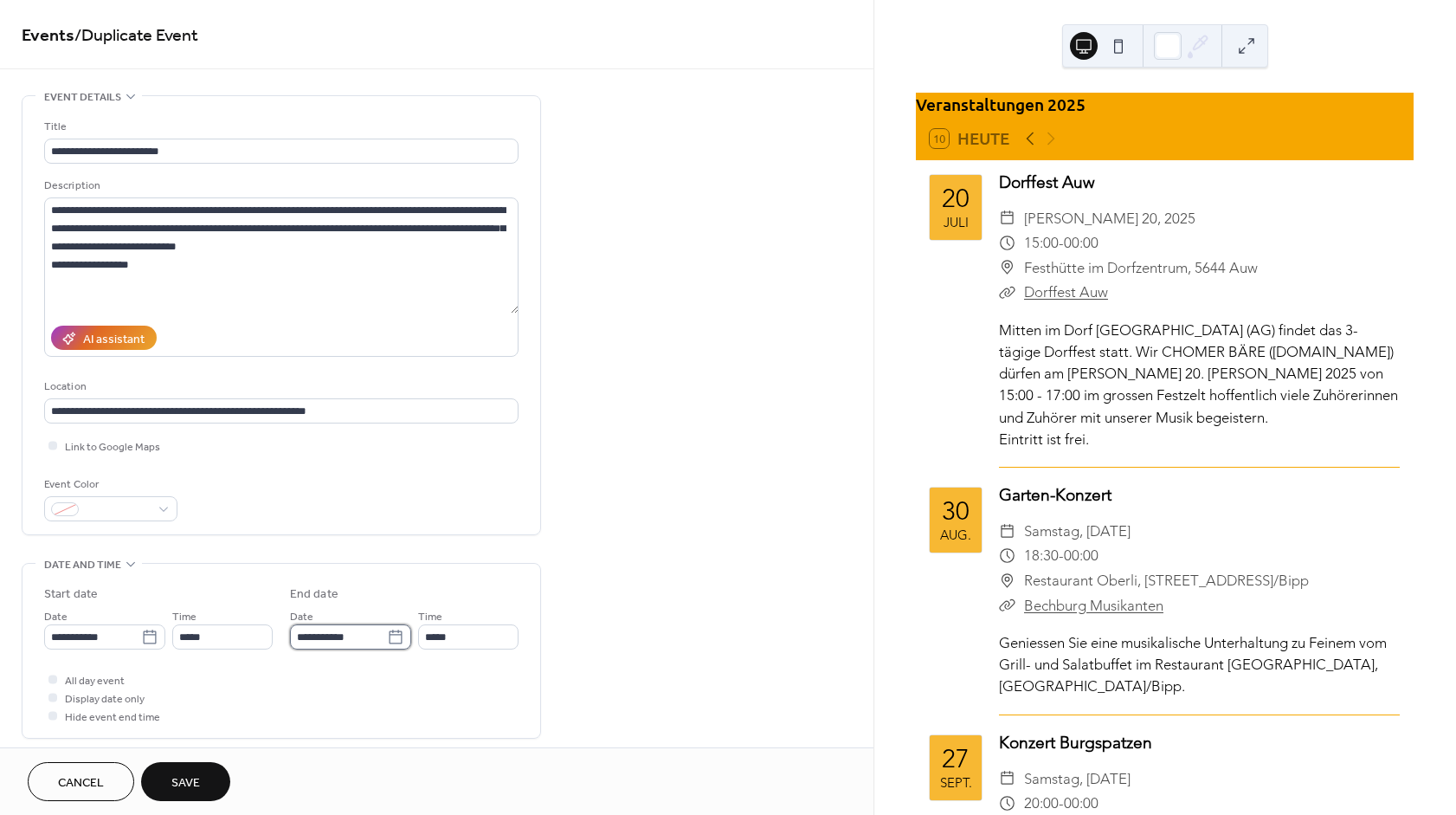 click on "**********" at bounding box center [338, 637] 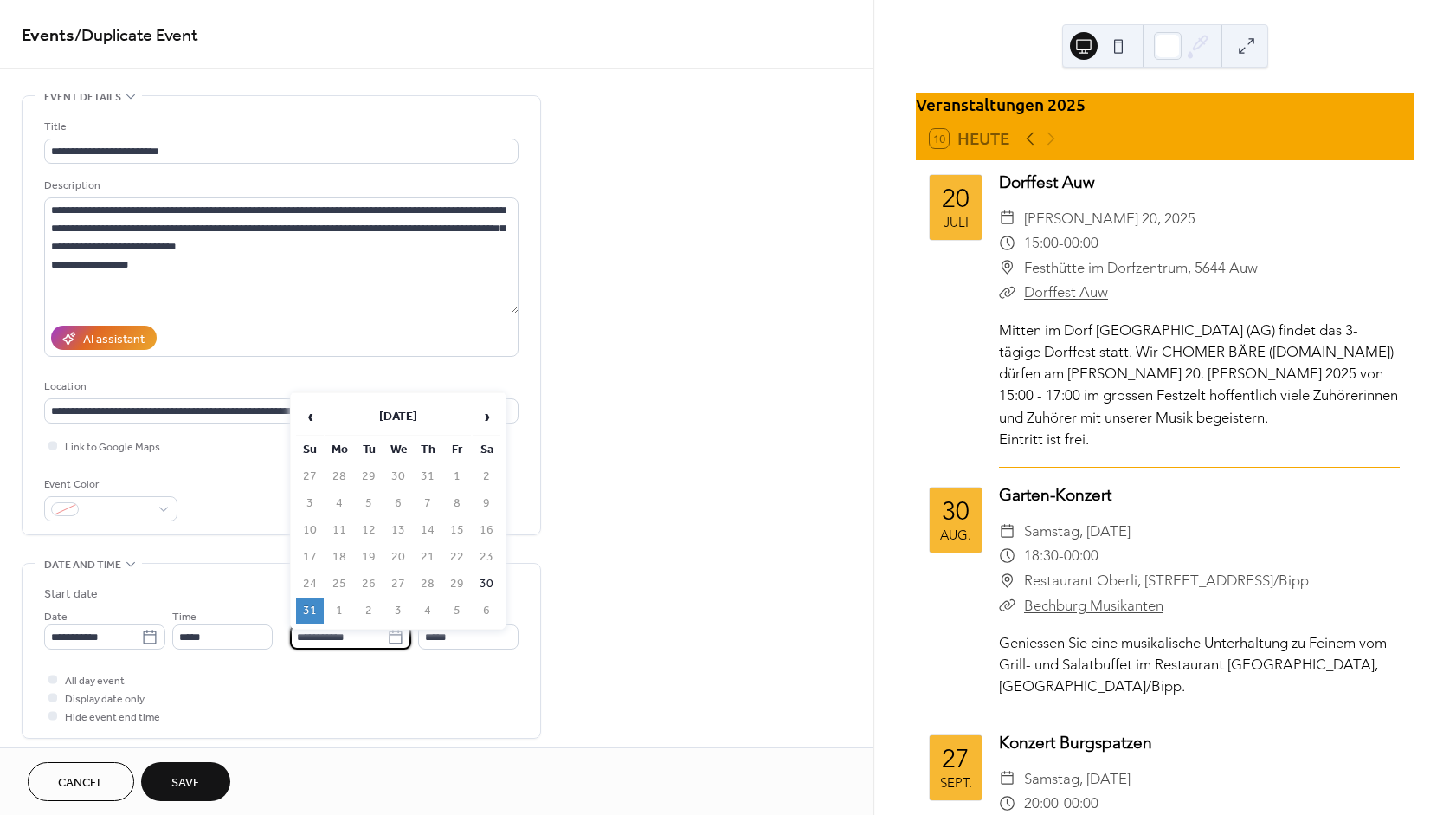 click 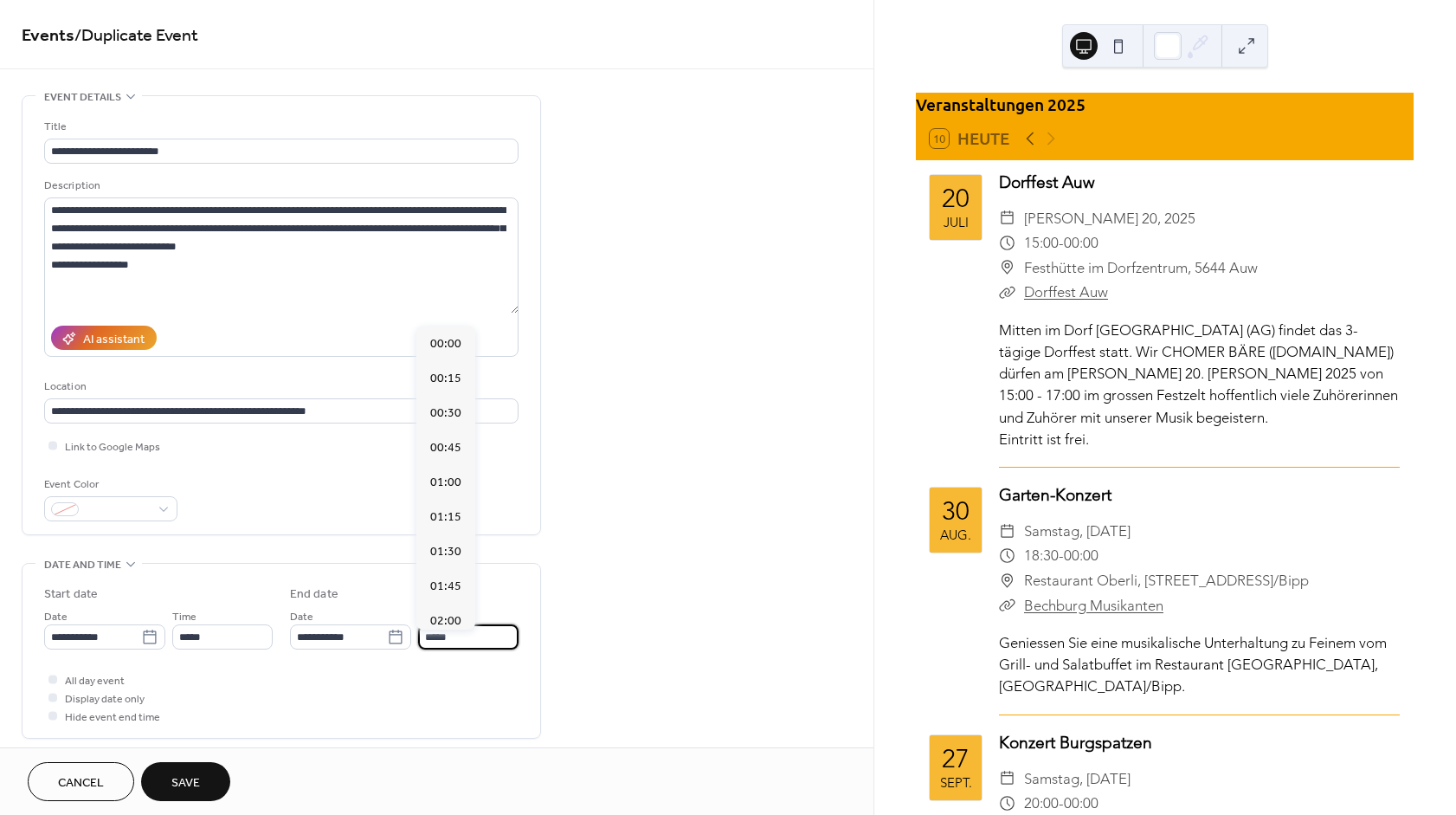 click on "*****" at bounding box center (468, 637) 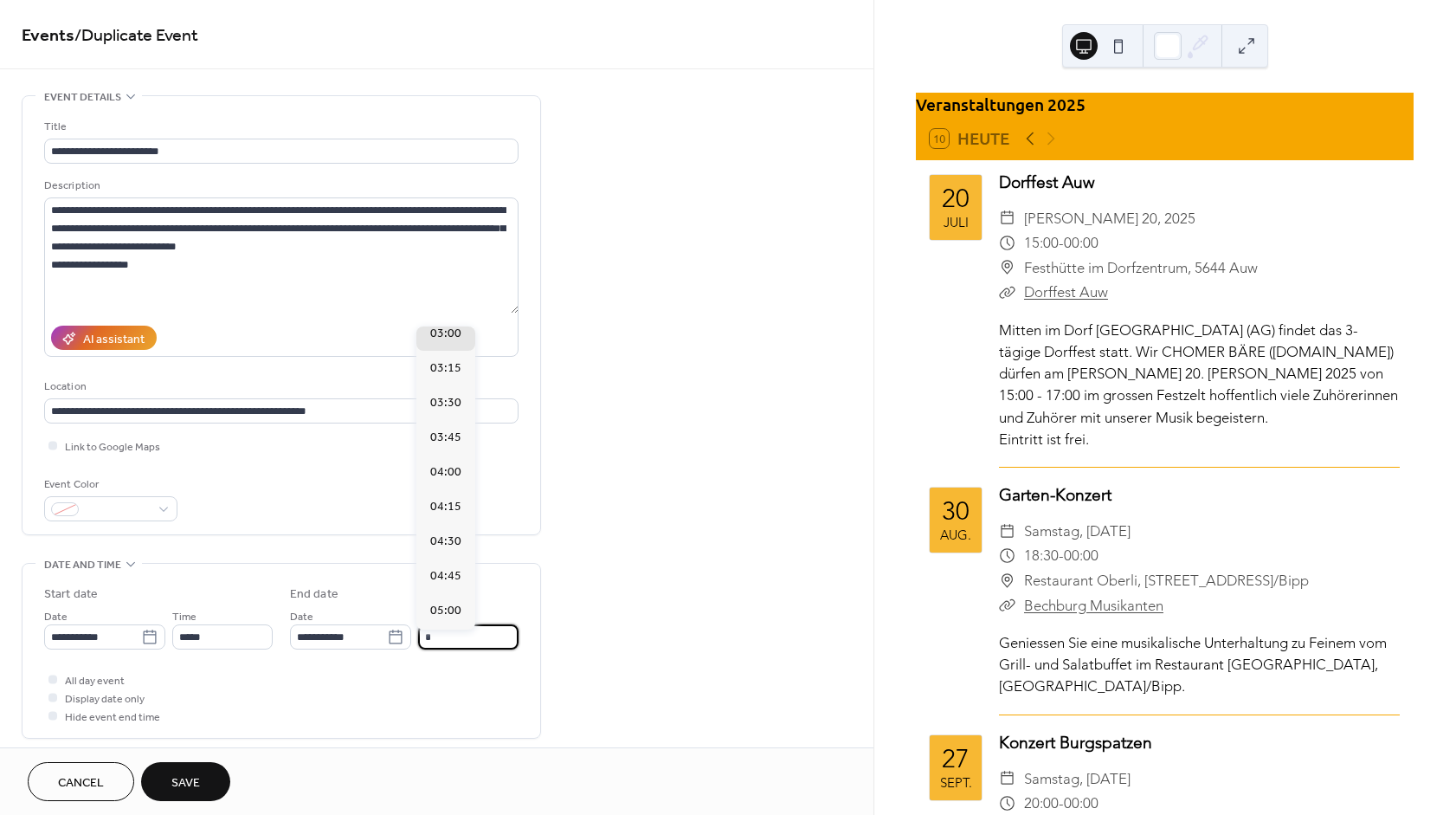 scroll, scrollTop: 0, scrollLeft: 0, axis: both 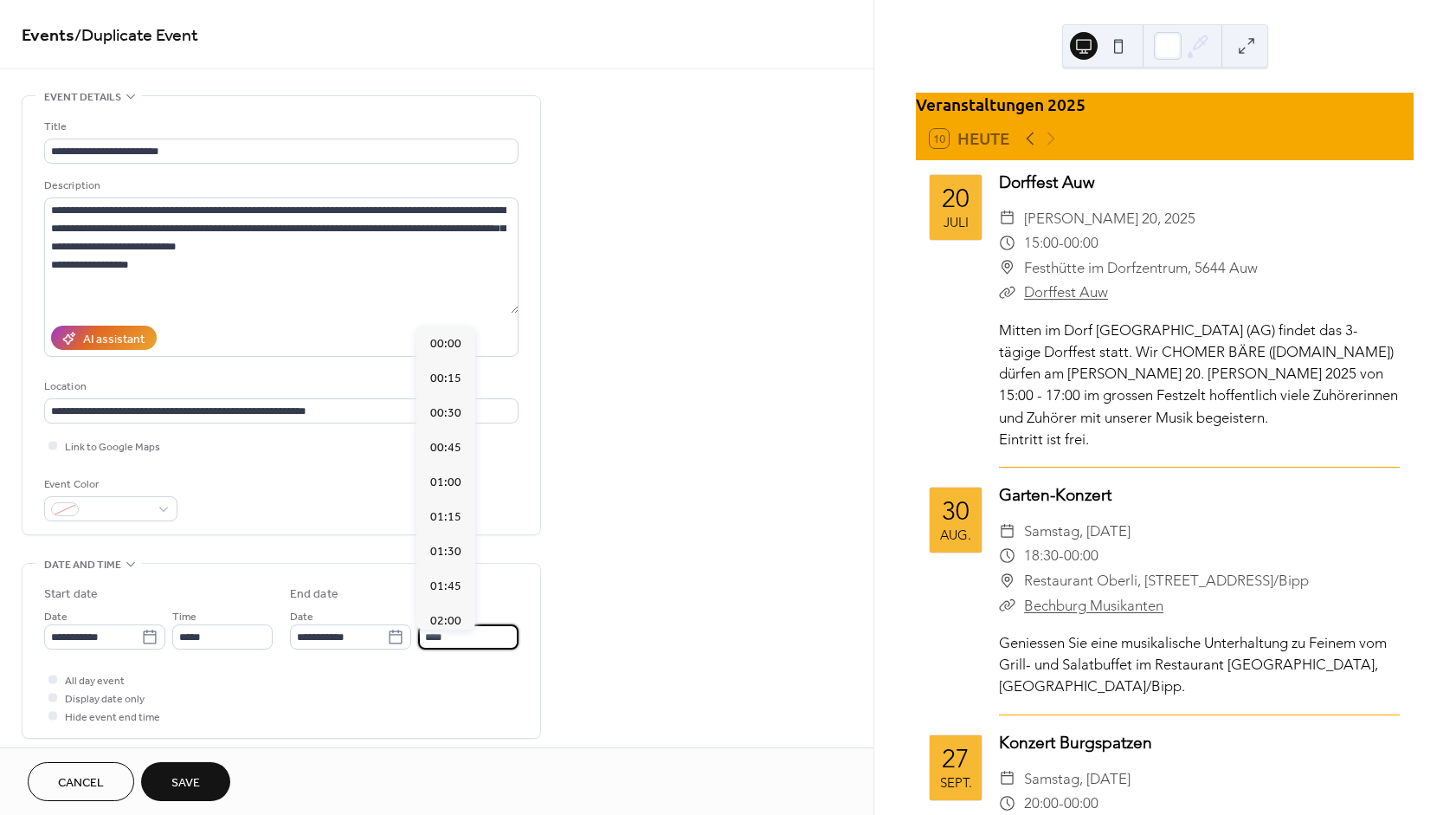 click on "All day event Display date only Hide event end time" at bounding box center [281, 697] 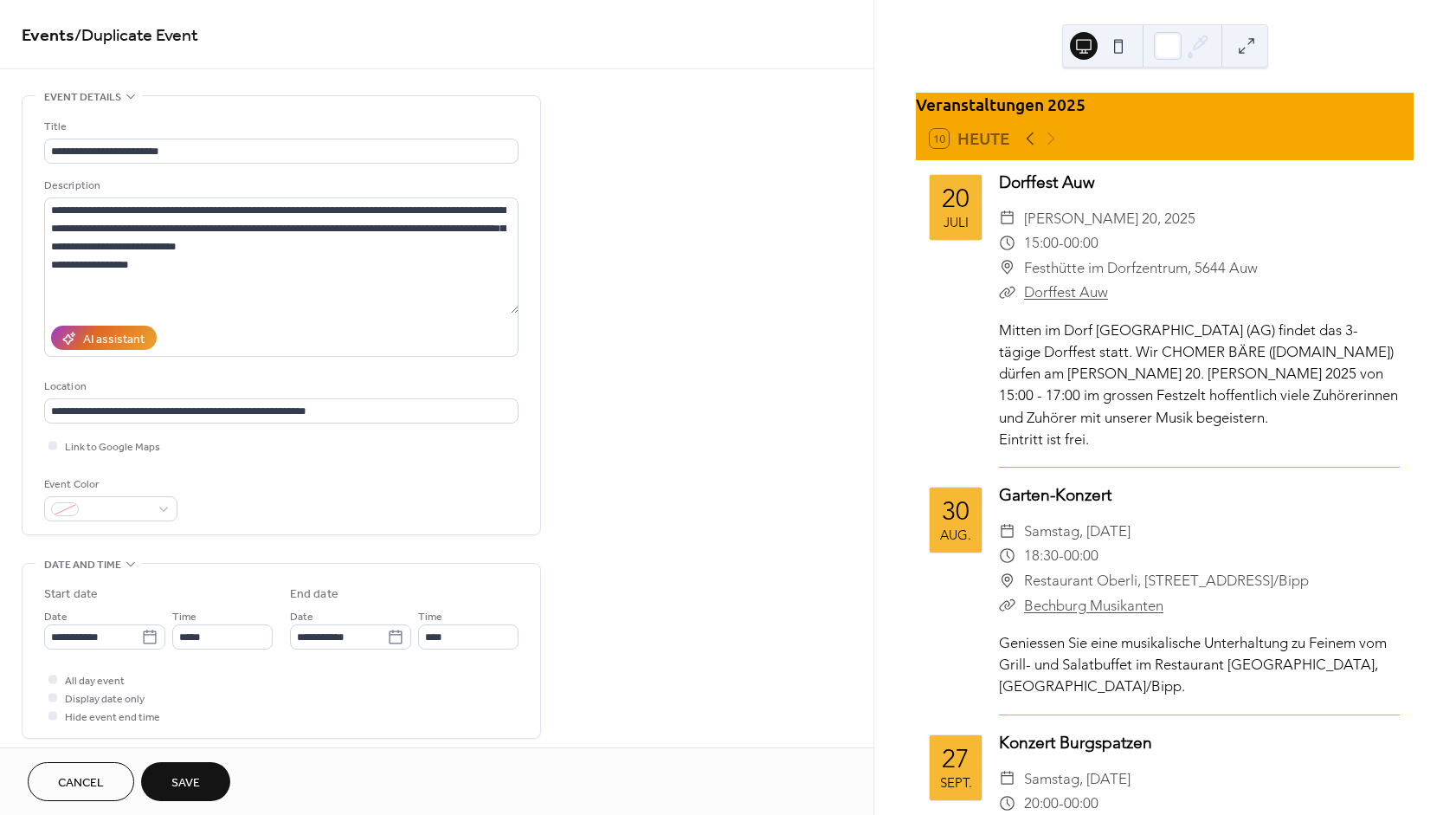 type on "*****" 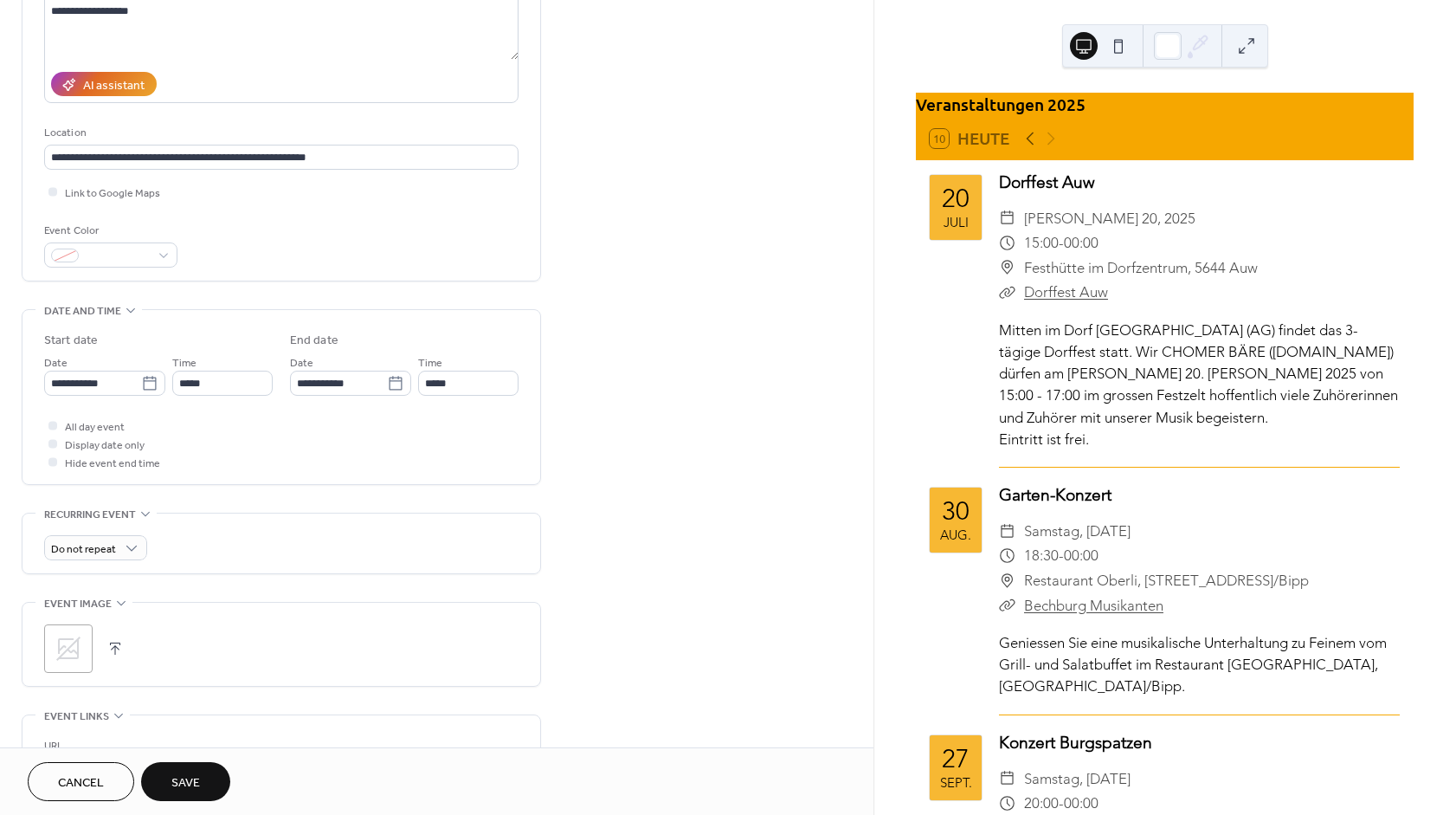scroll, scrollTop: 260, scrollLeft: 0, axis: vertical 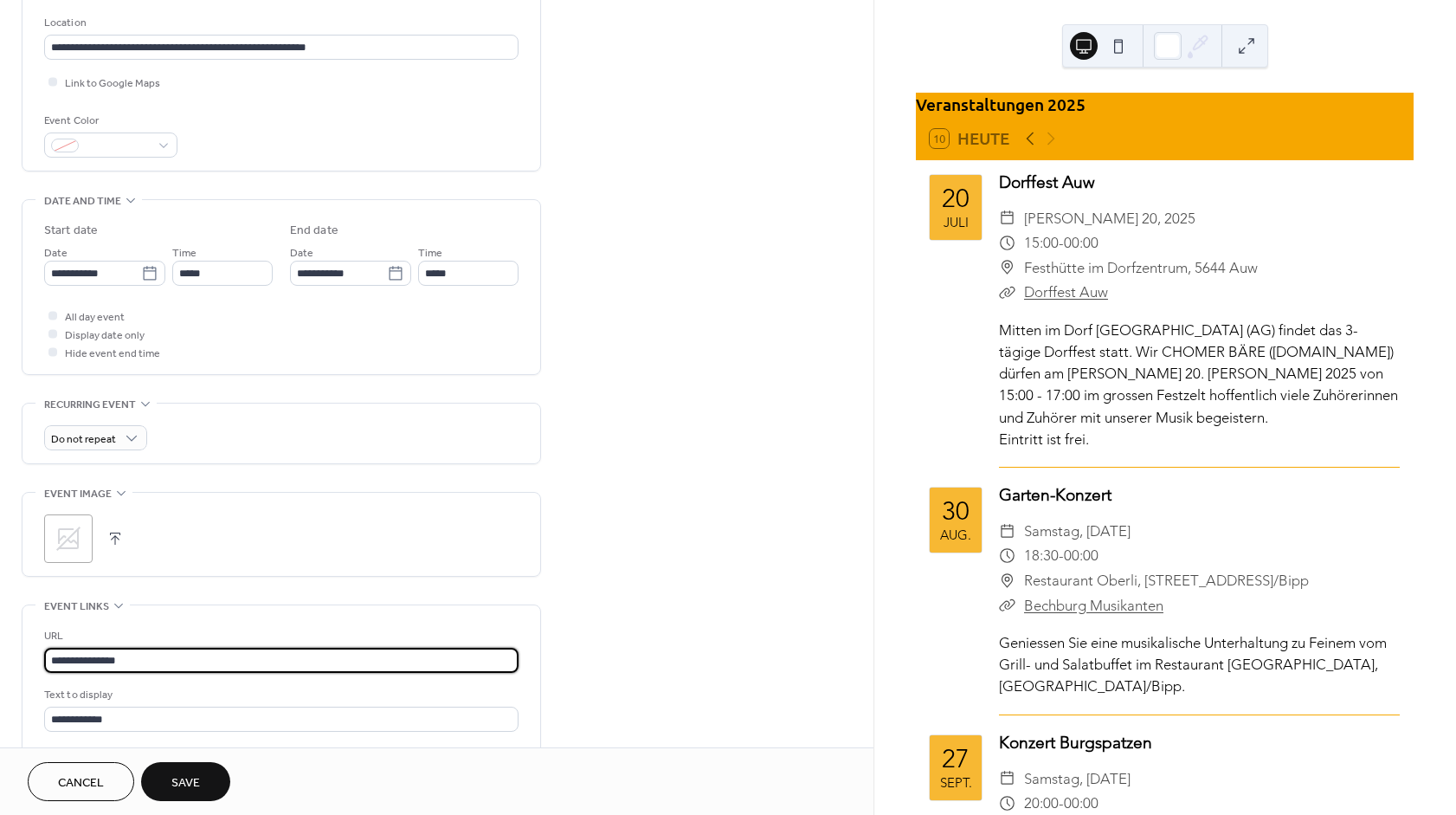 drag, startPoint x: 142, startPoint y: 668, endPoint x: -188, endPoint y: 655, distance: 330.25596 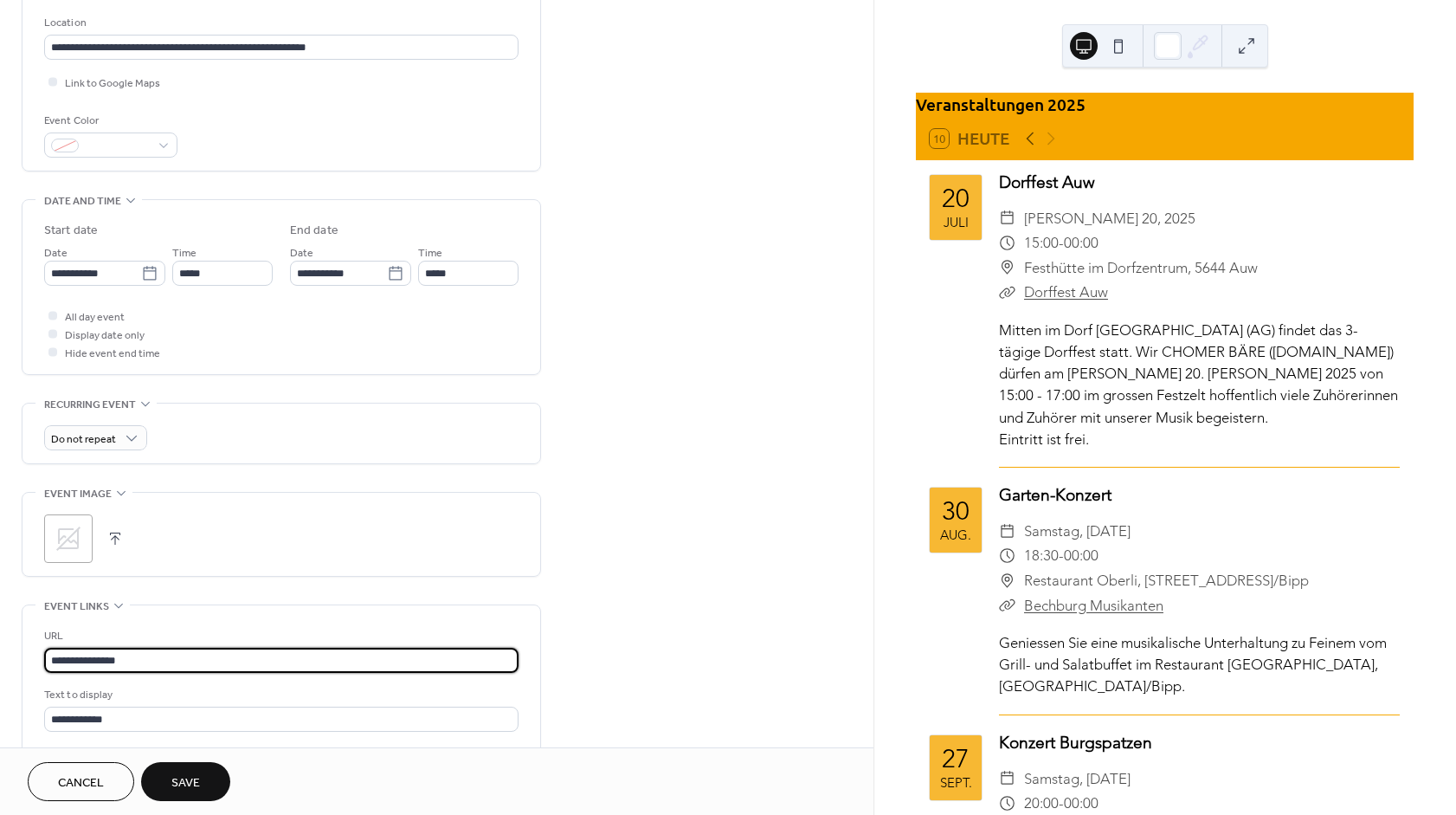 click on "**********" at bounding box center [281, 660] 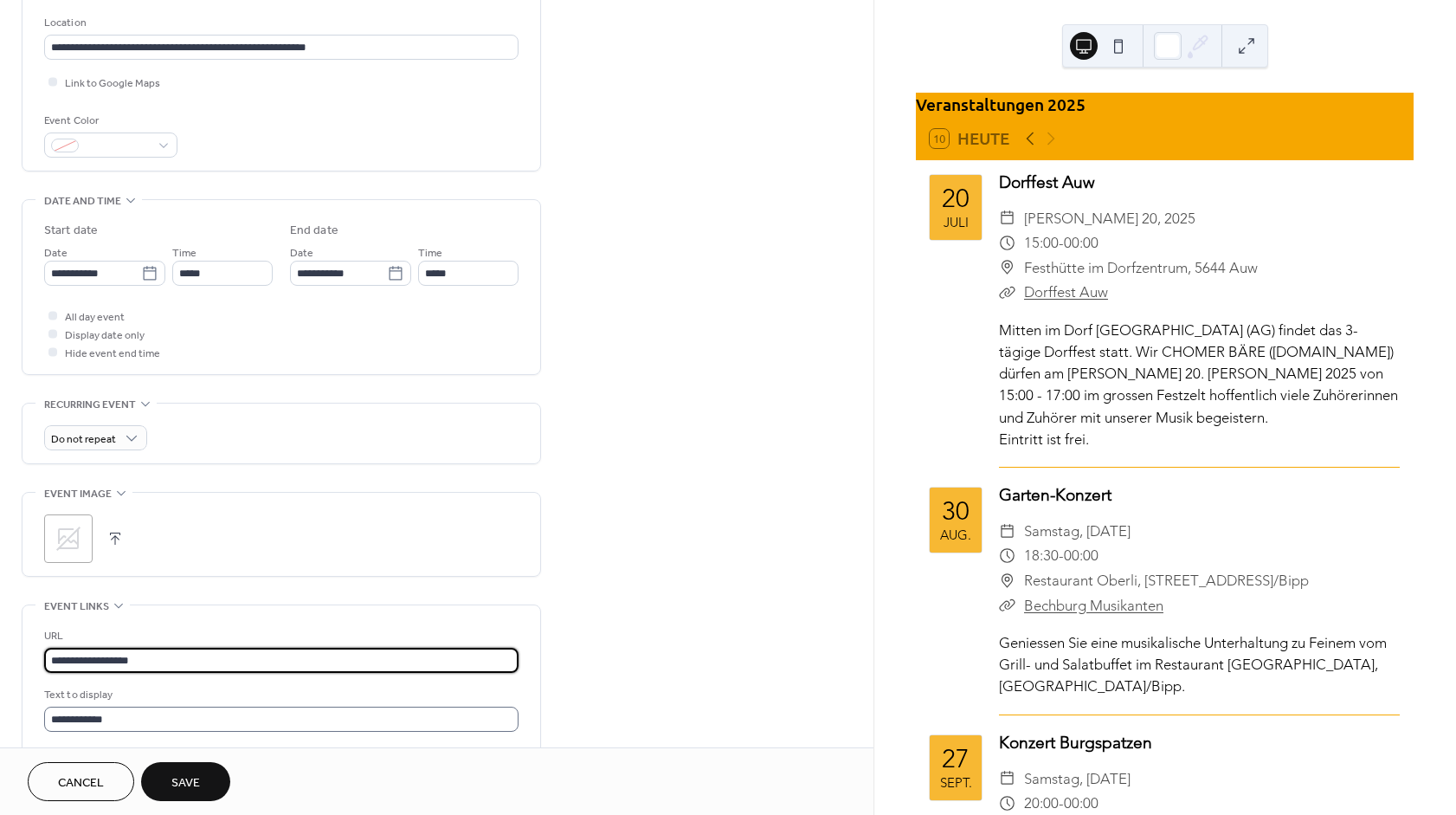 type on "**********" 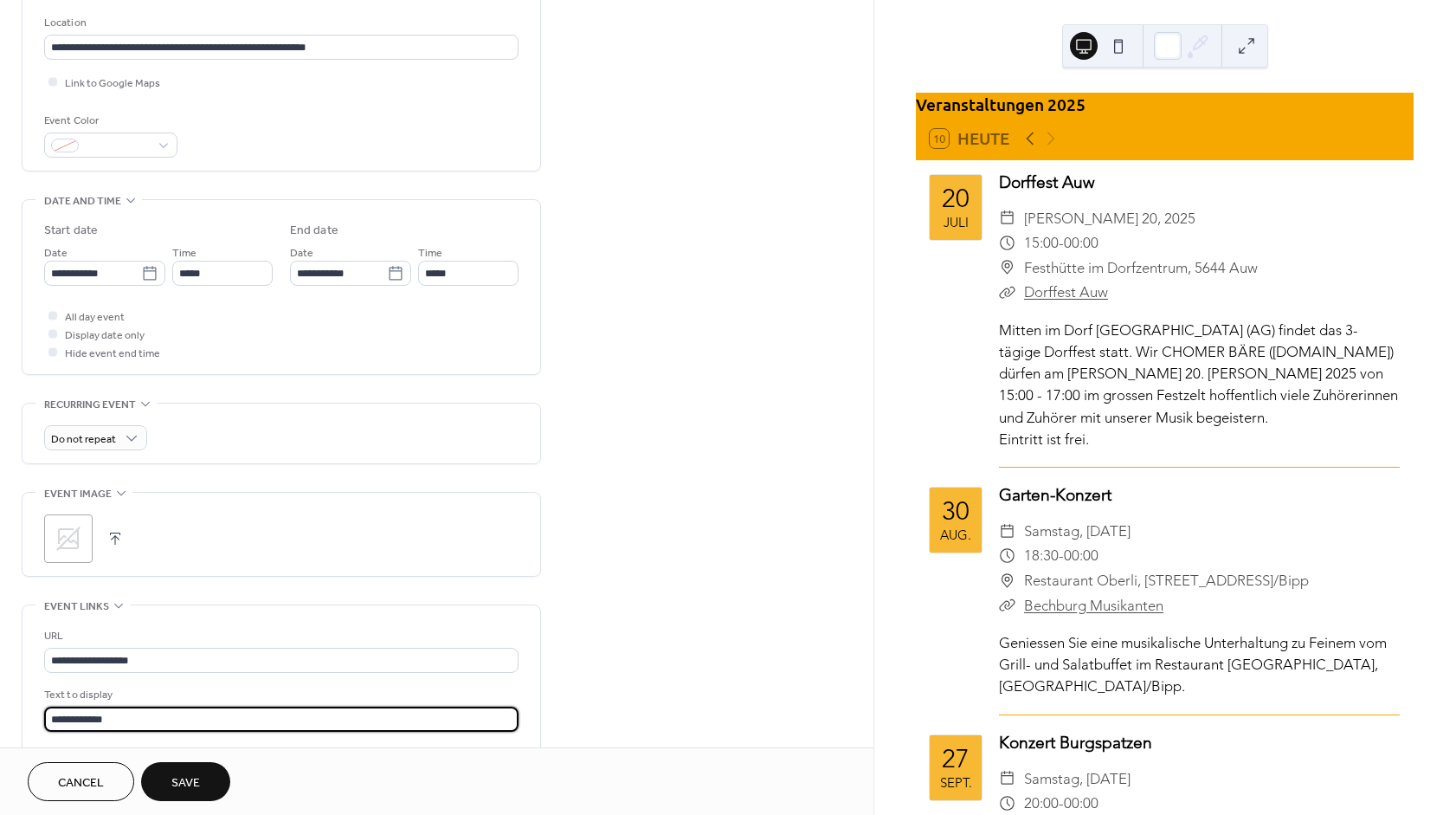 drag, startPoint x: 116, startPoint y: 728, endPoint x: -417, endPoint y: 728, distance: 533 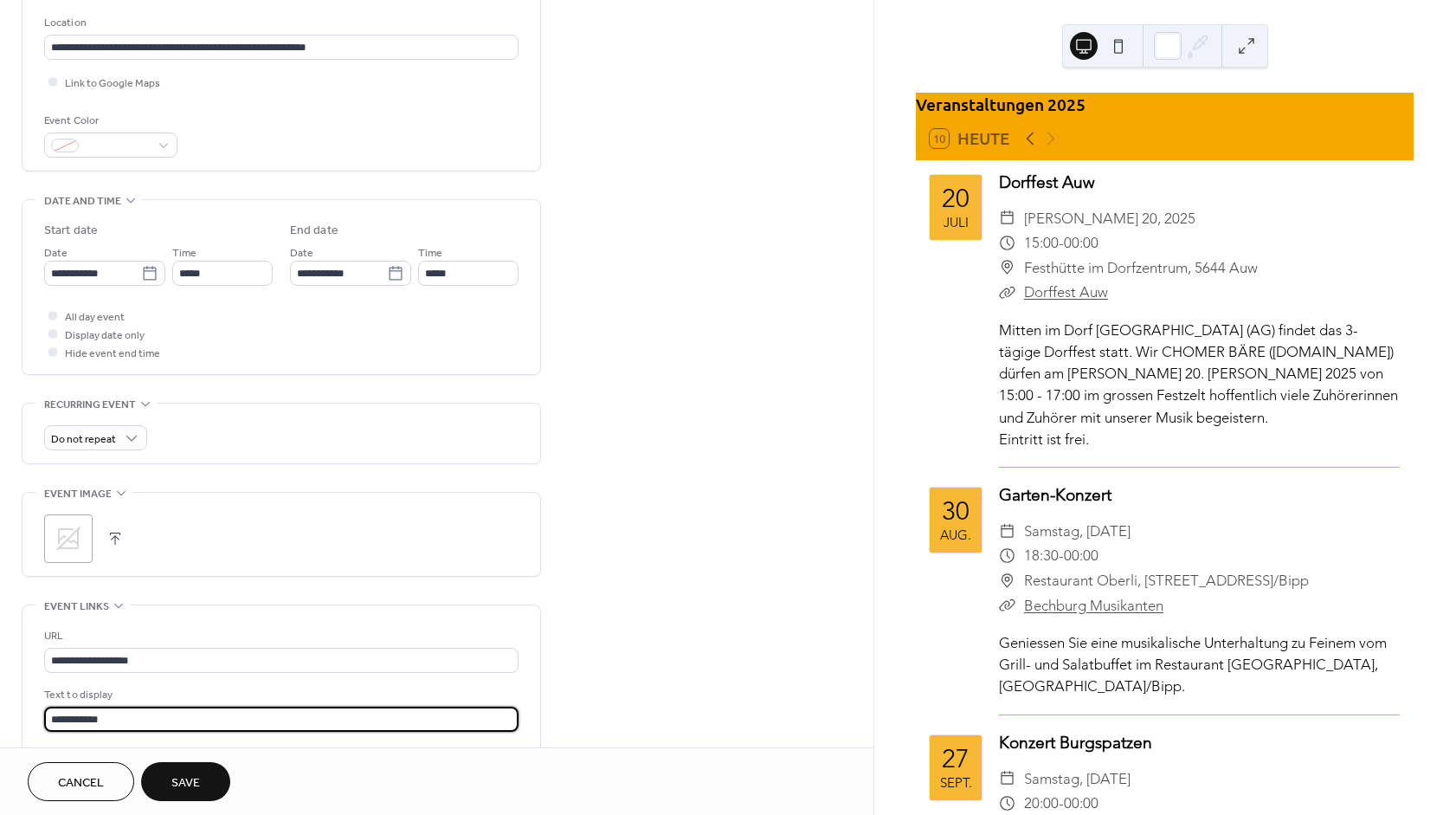 type on "**********" 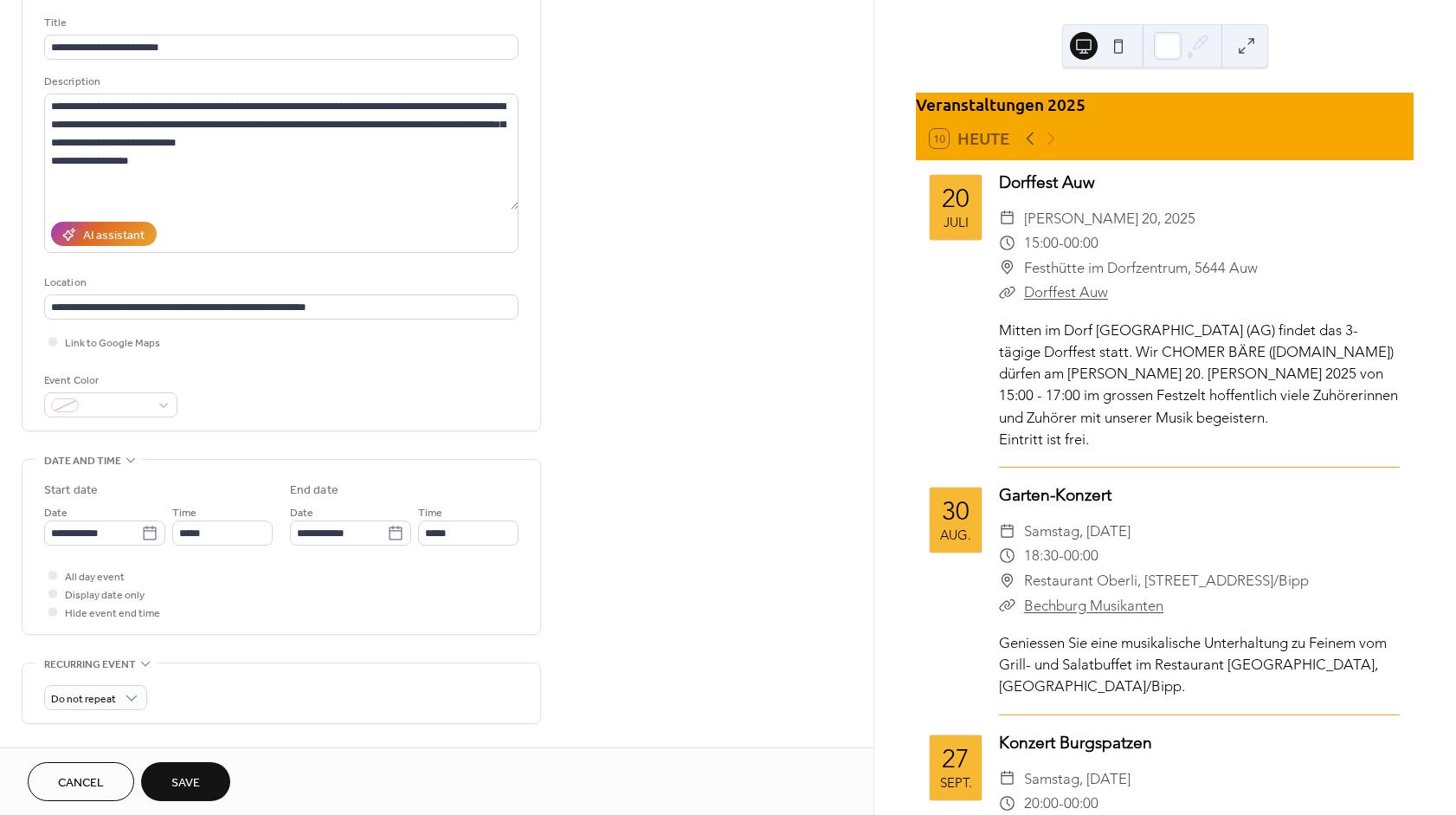 scroll, scrollTop: 0, scrollLeft: 0, axis: both 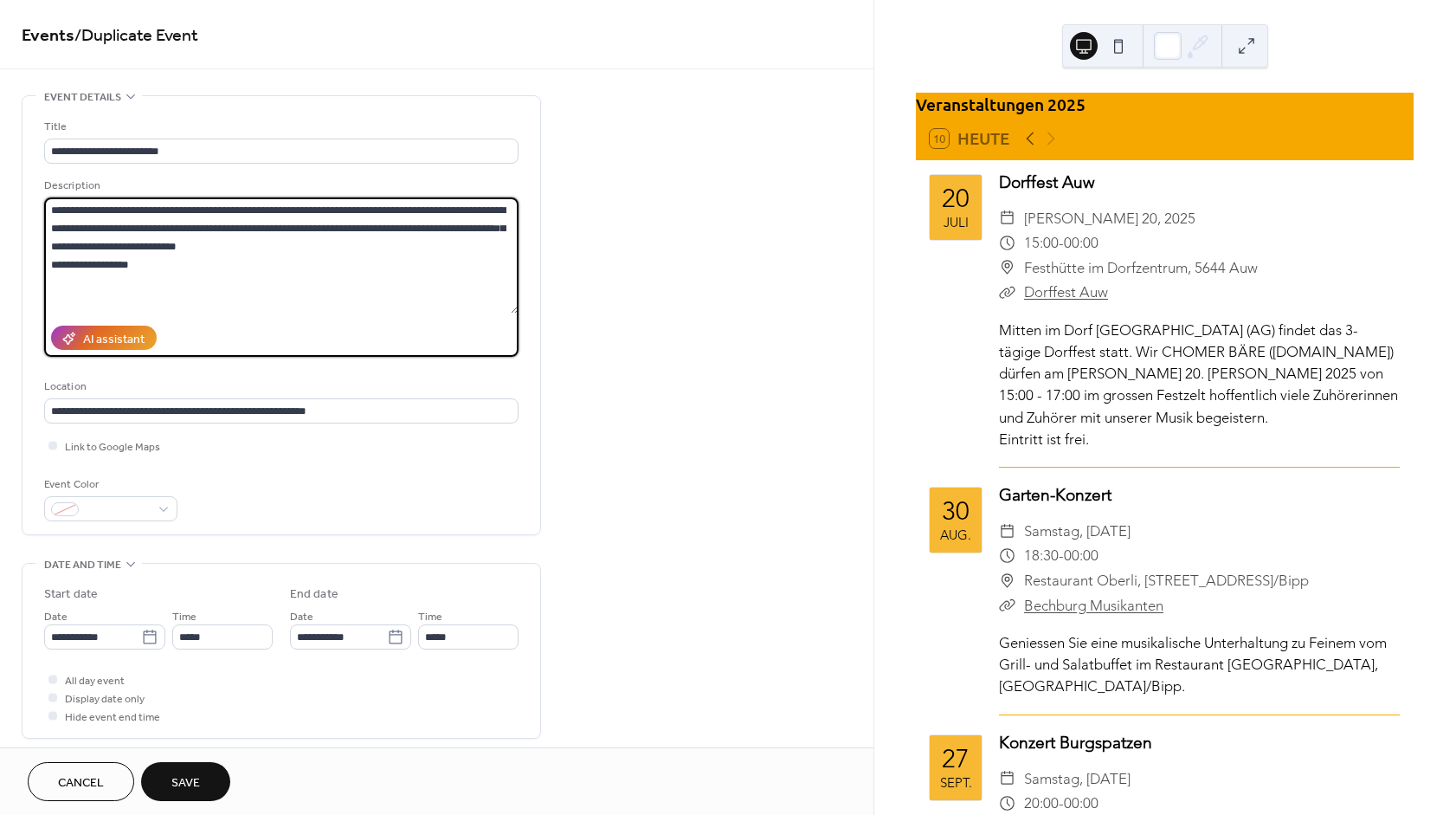 drag, startPoint x: 16, startPoint y: 210, endPoint x: -41, endPoint y: 169, distance: 70.21396 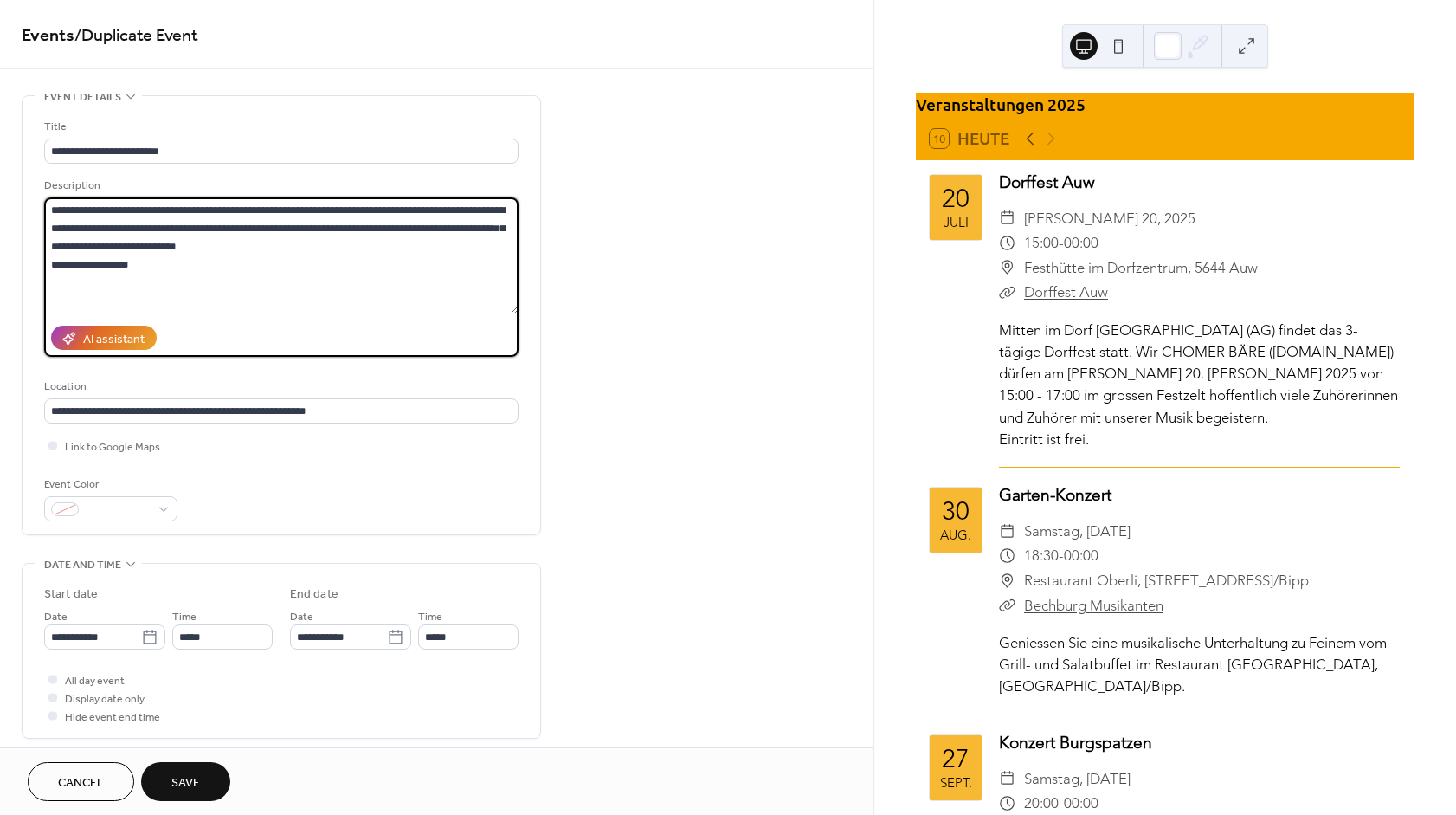 click on "**********" at bounding box center [281, 255] 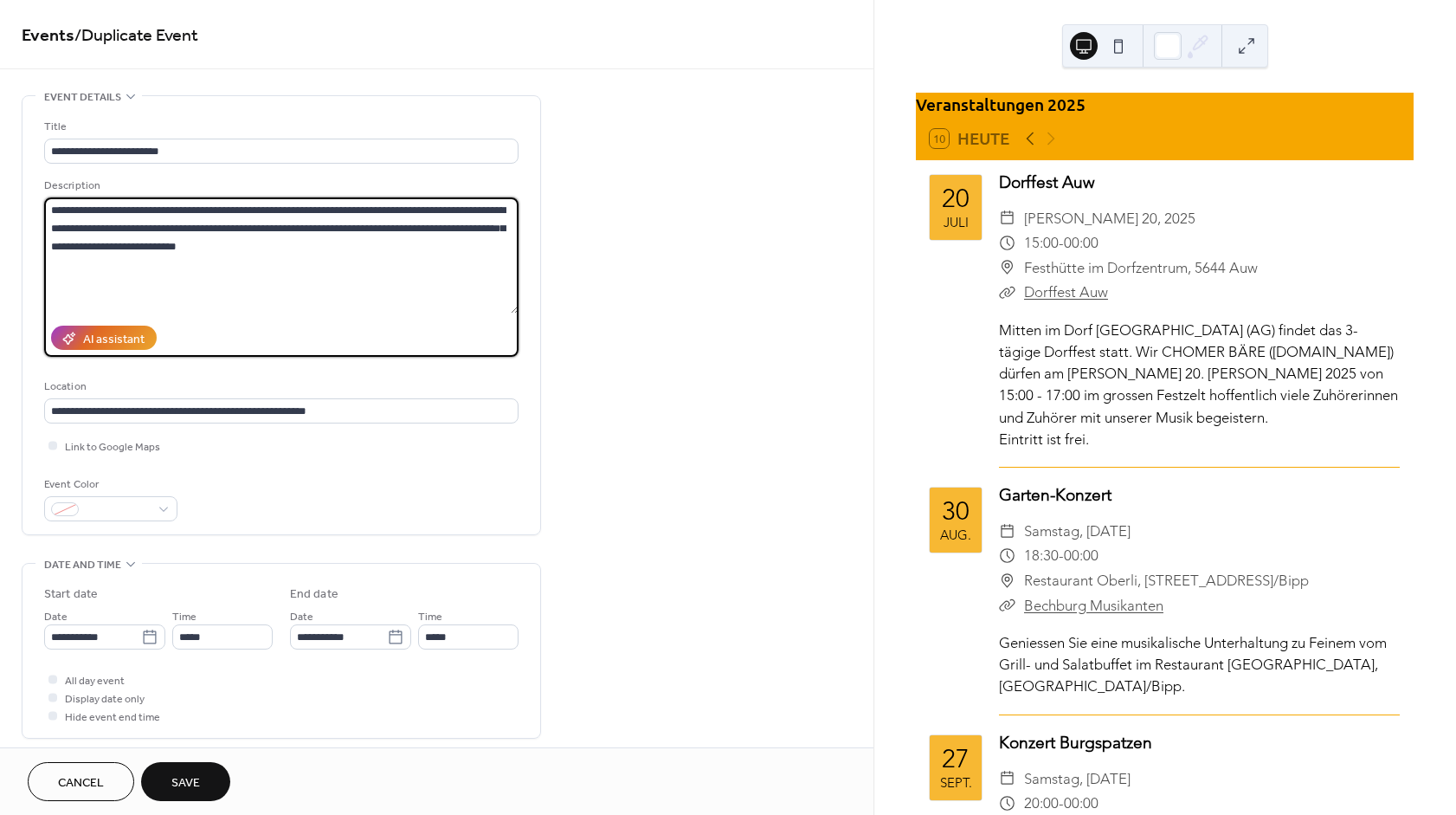 click on "**********" at bounding box center (281, 255) 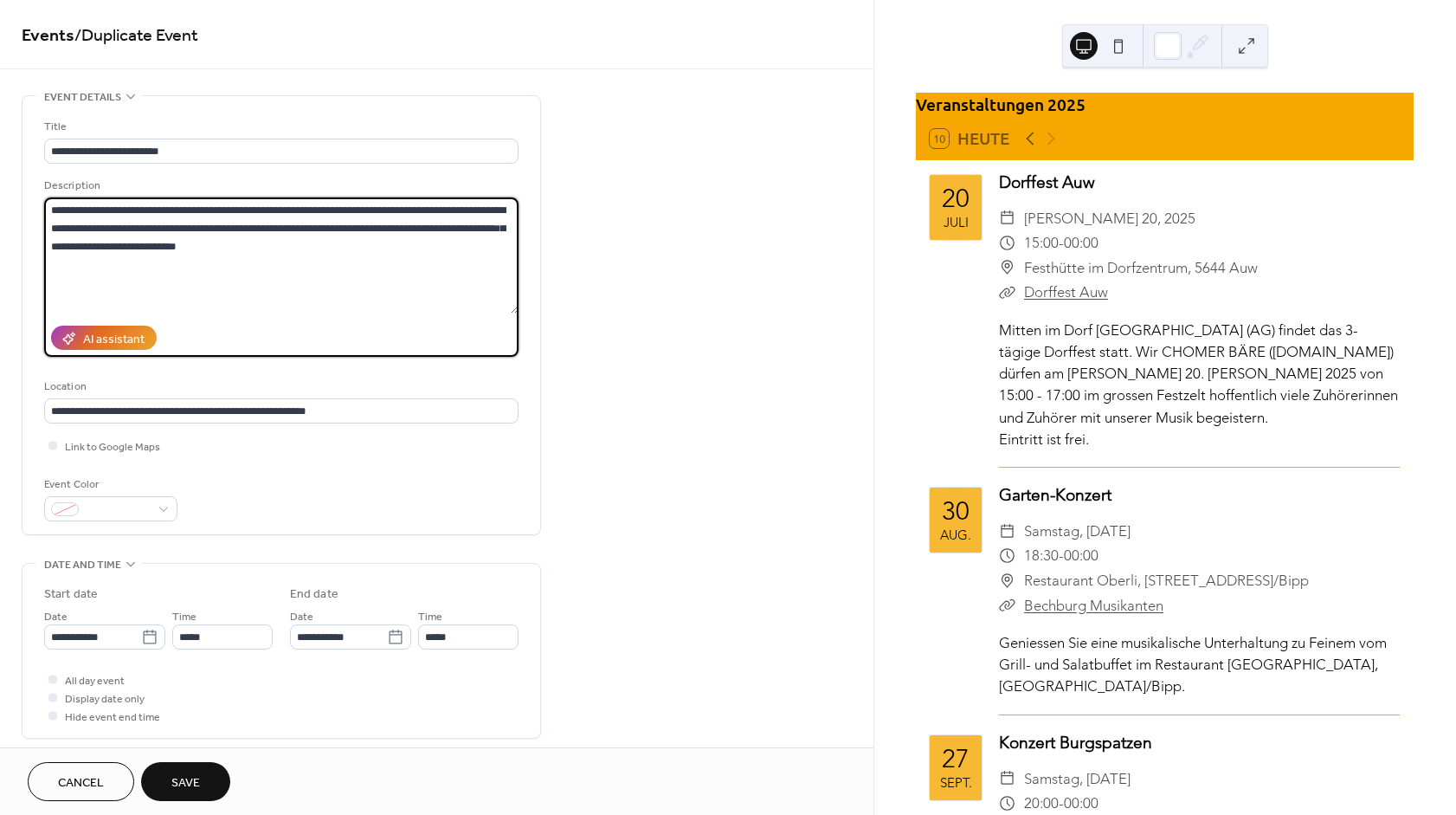 drag, startPoint x: 250, startPoint y: 212, endPoint x: 54, endPoint y: 214, distance: 196.0102 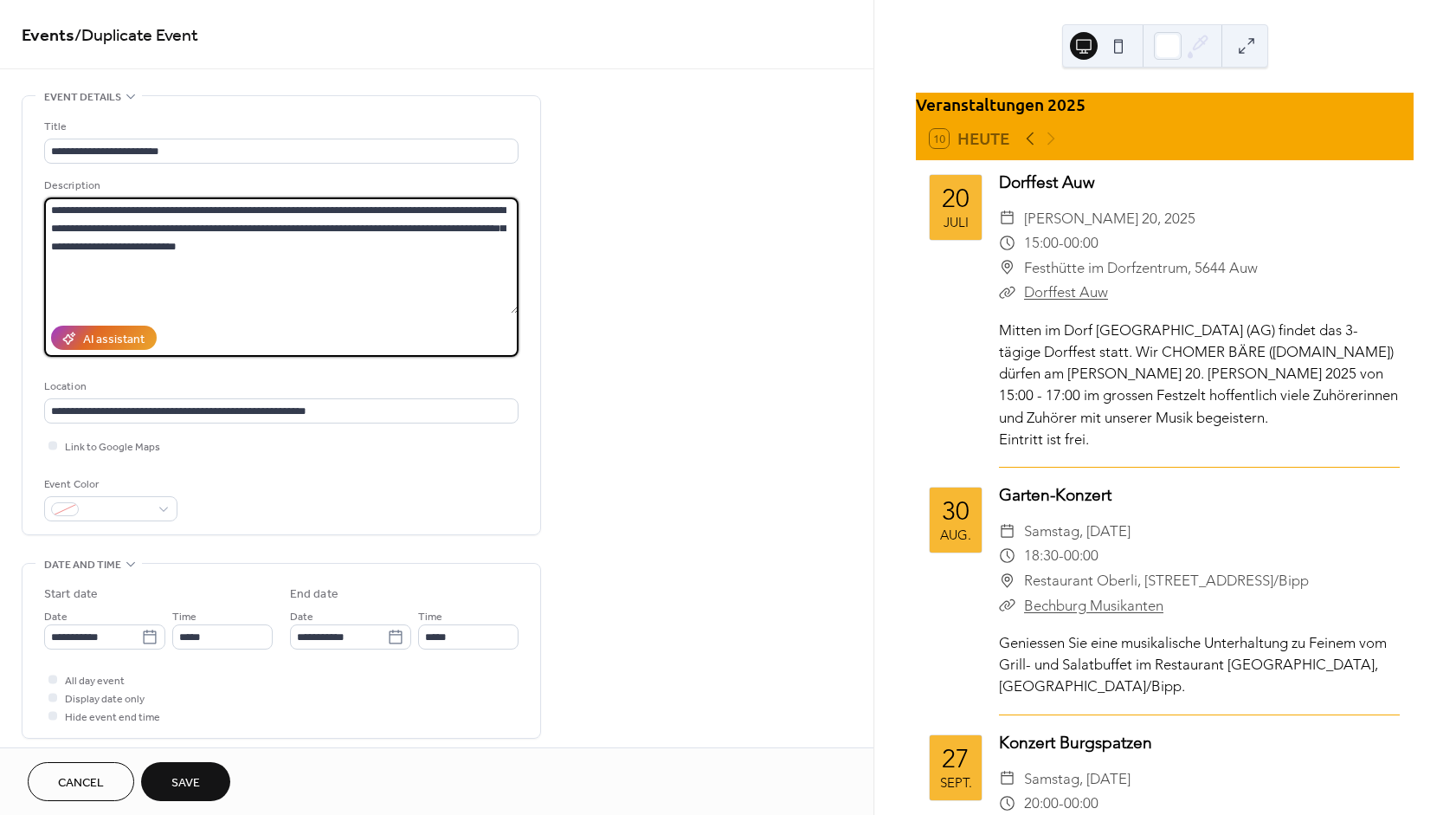 click on "**********" at bounding box center [281, 255] 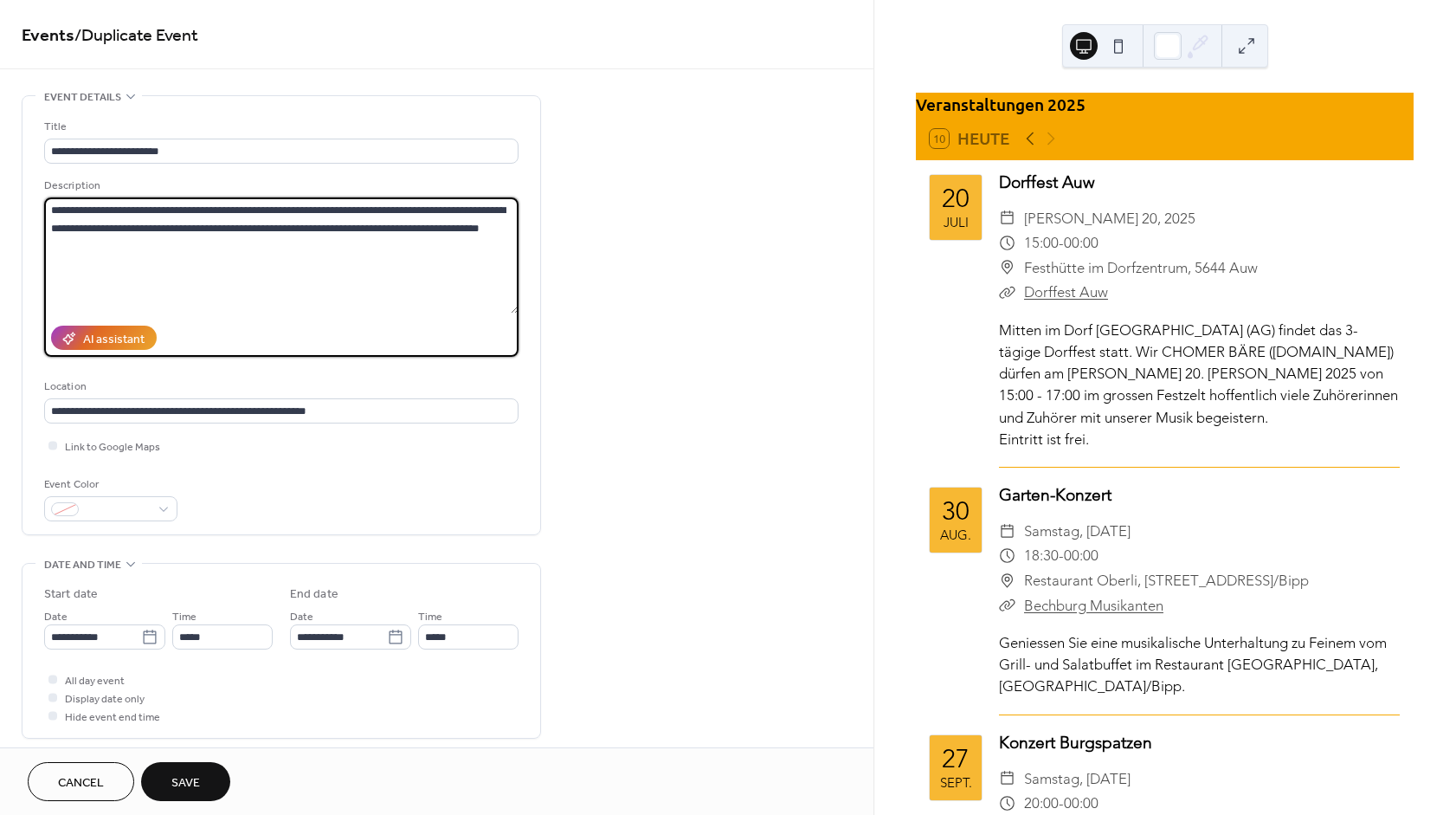 click on "**********" at bounding box center [281, 255] 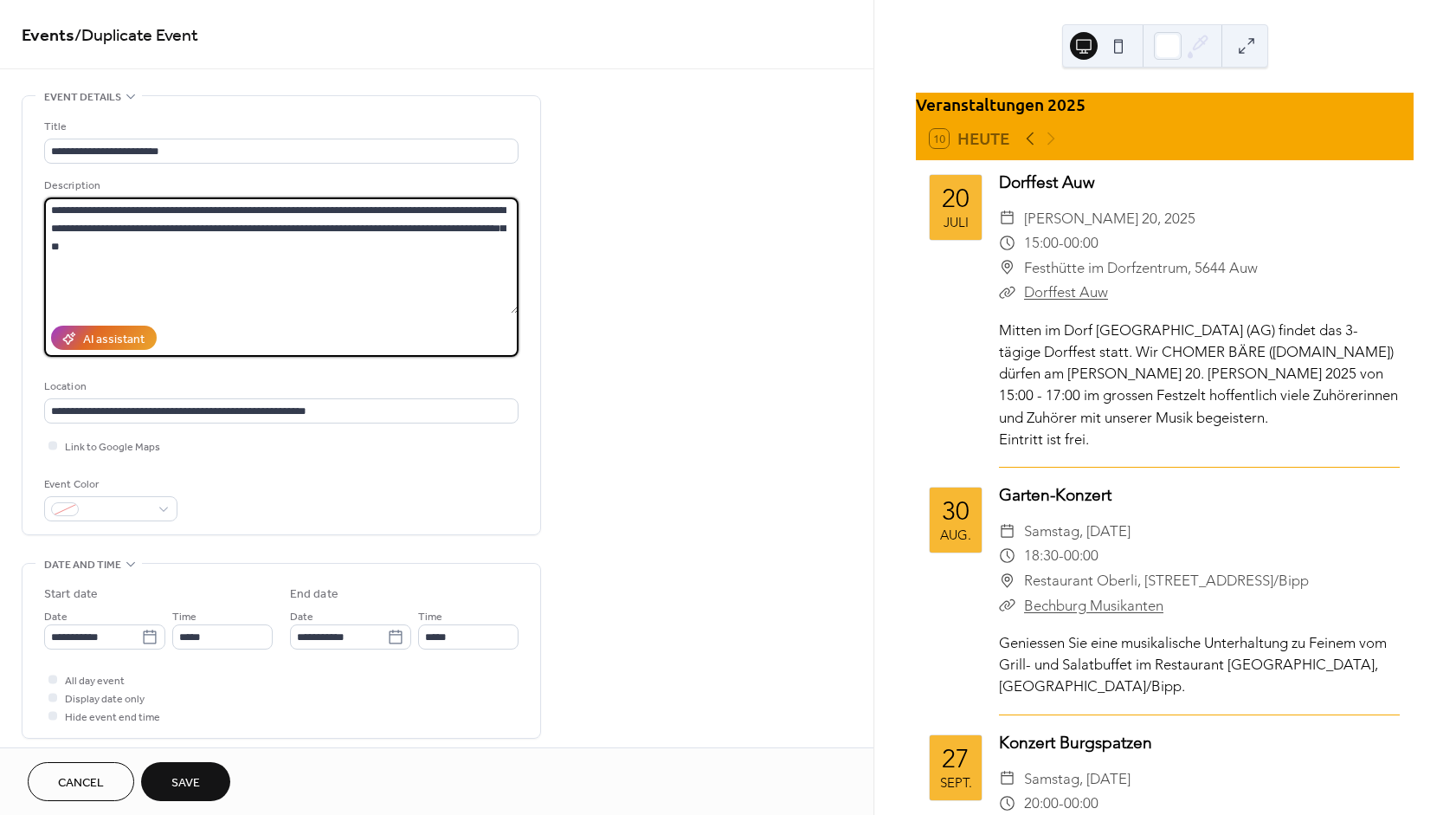 click on "**********" at bounding box center [281, 255] 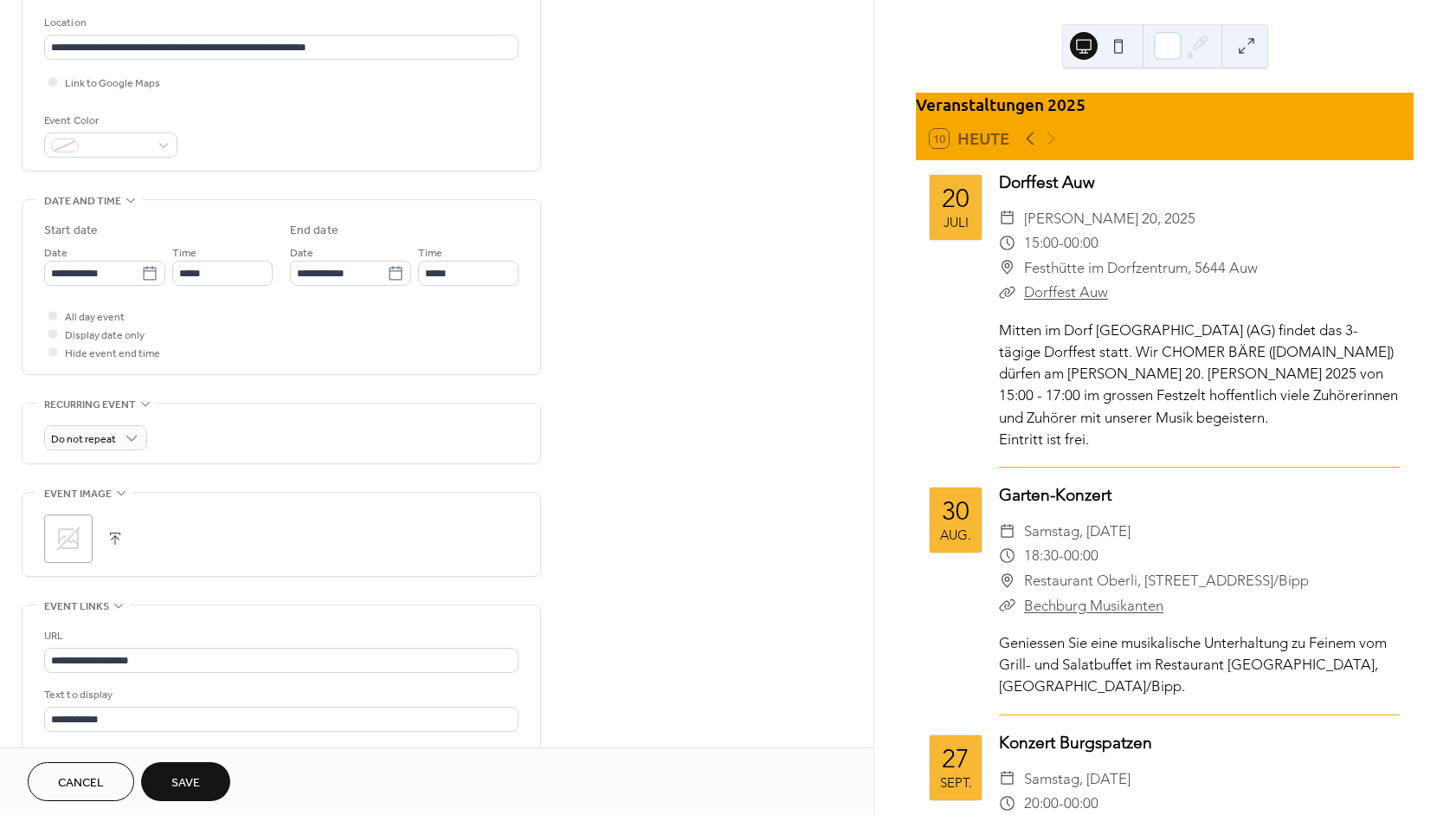 scroll, scrollTop: 622, scrollLeft: 0, axis: vertical 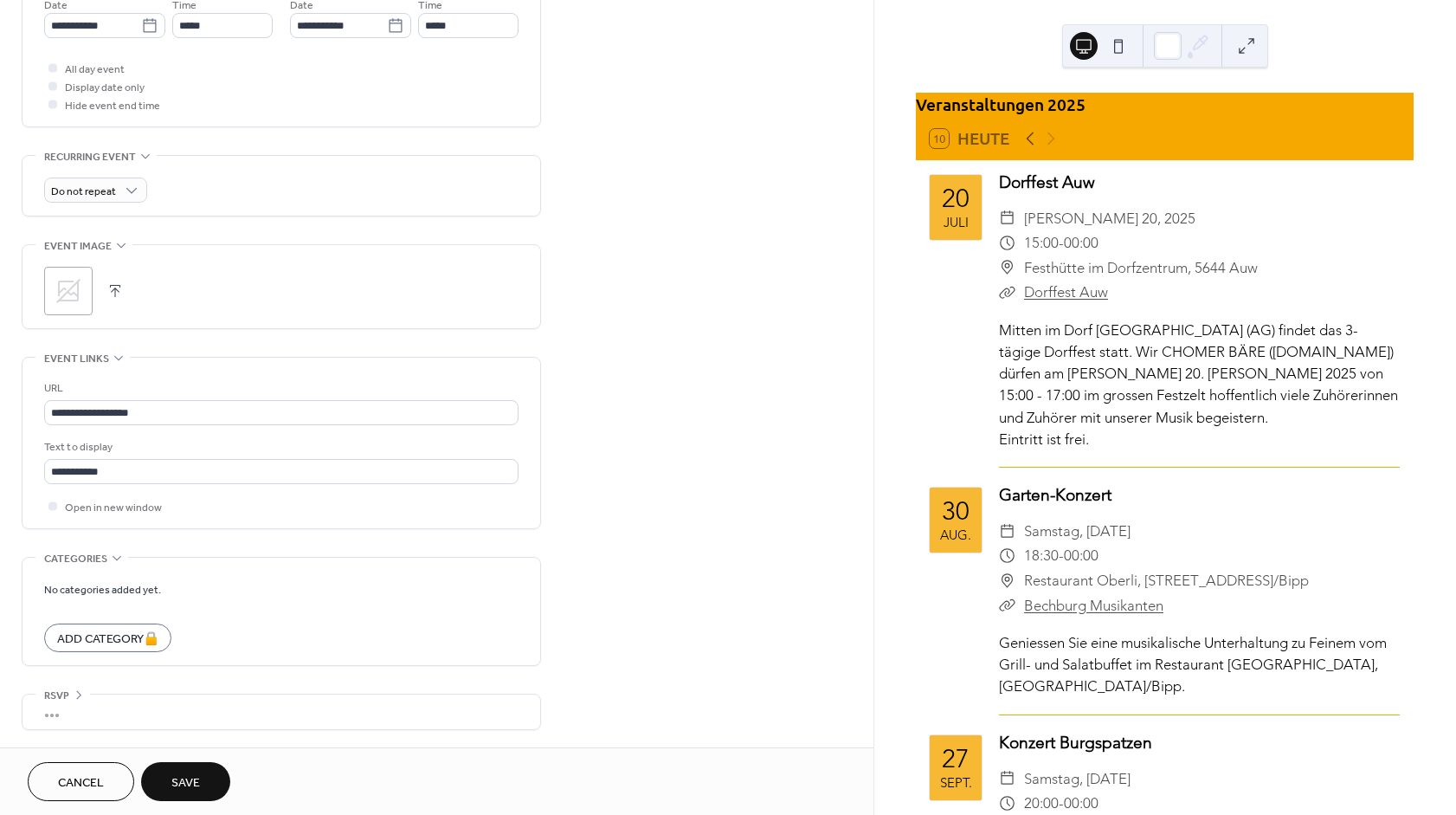type on "**********" 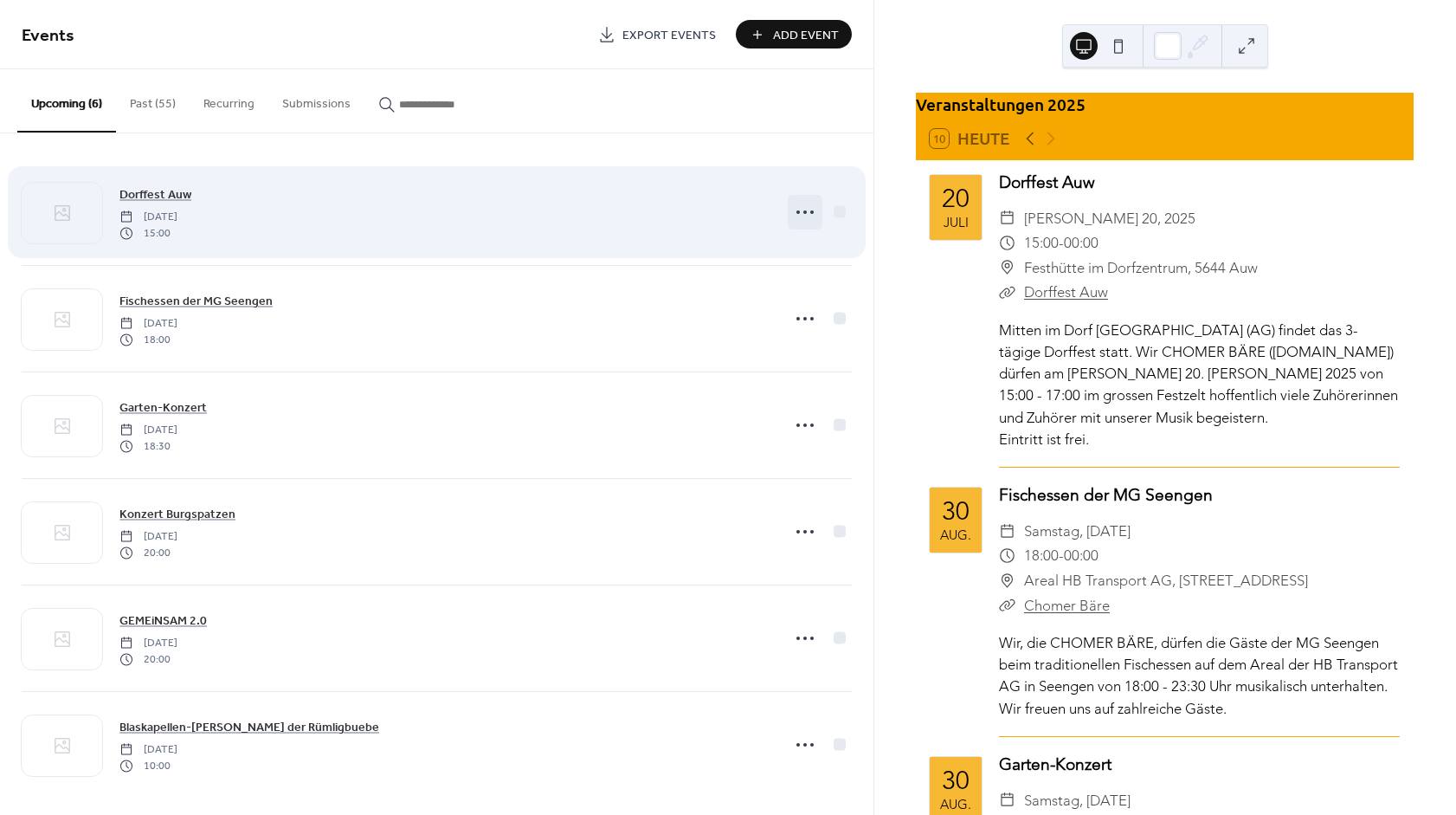 click 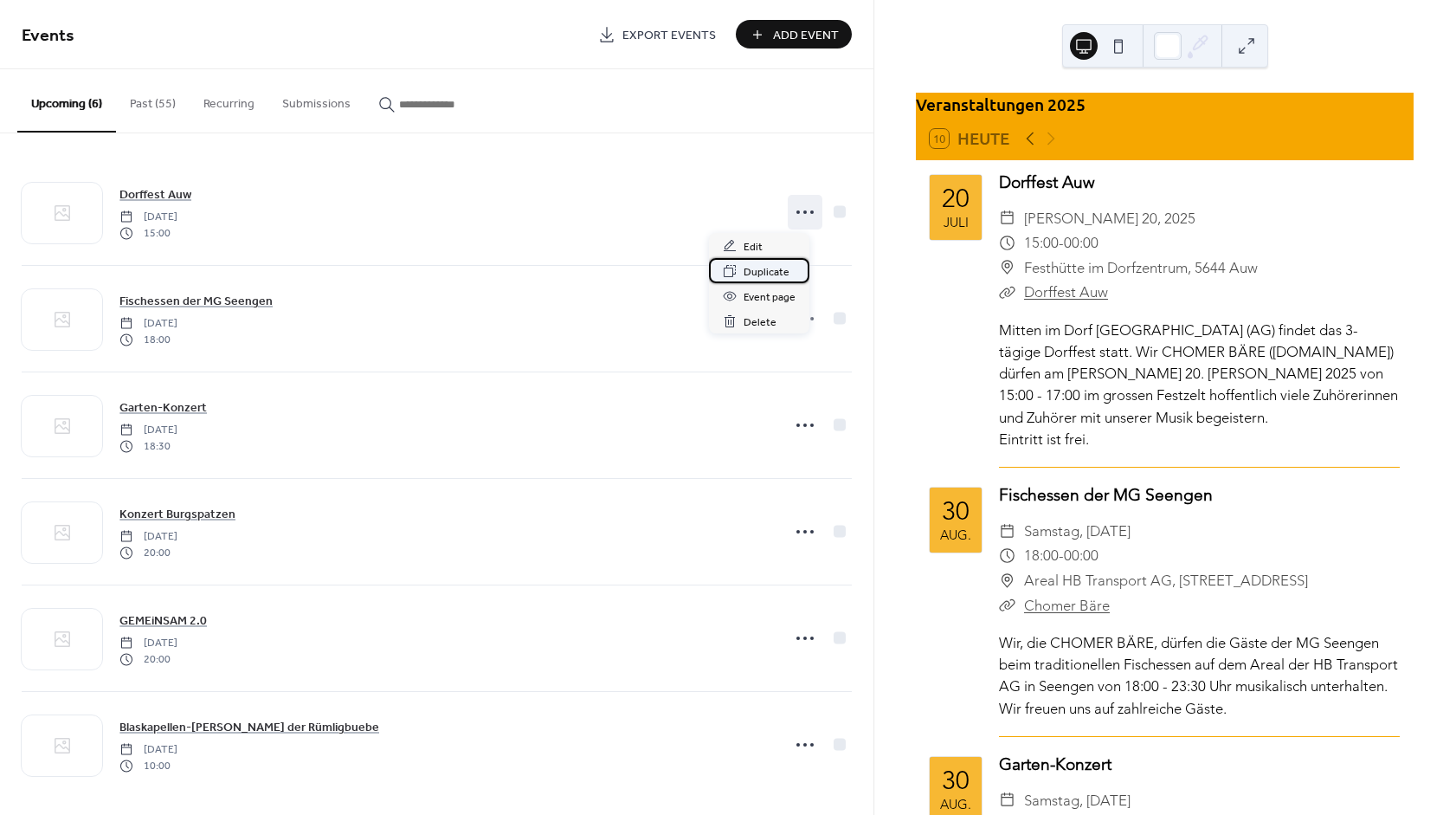click on "Duplicate" at bounding box center [766, 272] 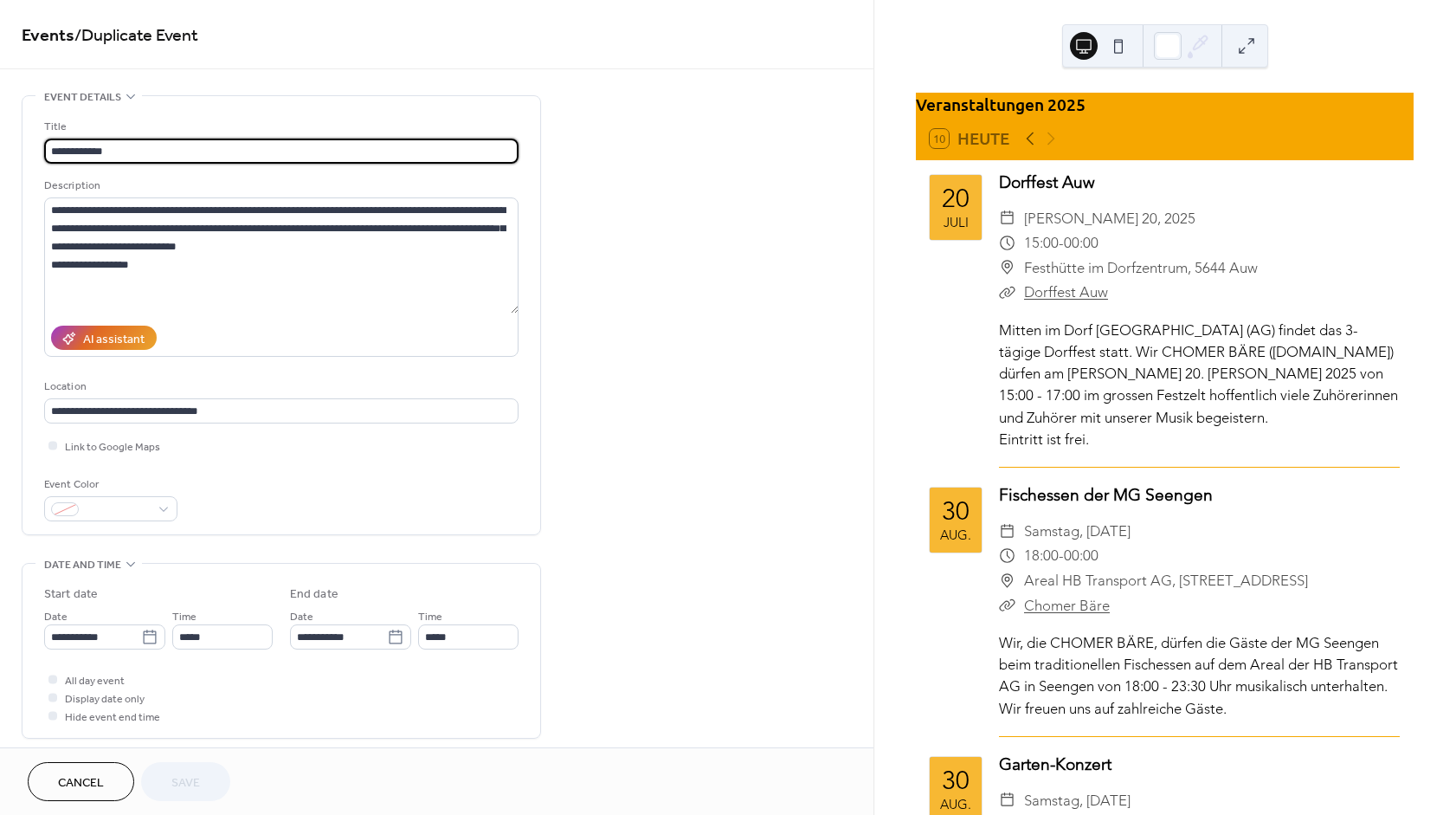 drag, startPoint x: 159, startPoint y: 151, endPoint x: -368, endPoint y: 177, distance: 527.64098 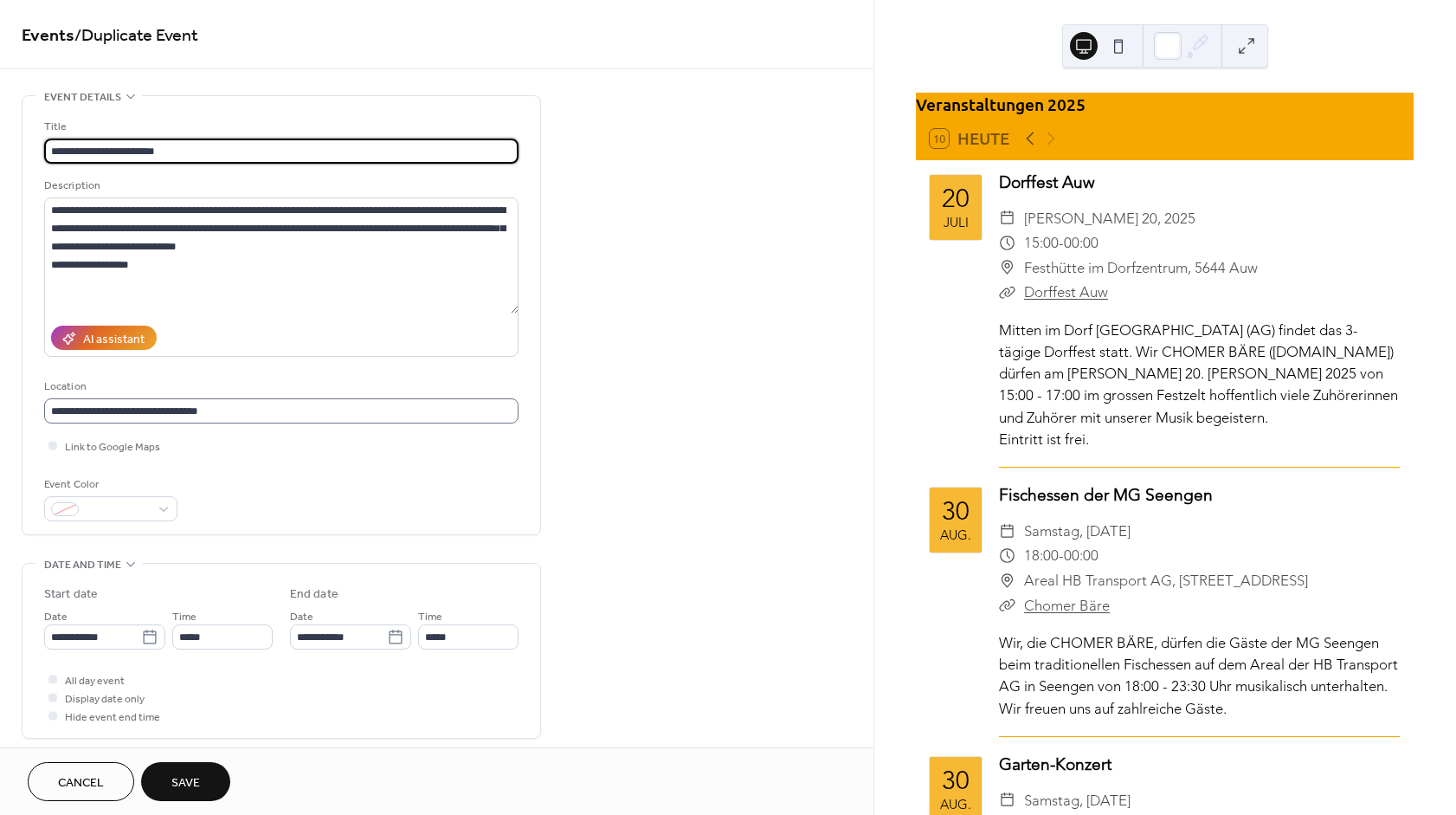 type on "**********" 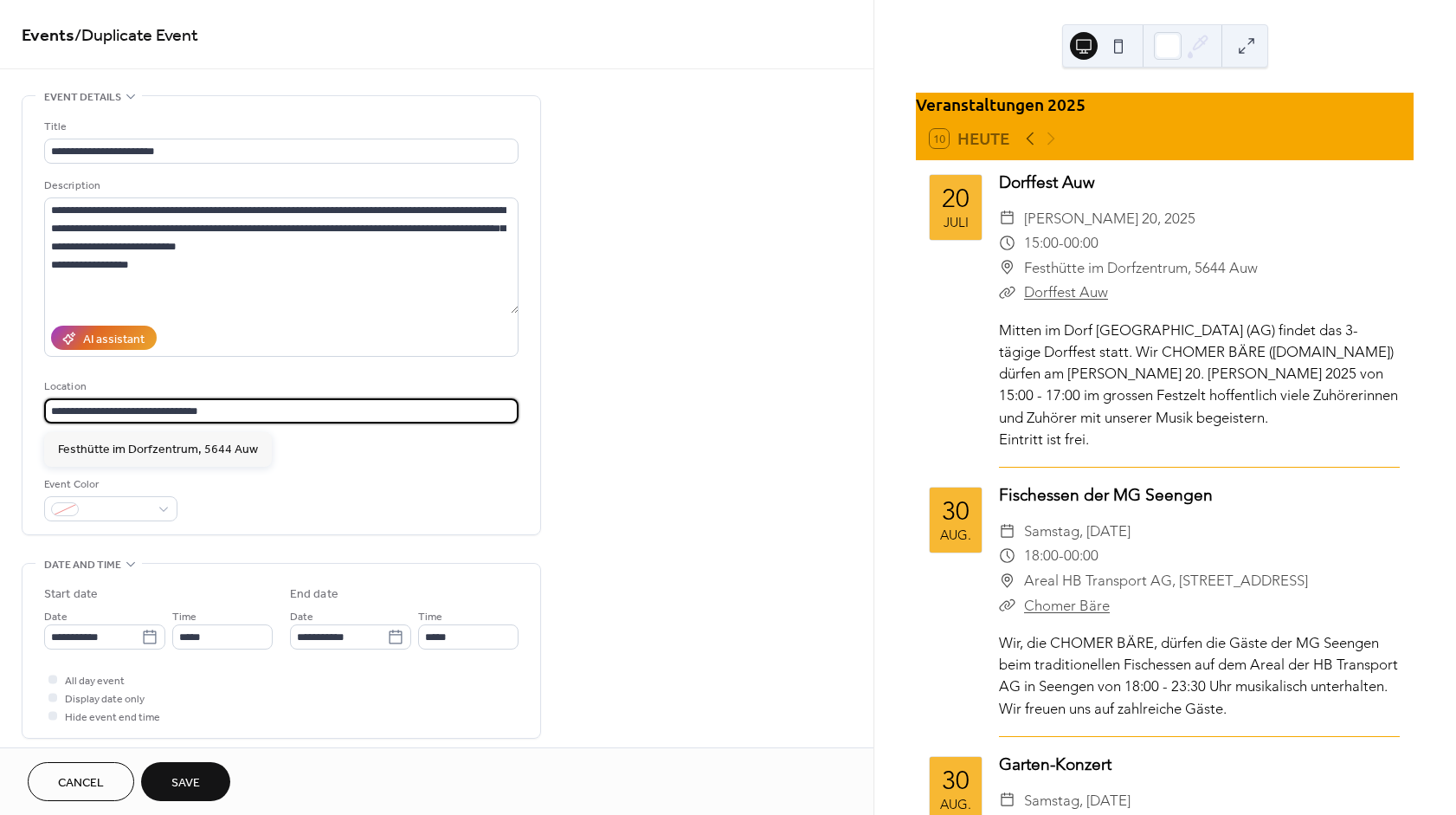 drag, startPoint x: 239, startPoint y: 417, endPoint x: -658, endPoint y: 562, distance: 908.644 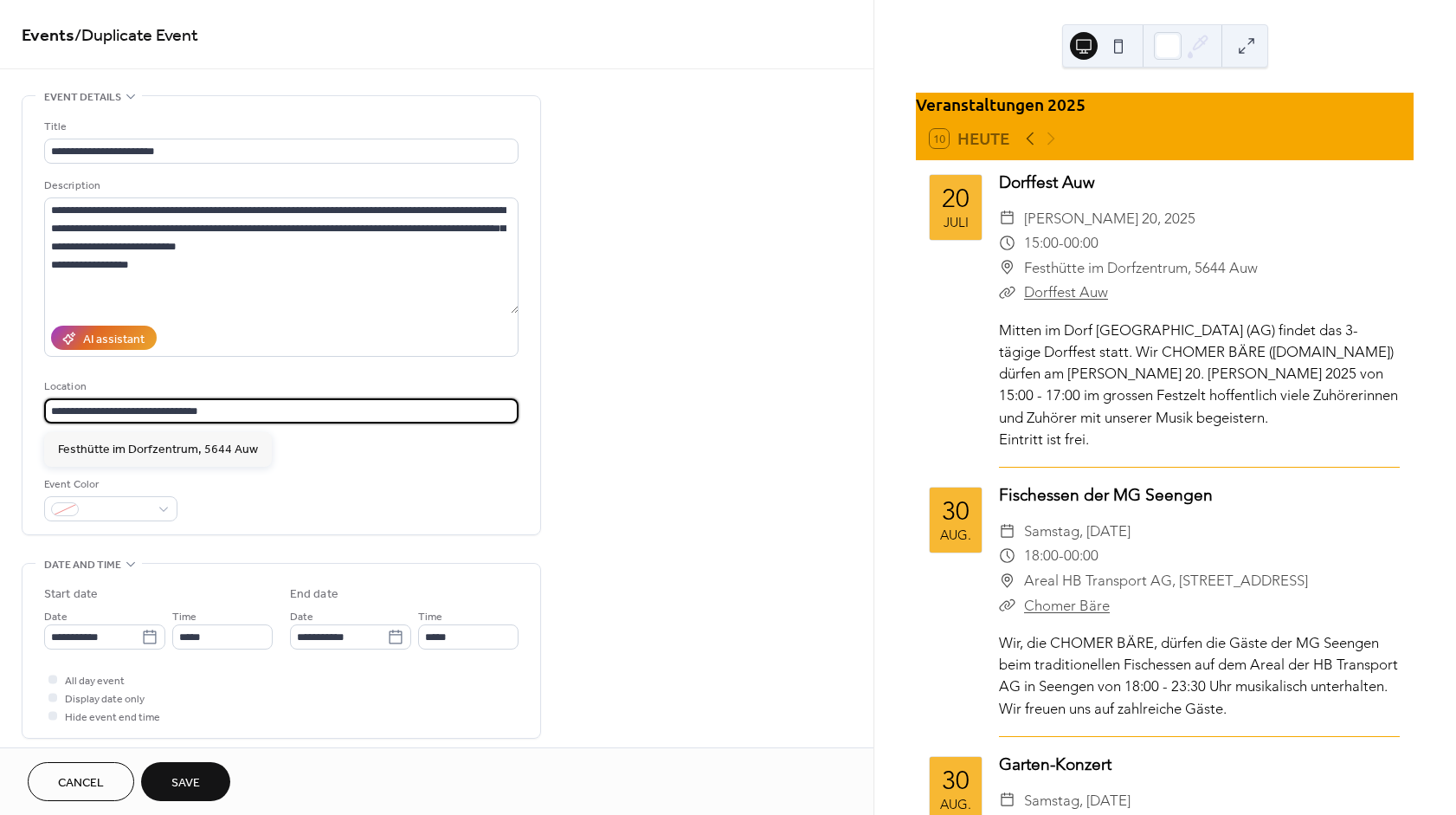 click on "**********" at bounding box center (281, 411) 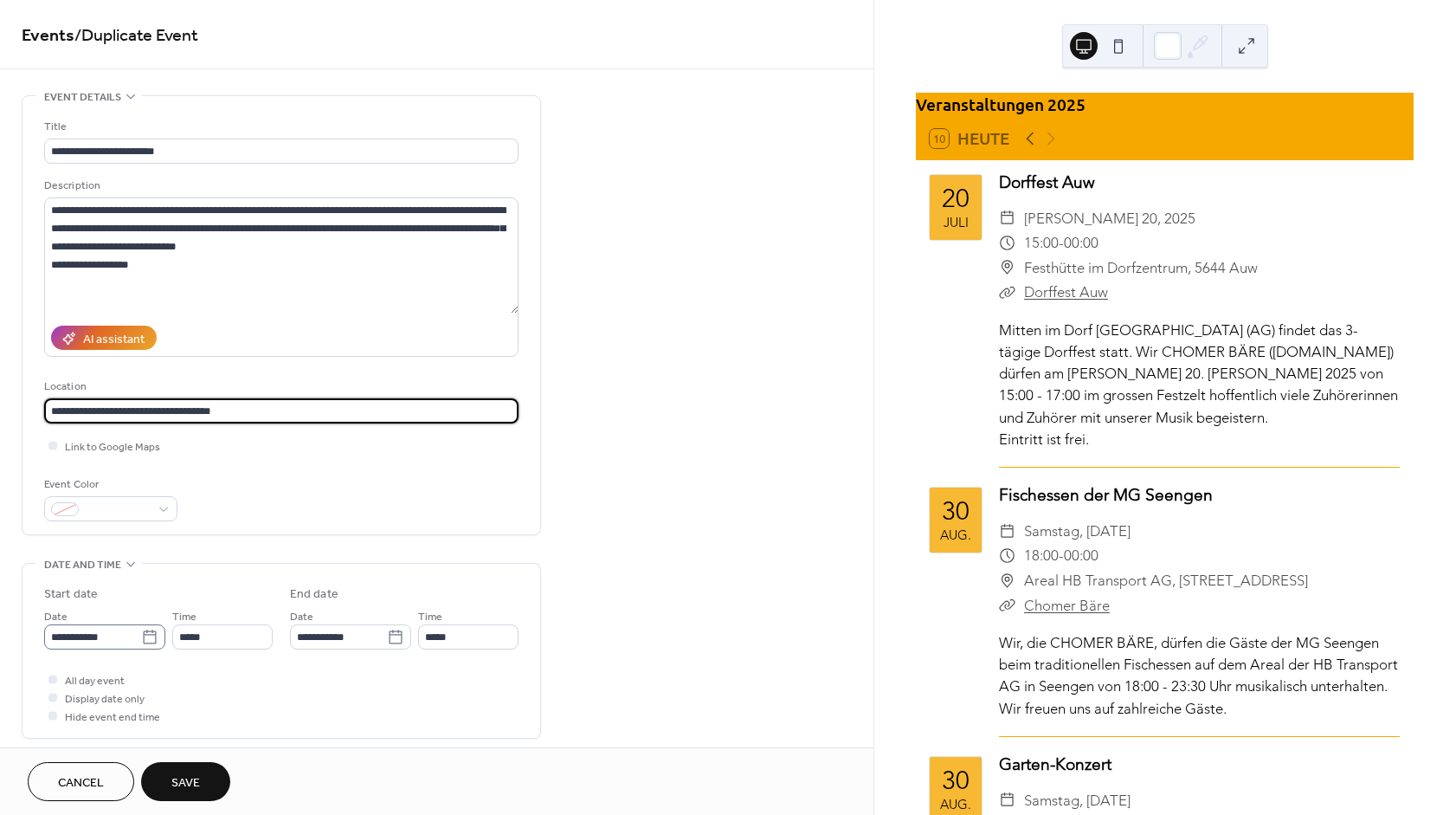 type on "**********" 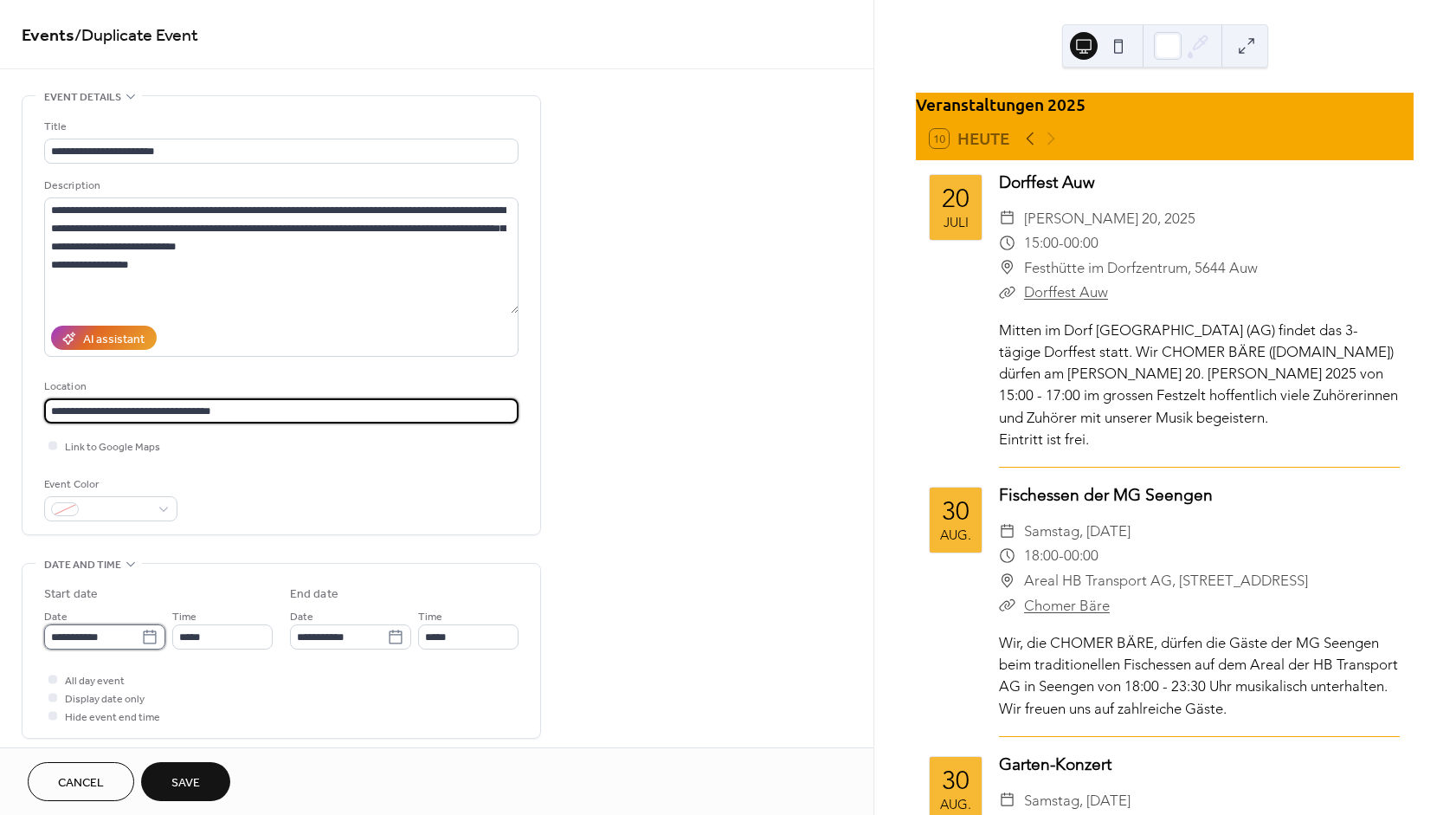 click on "**********" at bounding box center (93, 637) 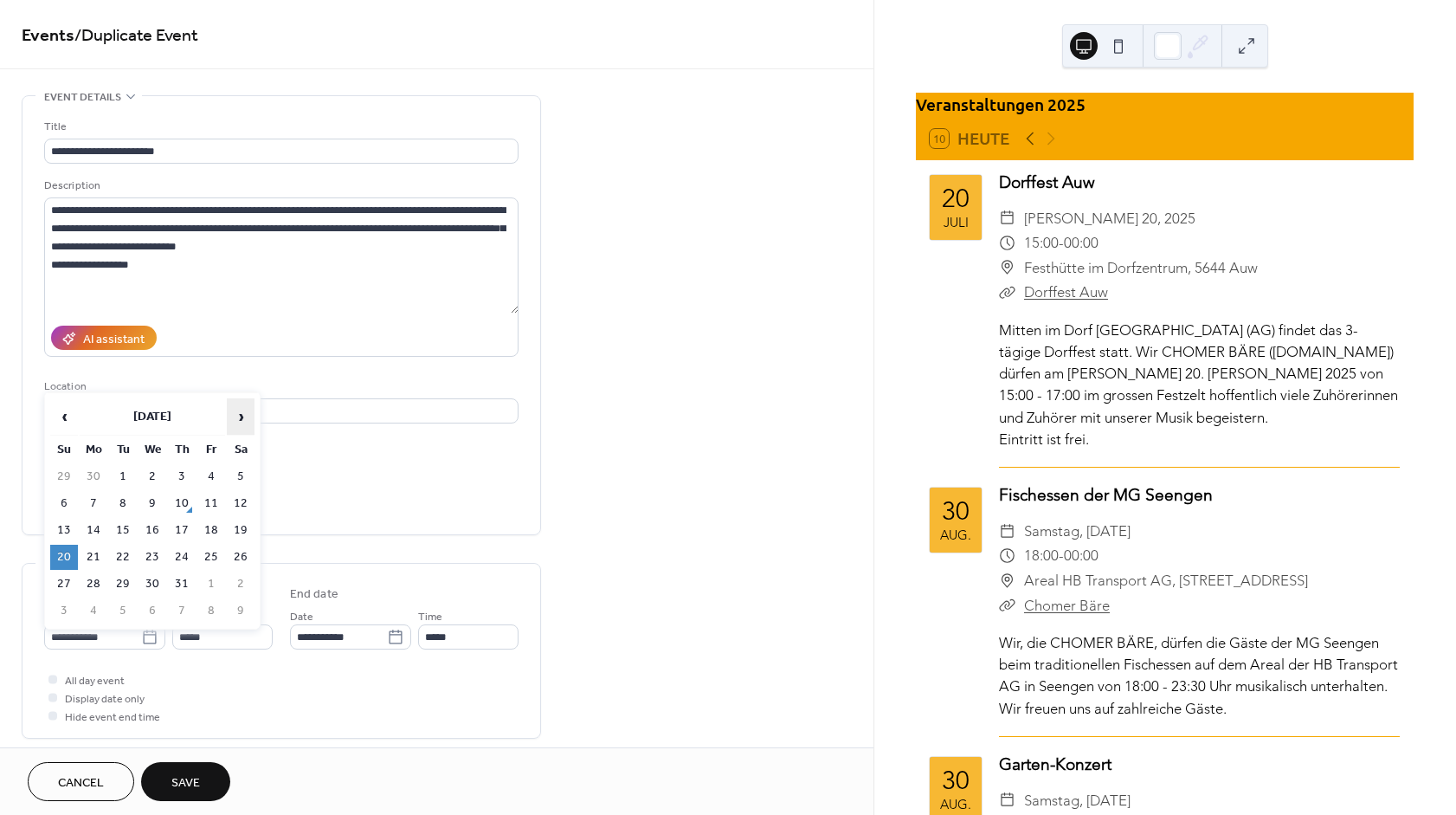 click on "›" at bounding box center [241, 417] 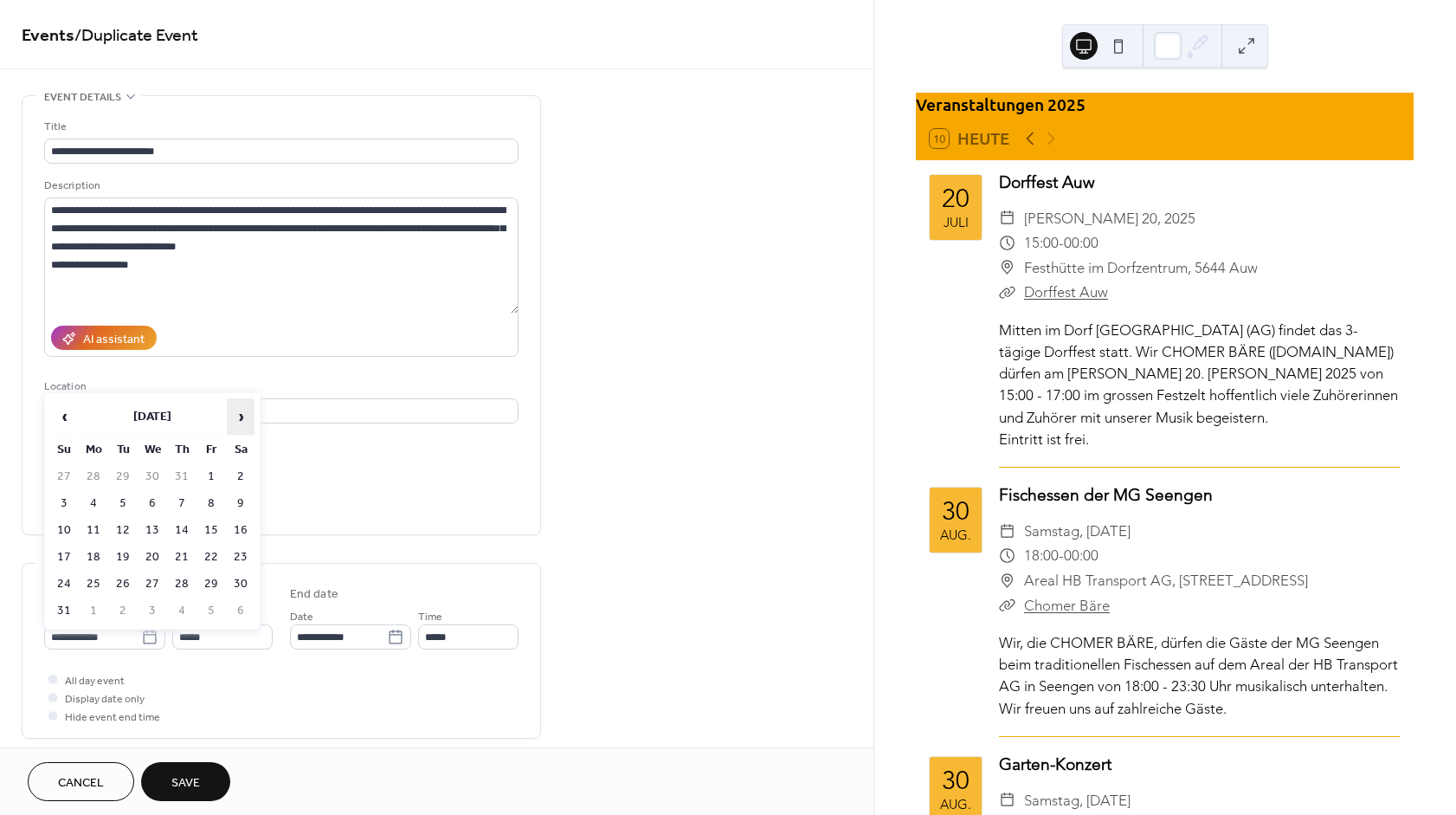click on "›" at bounding box center [241, 417] 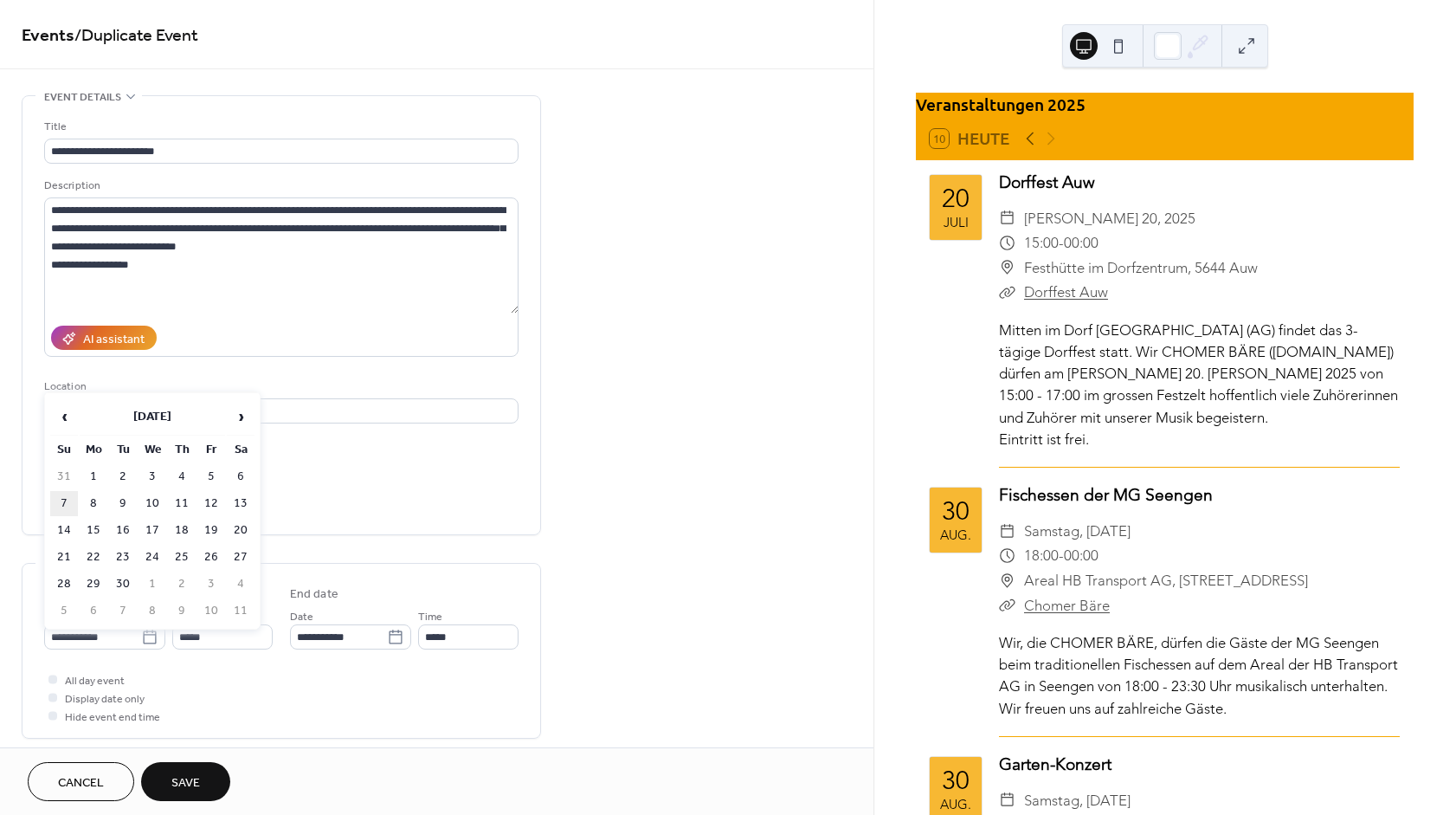click on "7" at bounding box center [64, 503] 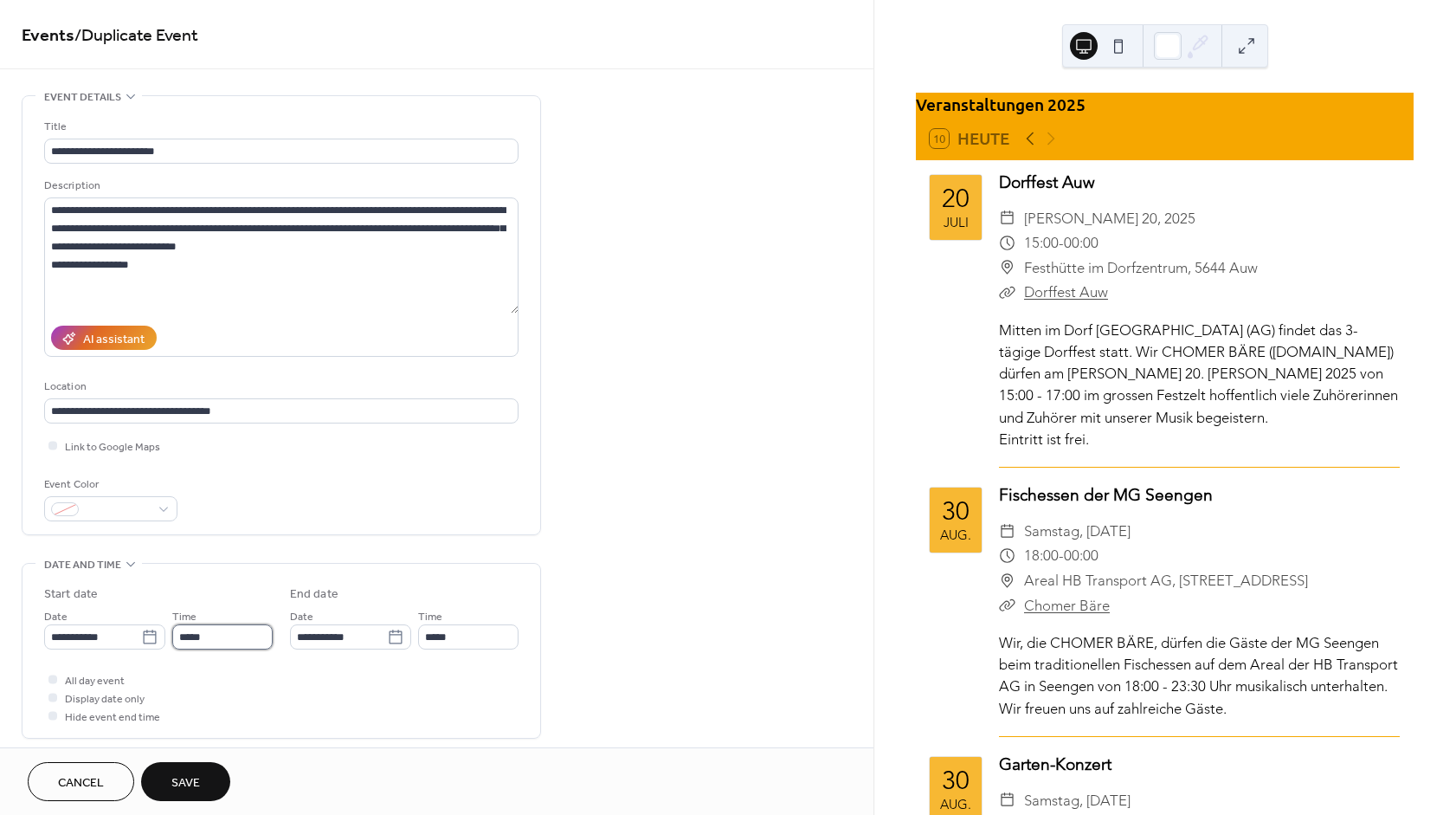 click on "*****" at bounding box center (222, 637) 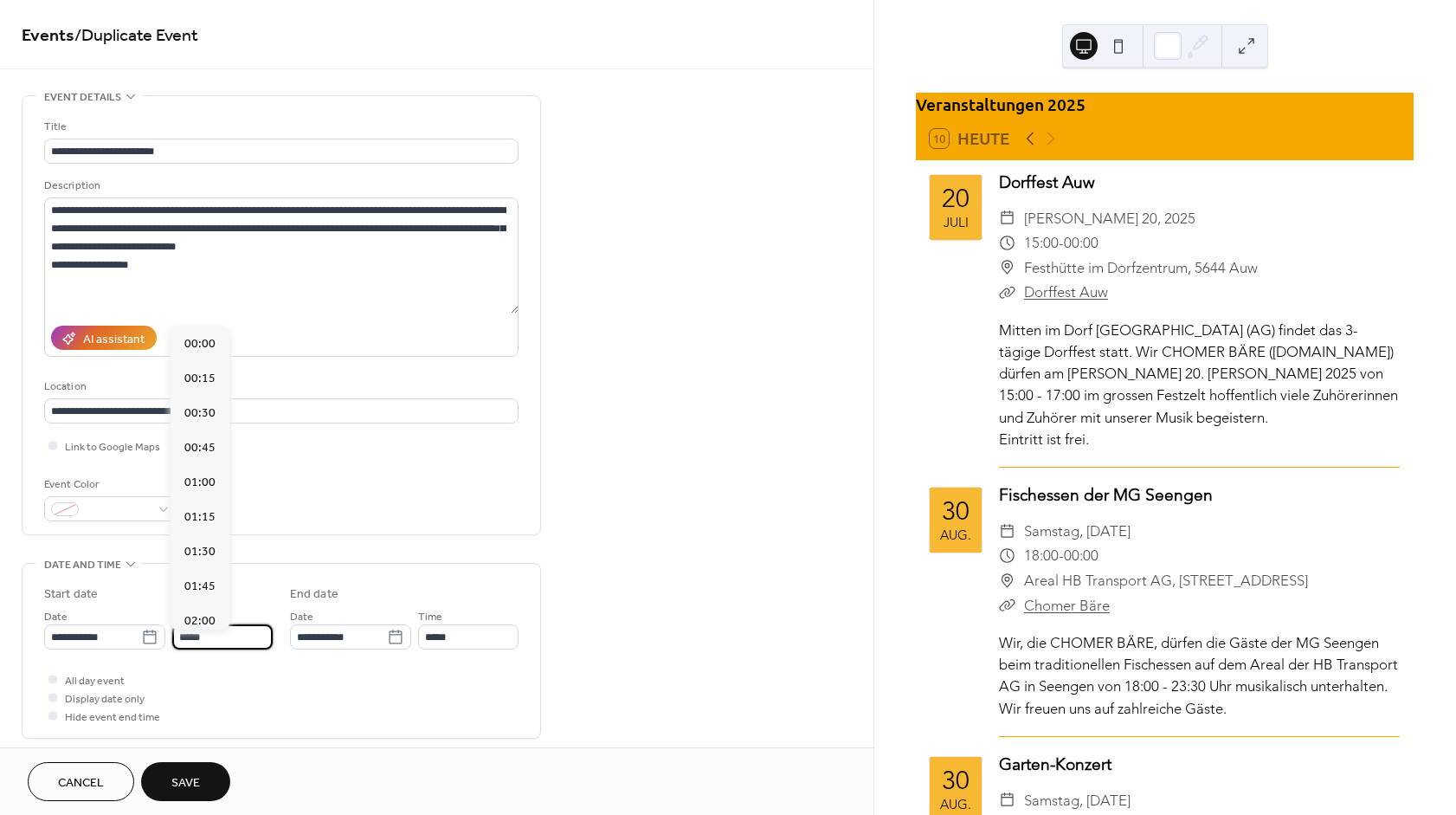 scroll, scrollTop: 2131, scrollLeft: 0, axis: vertical 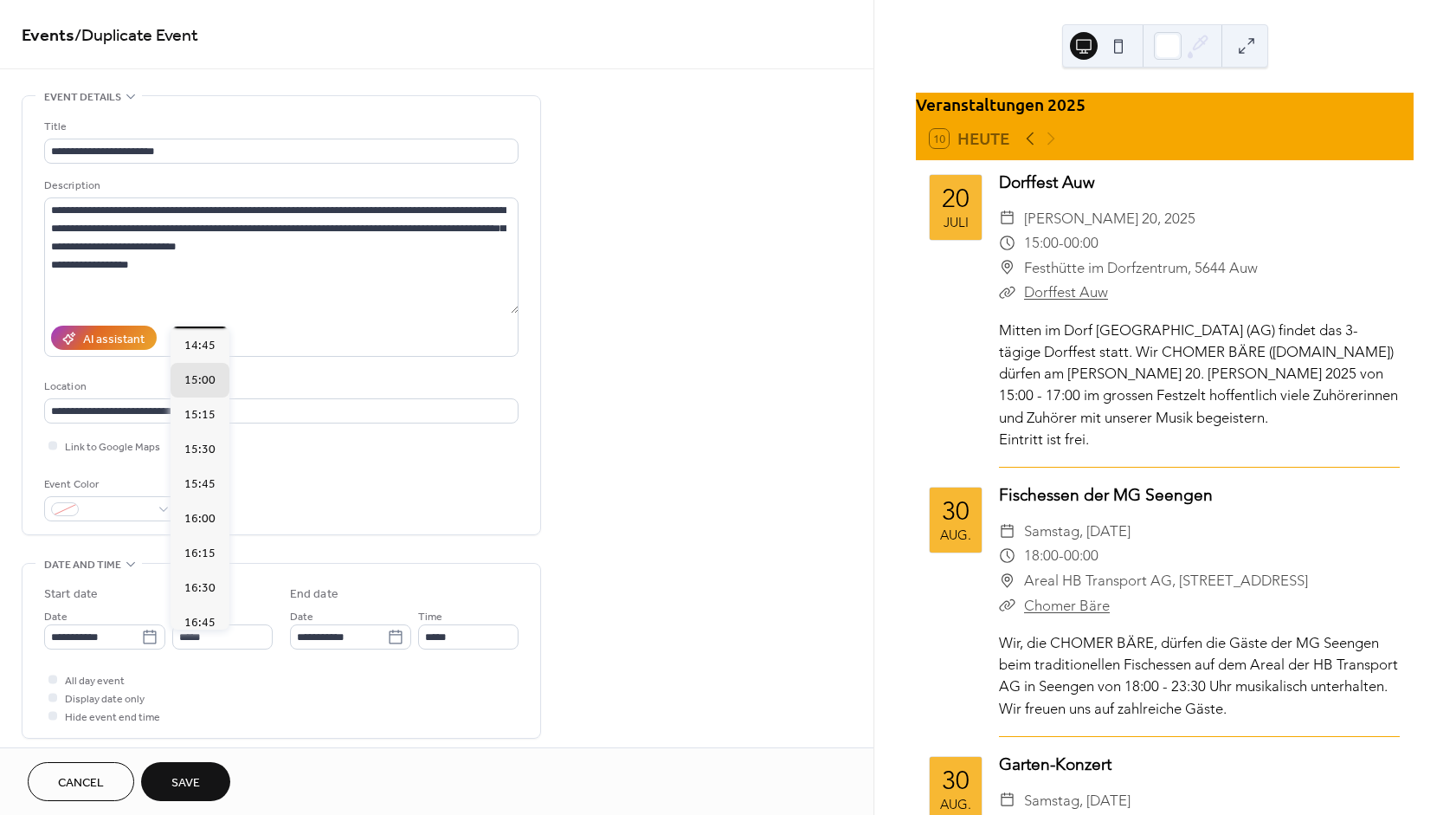 click on "14:30" at bounding box center (200, 311) 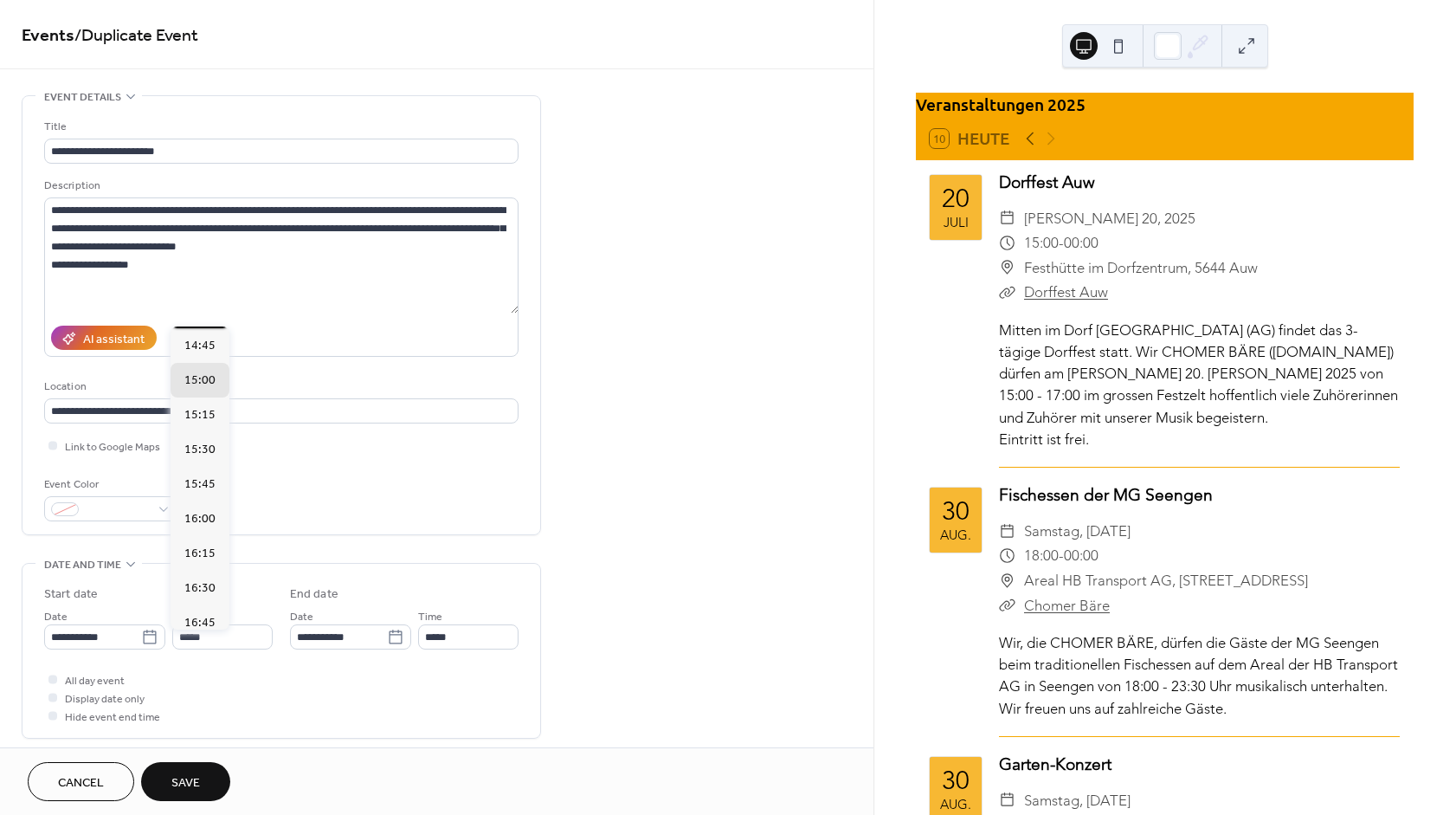 type on "*****" 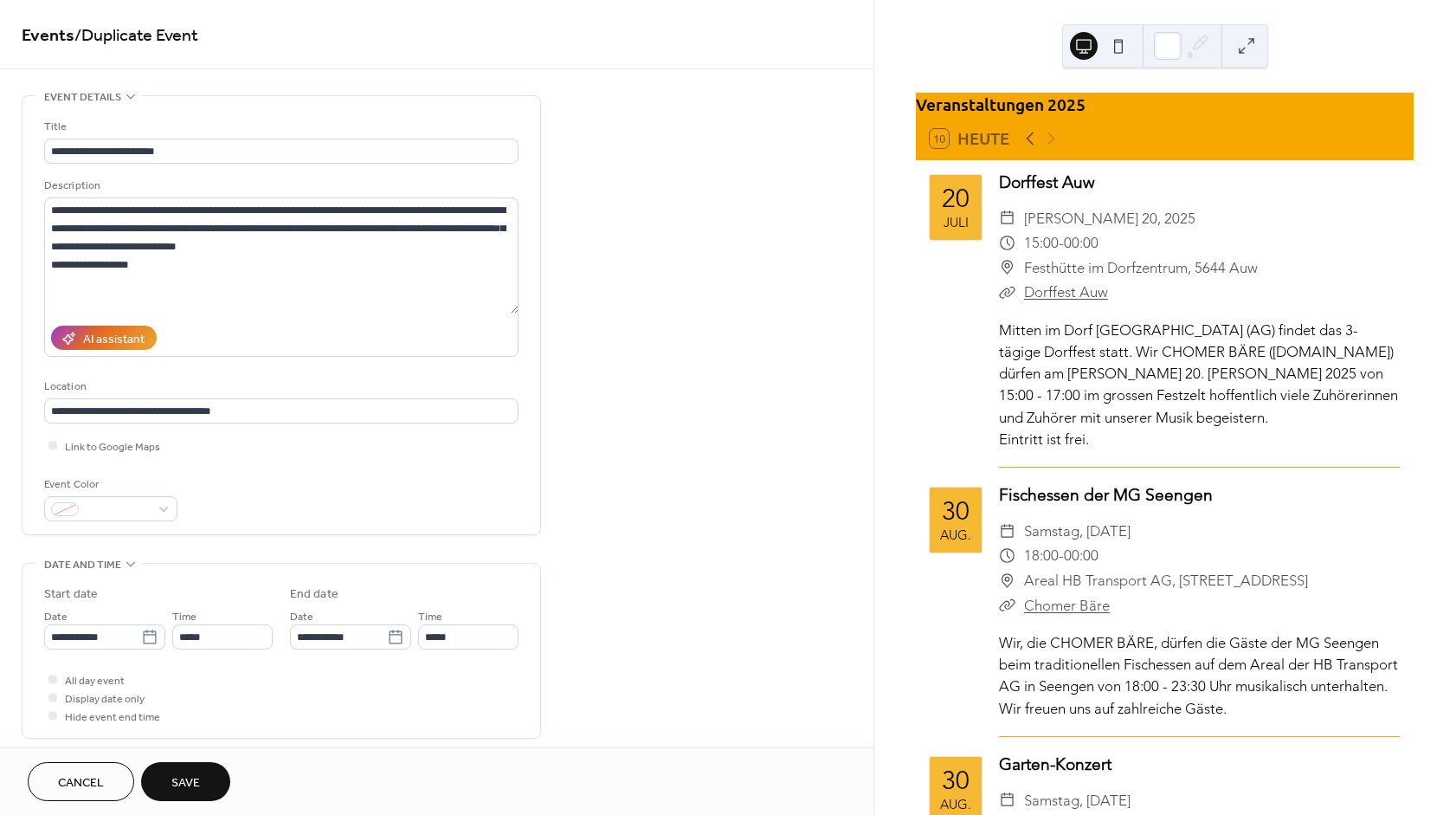 type on "*****" 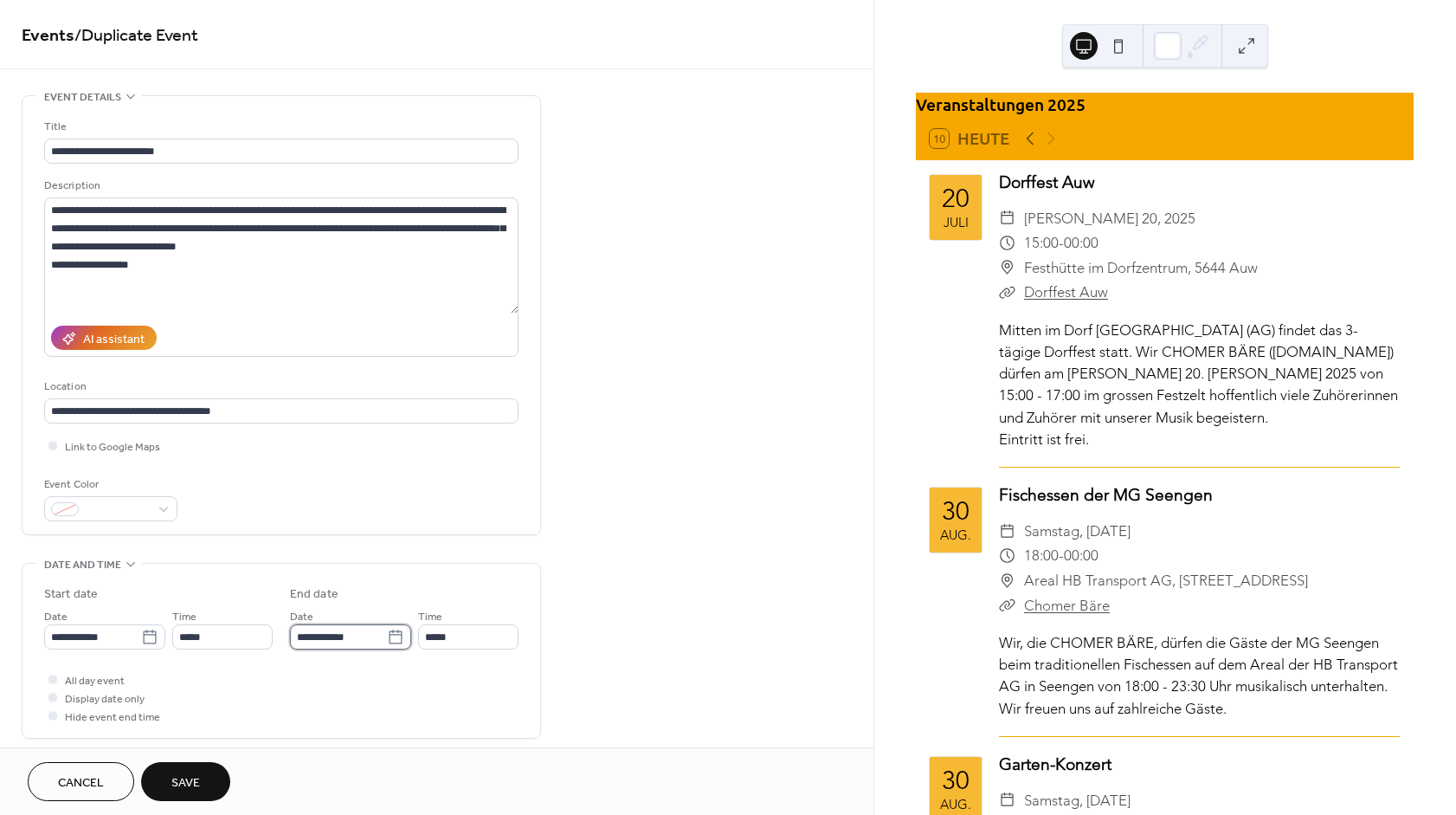 click on "**********" at bounding box center (338, 637) 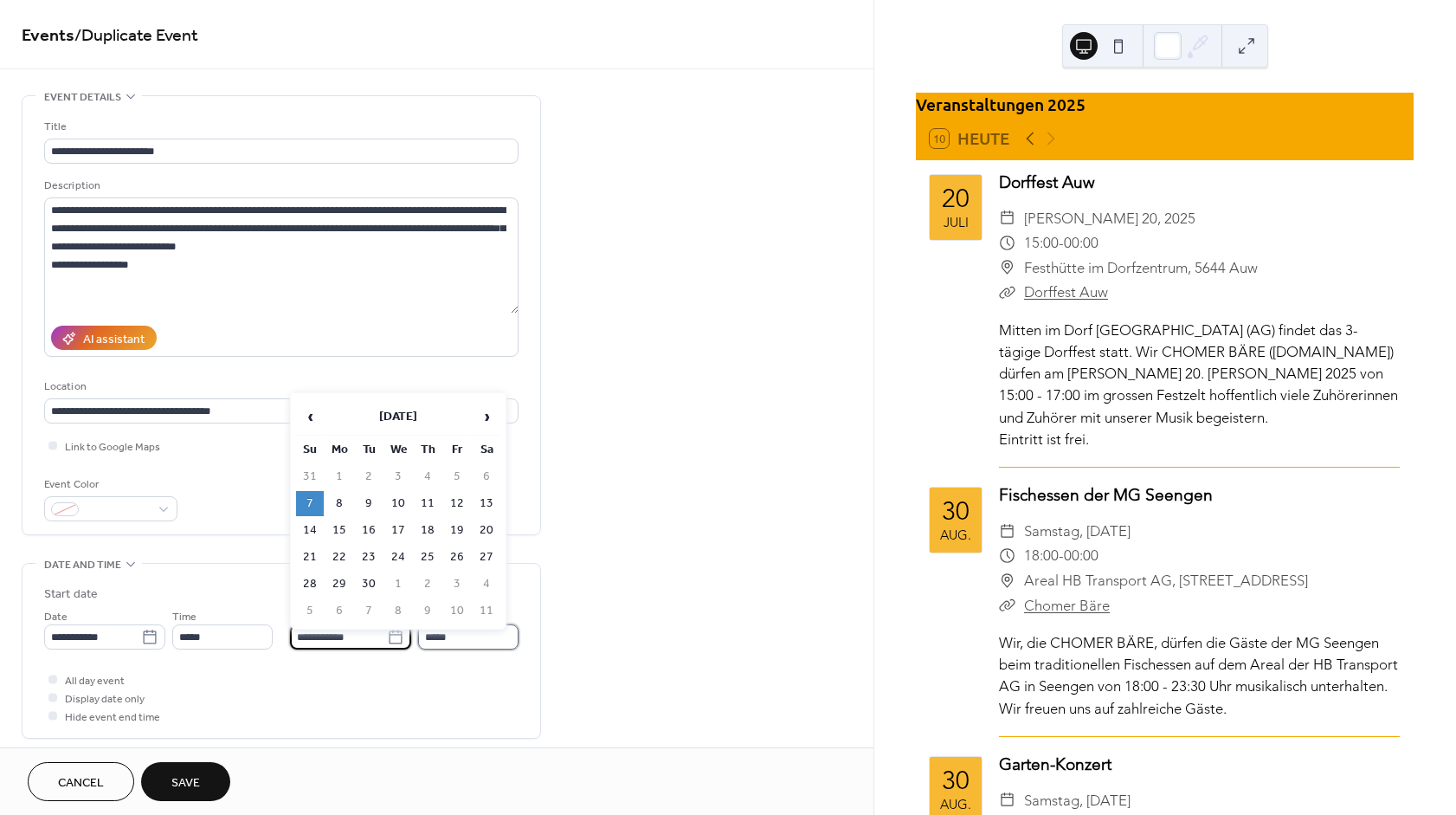 click on "*****" at bounding box center [468, 637] 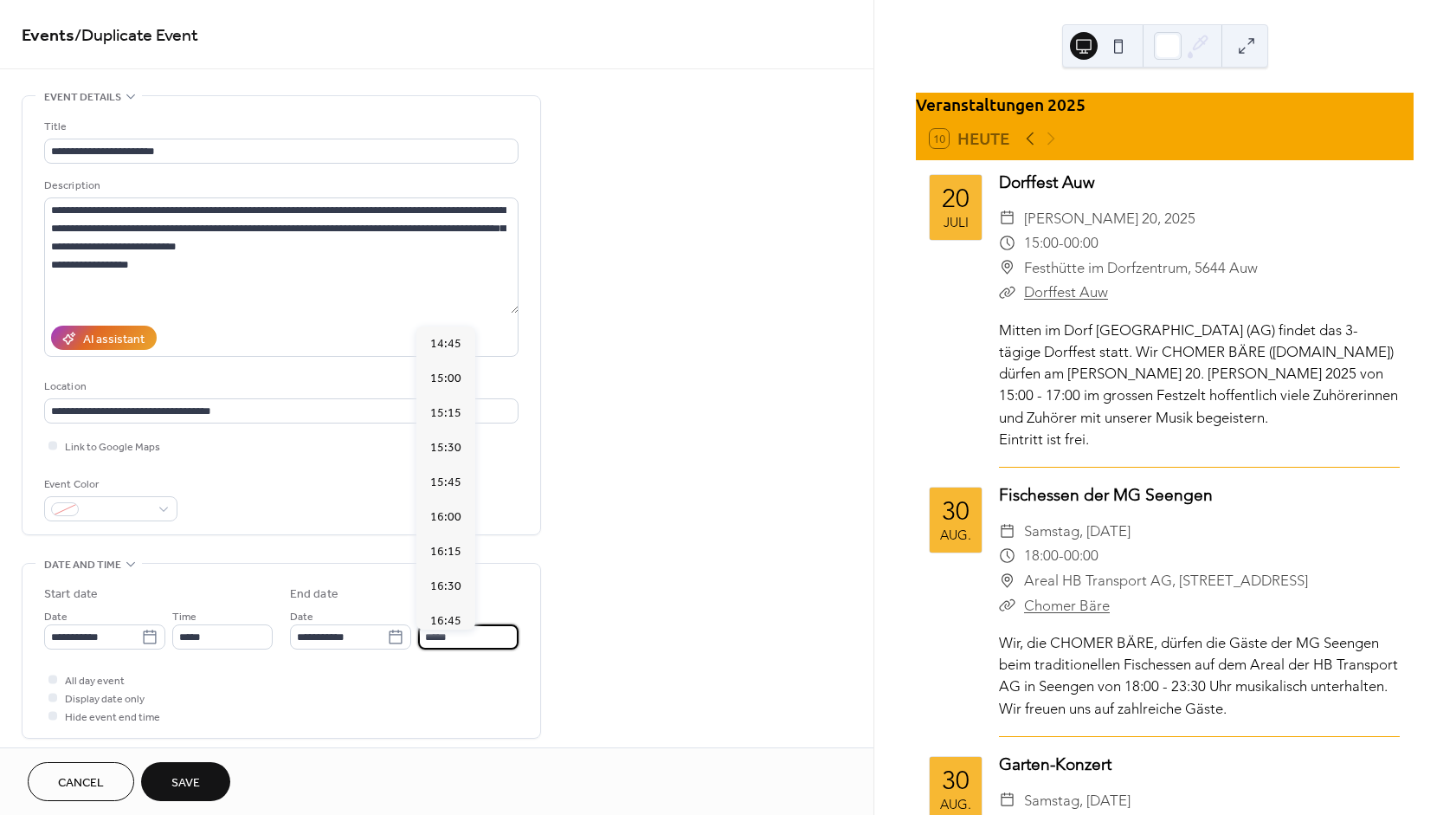 scroll, scrollTop: 1025, scrollLeft: 0, axis: vertical 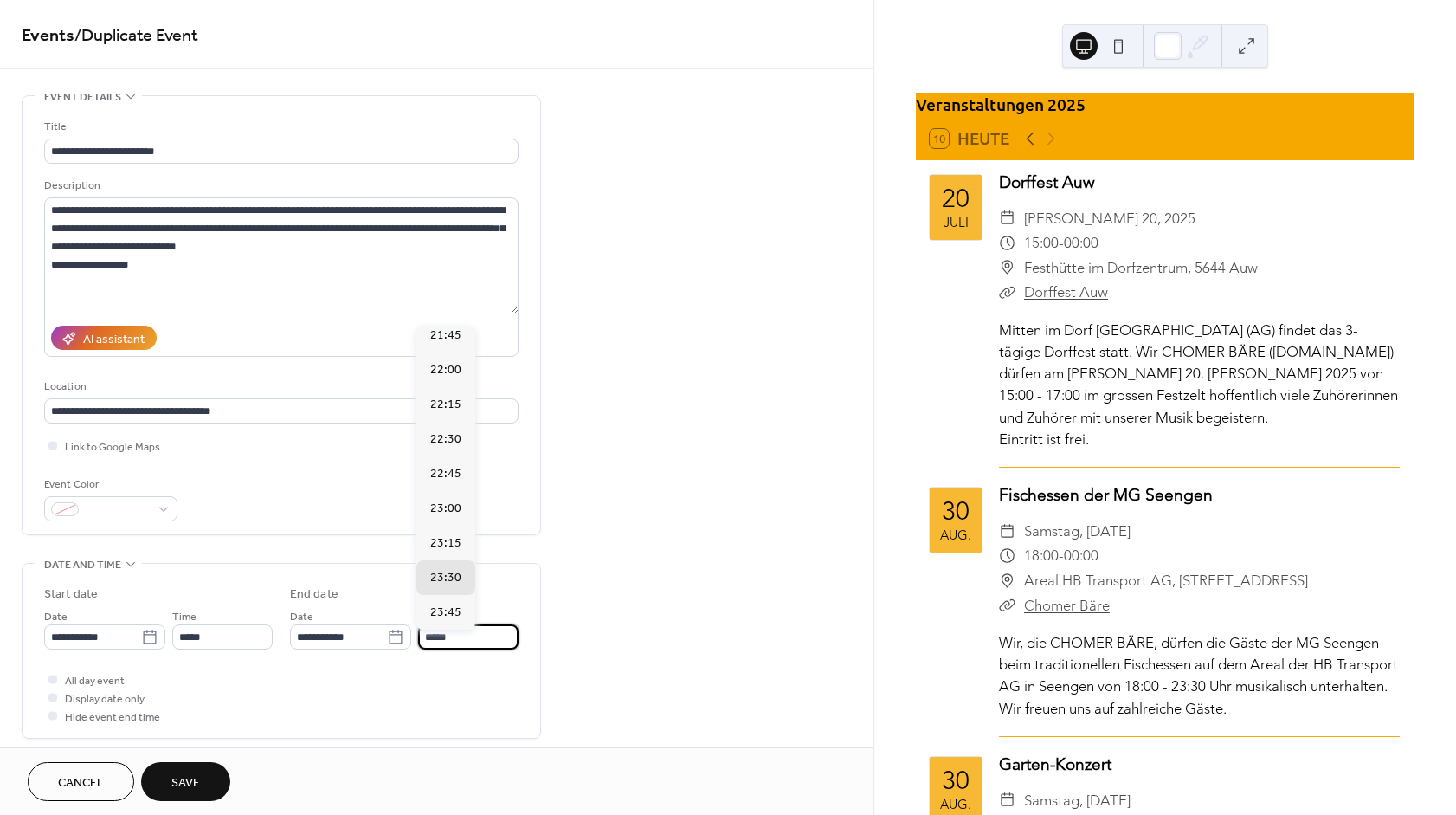 drag, startPoint x: 477, startPoint y: 644, endPoint x: 126, endPoint y: 654, distance: 351.14242 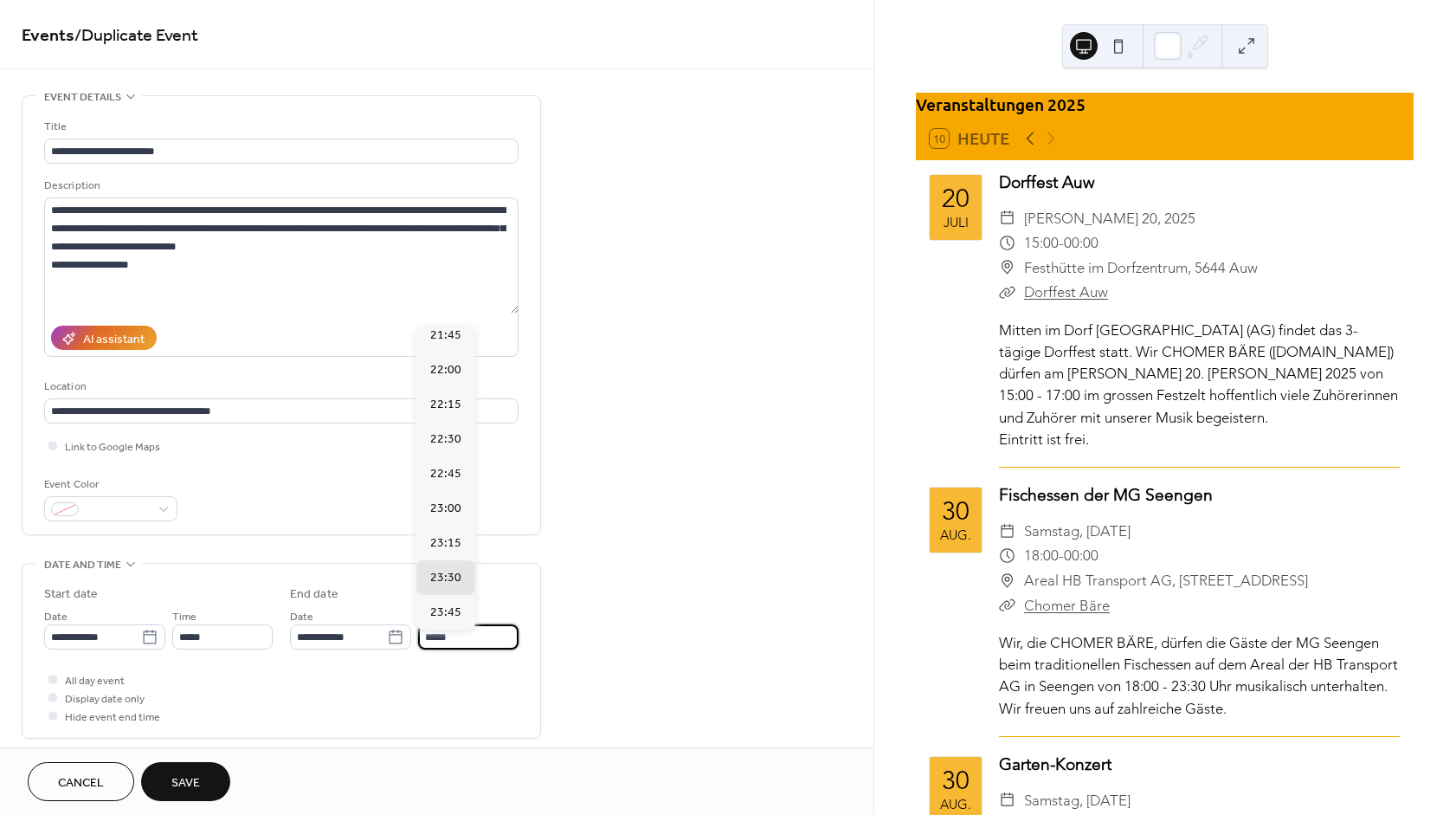 click on "*****" at bounding box center (468, 637) 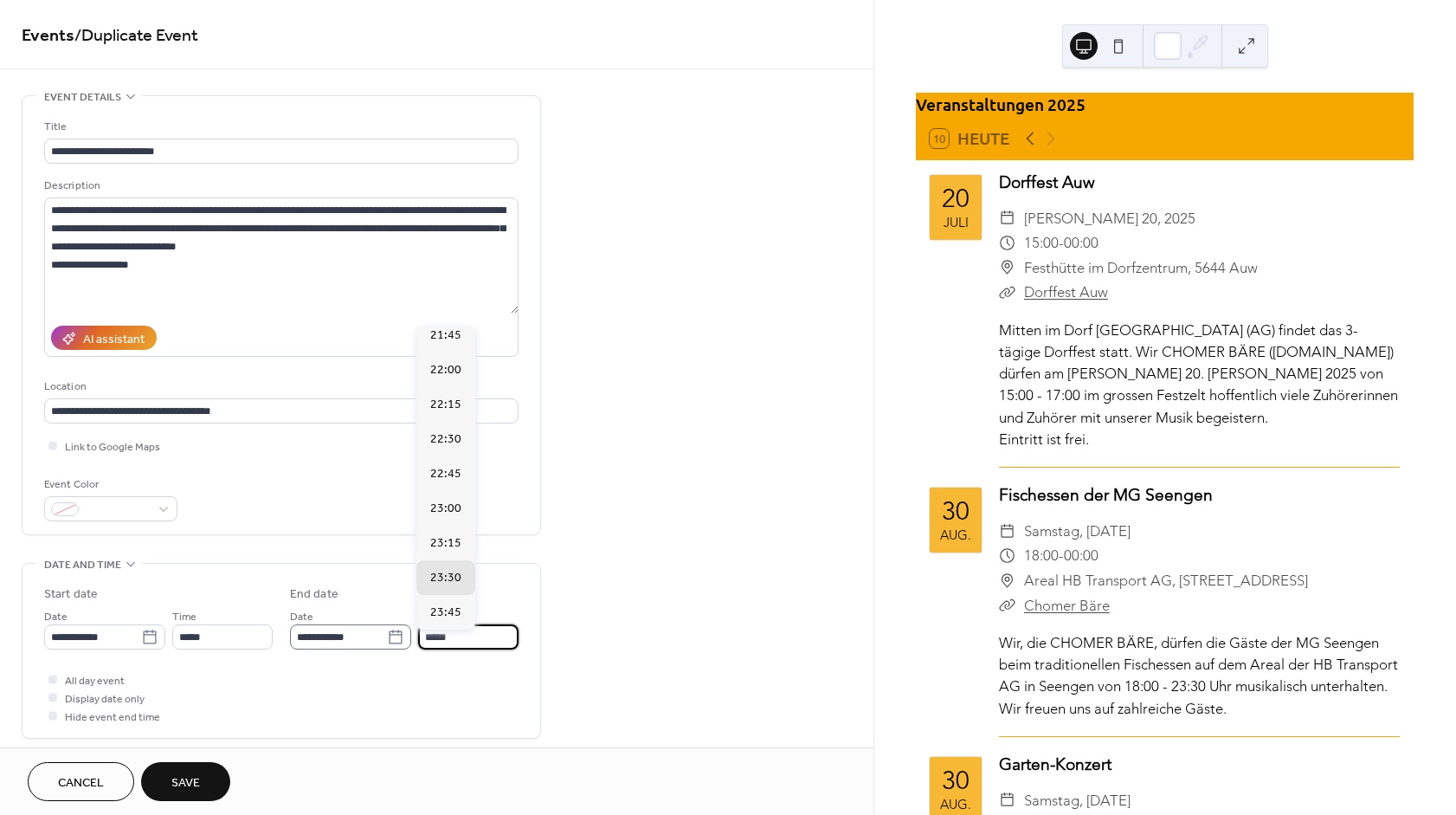 click 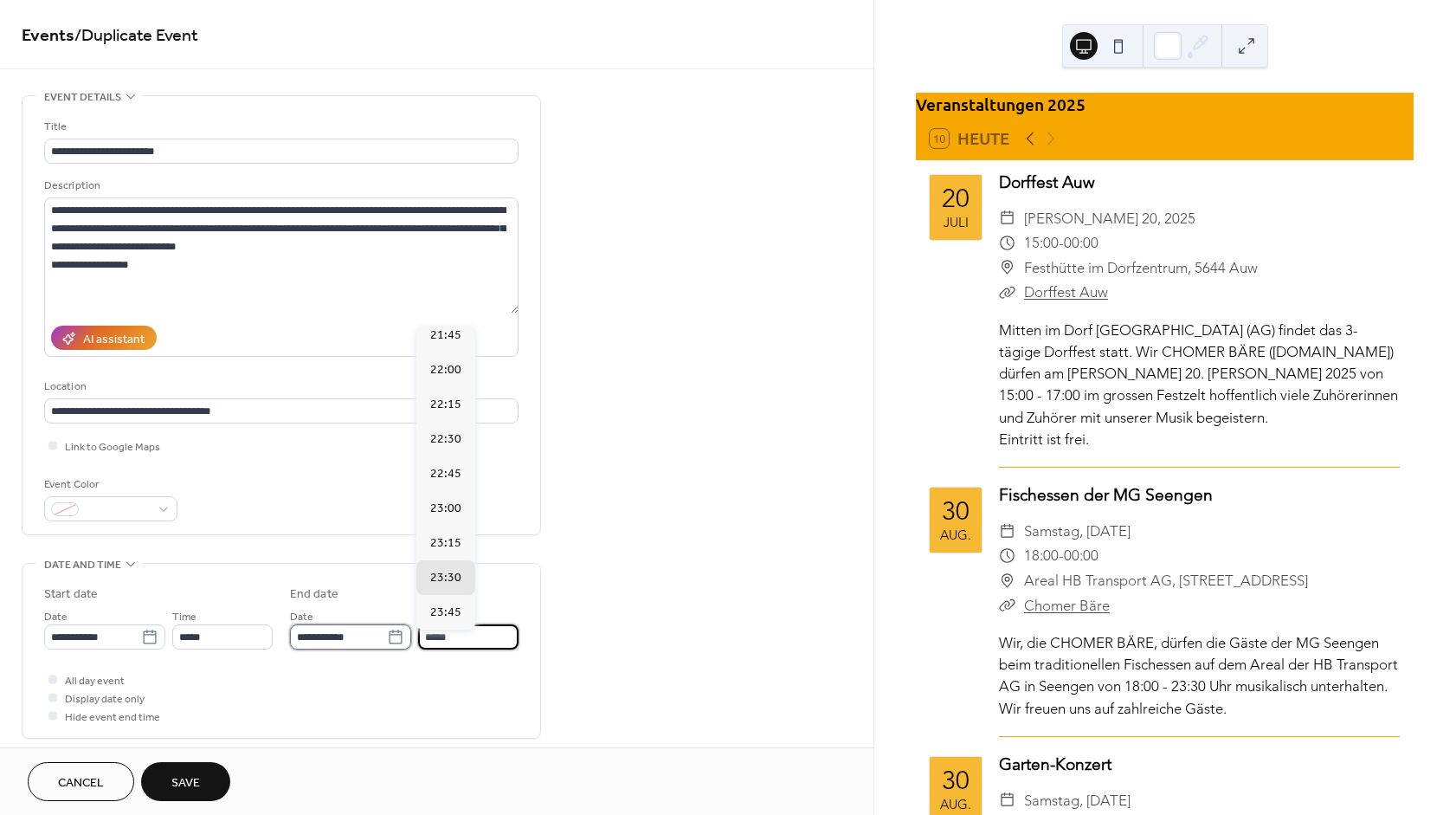 click on "**********" at bounding box center [338, 637] 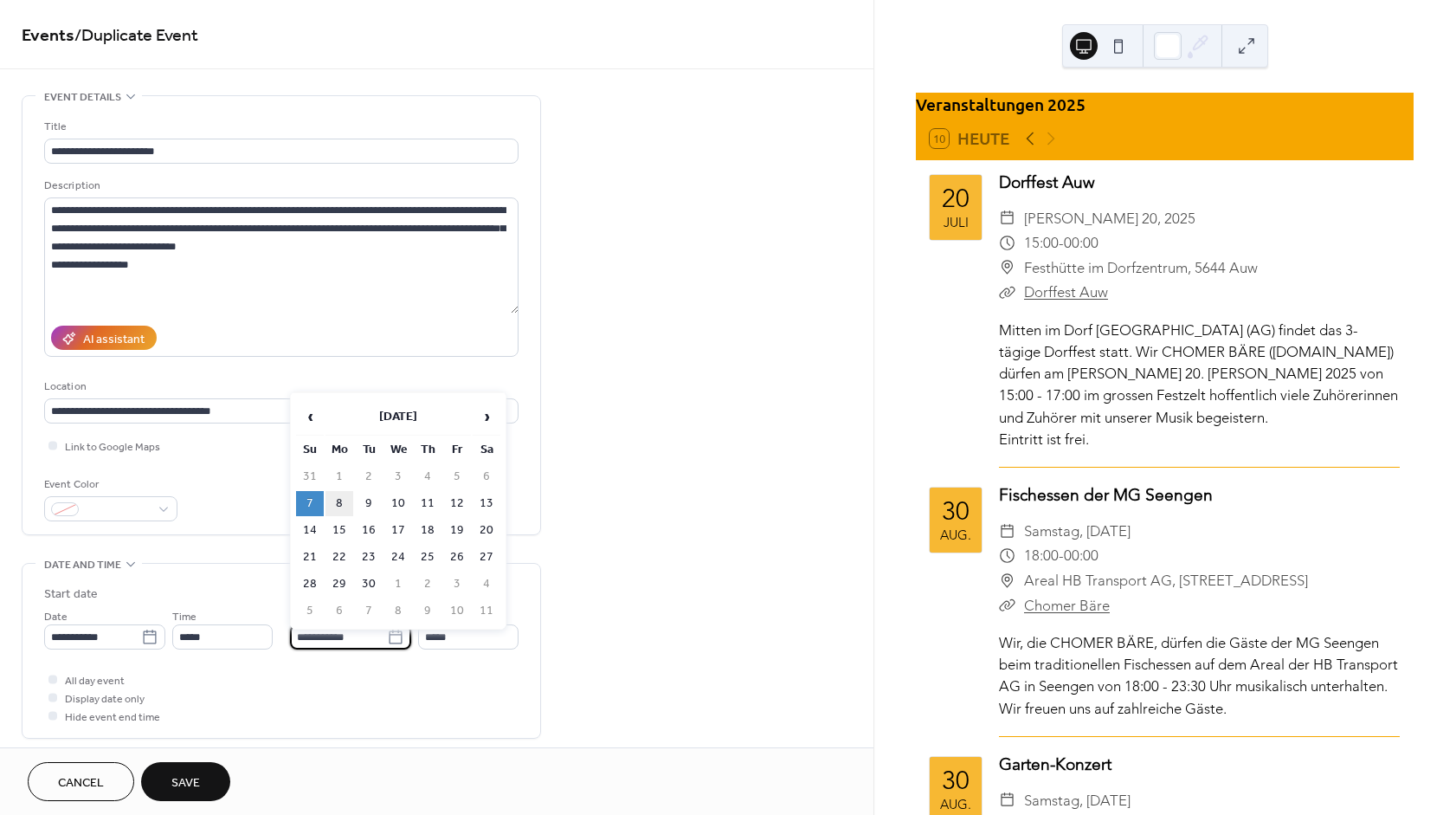click on "8" at bounding box center (339, 503) 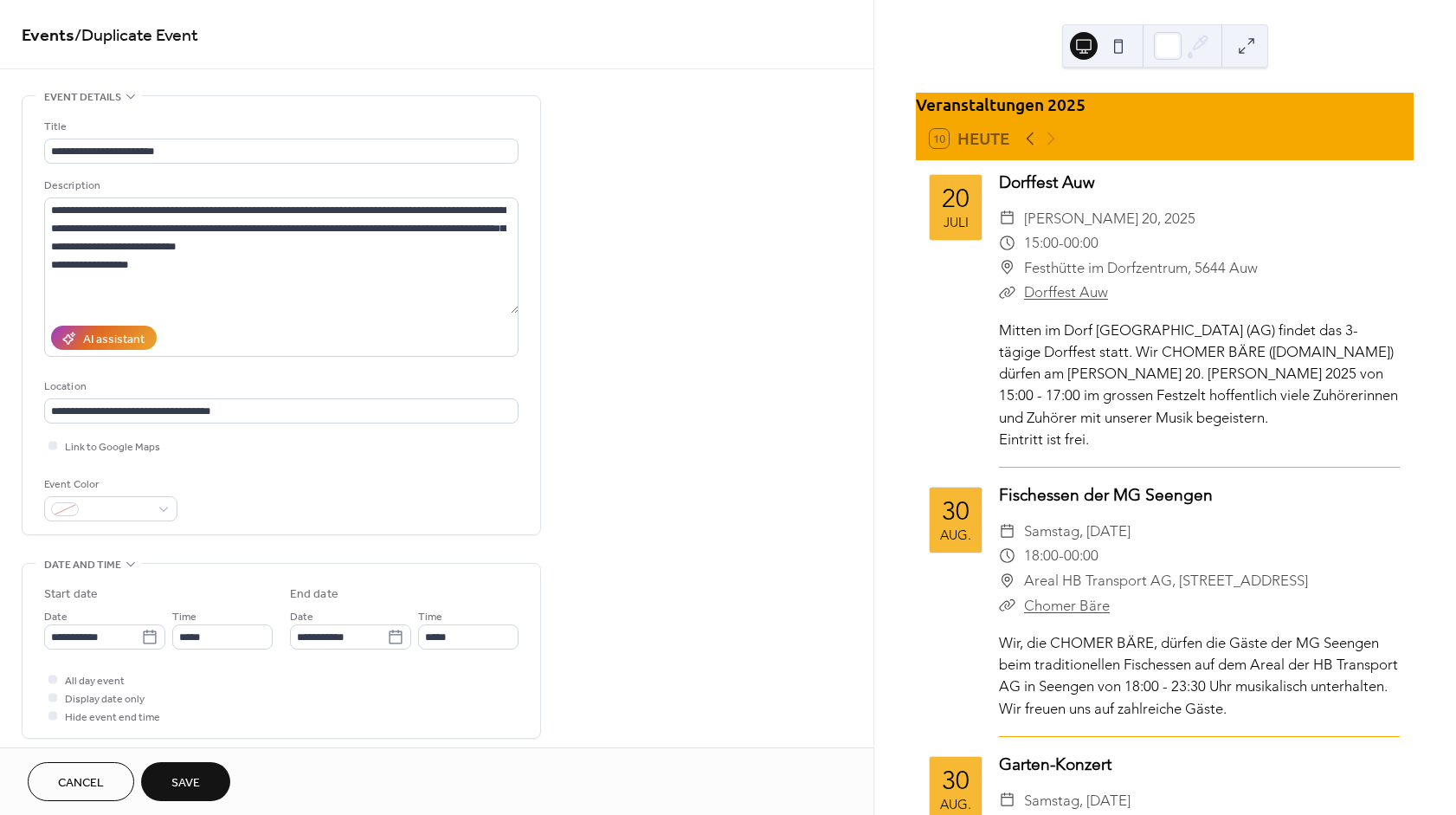 type on "**********" 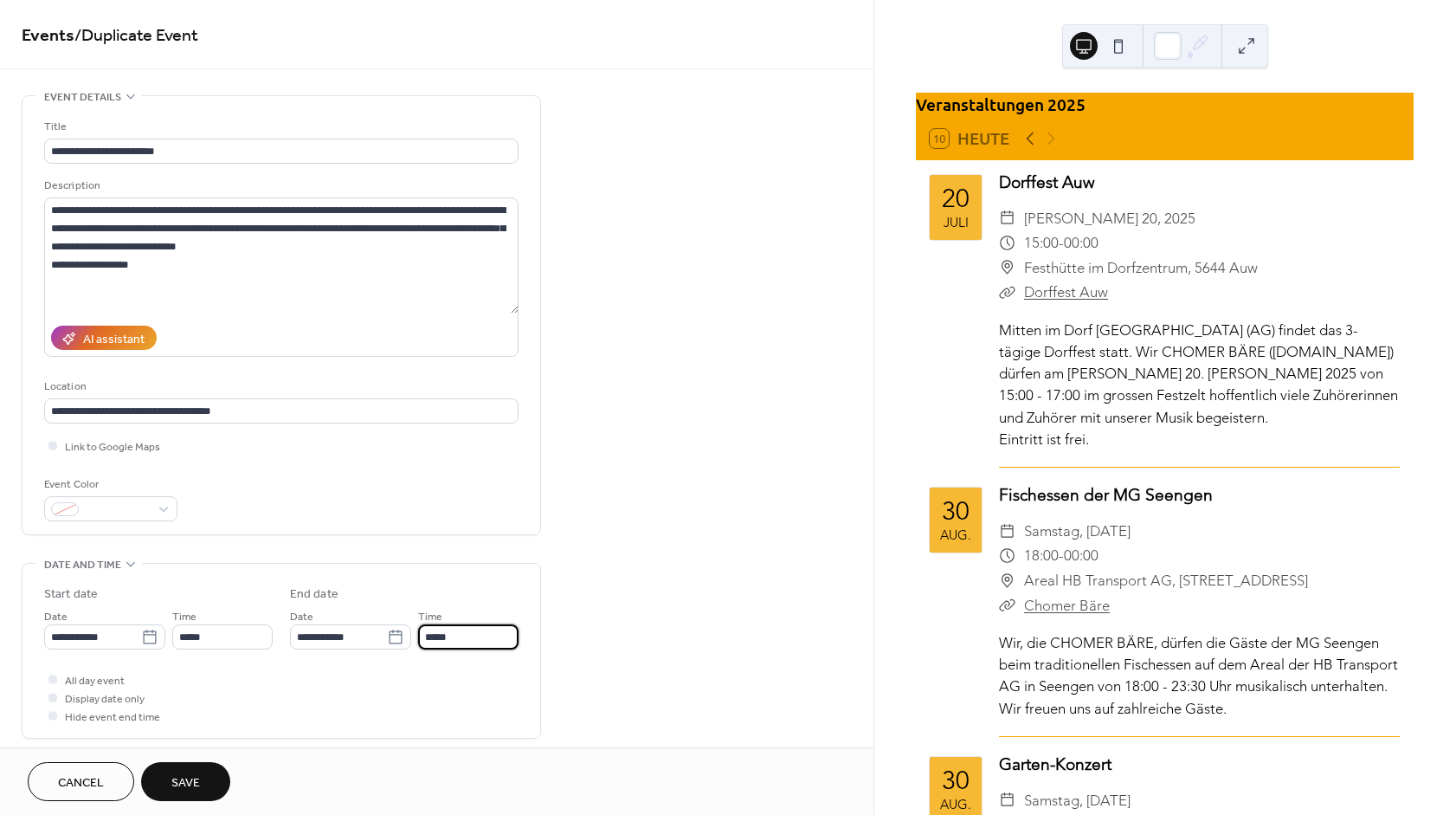 drag, startPoint x: 467, startPoint y: 648, endPoint x: 182, endPoint y: 663, distance: 285.3945 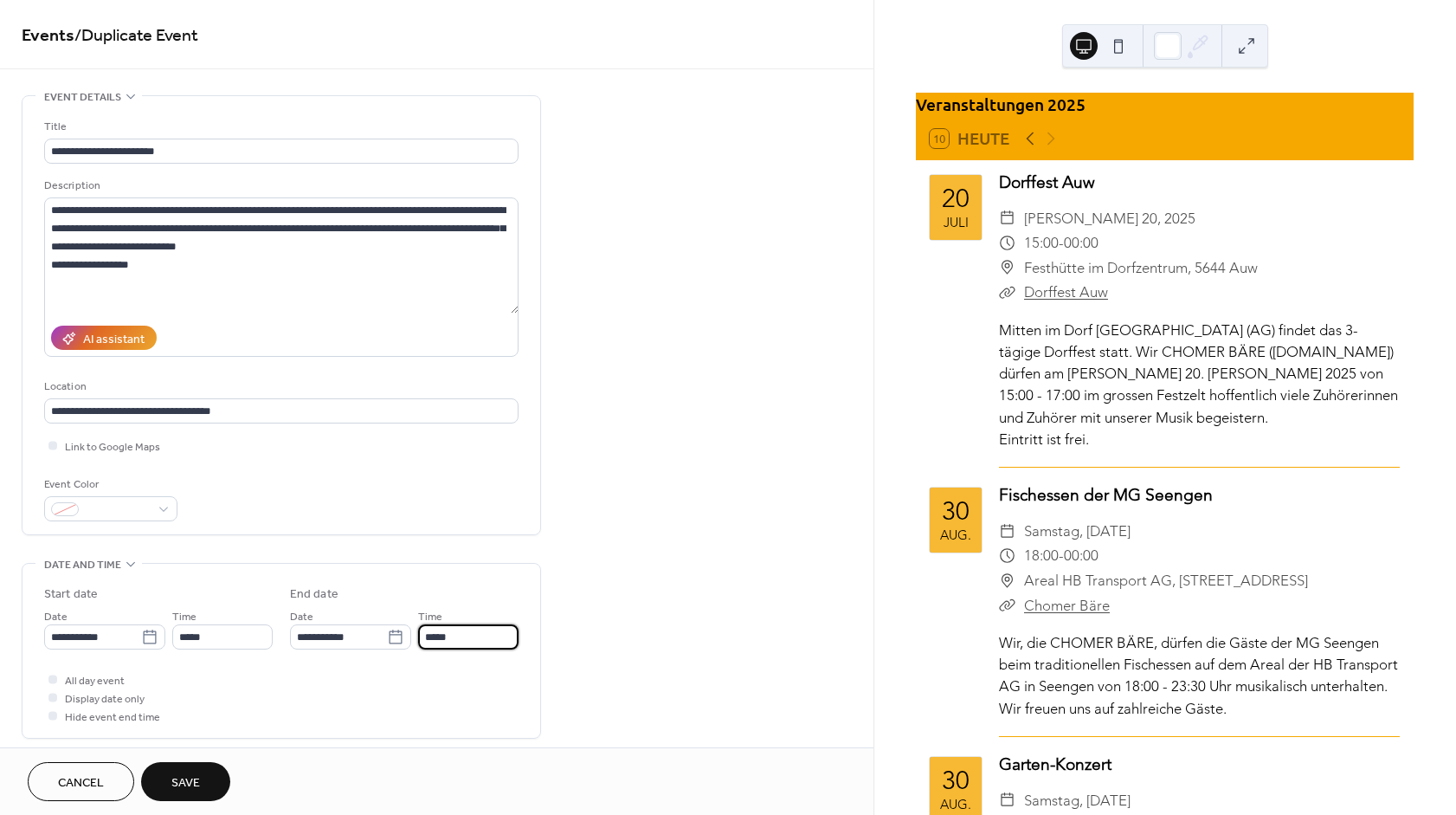 click on "*****" at bounding box center (468, 637) 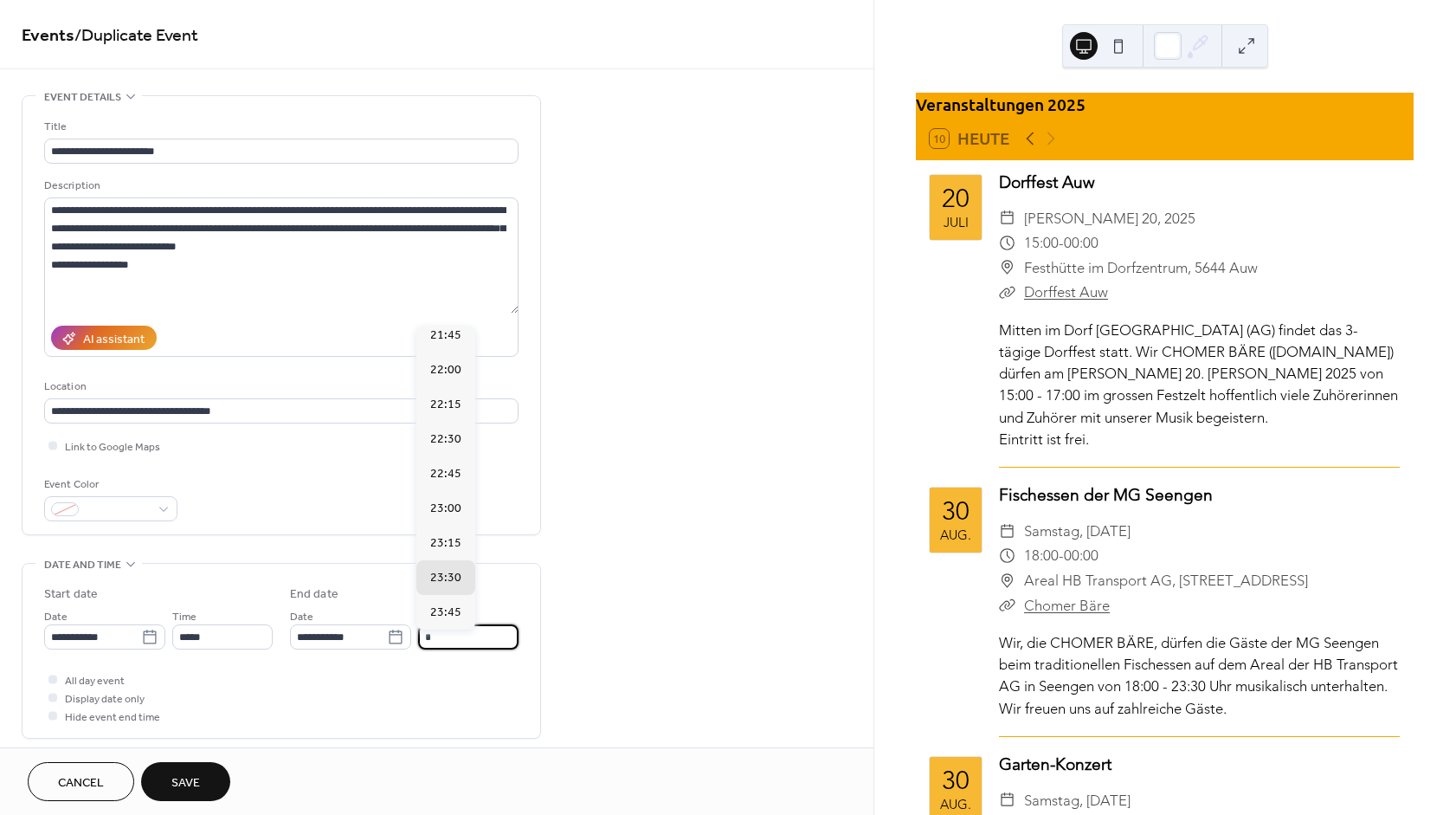 scroll, scrollTop: 0, scrollLeft: 0, axis: both 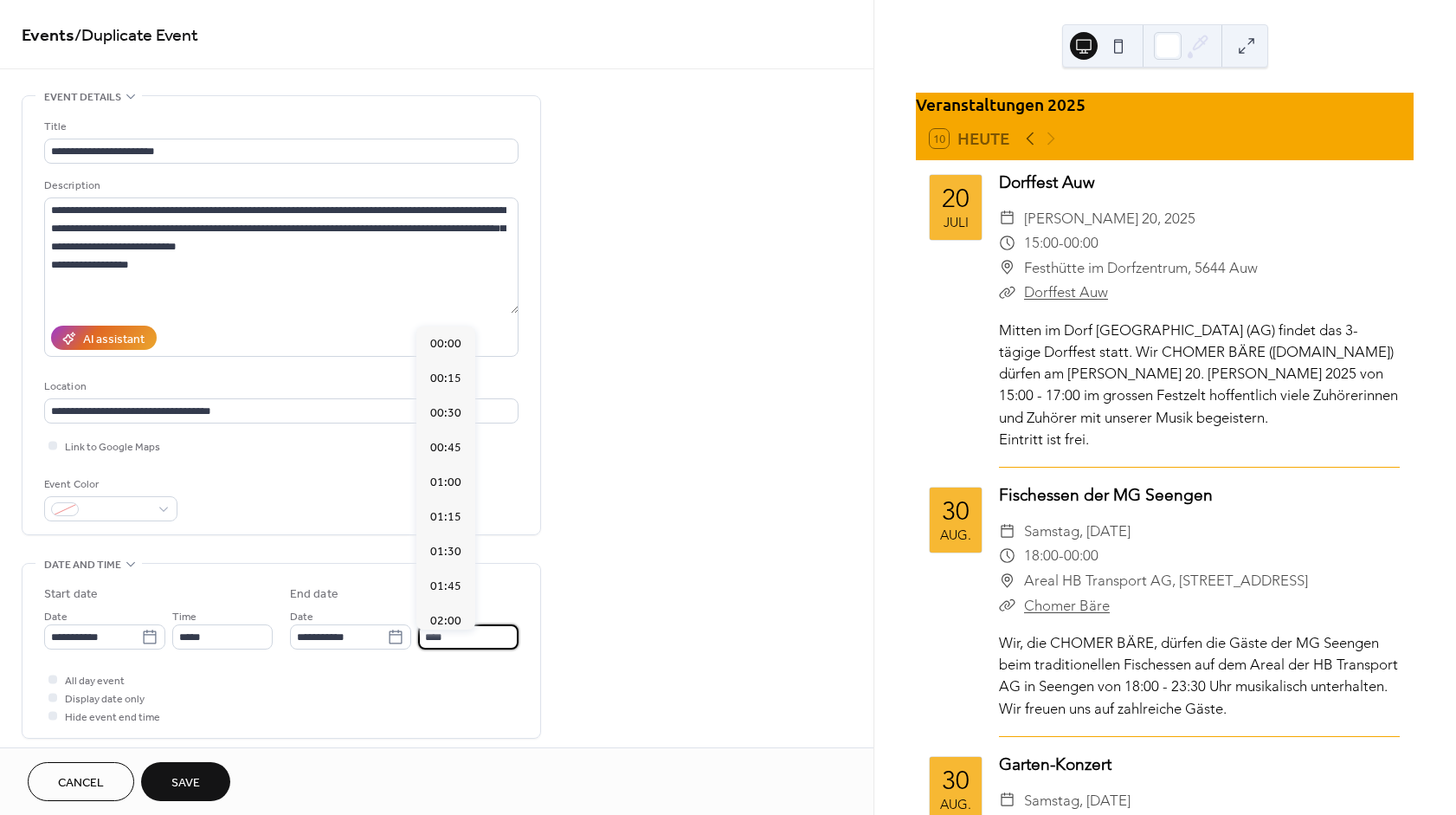 click on "All day event Display date only Hide event end time" at bounding box center (281, 697) 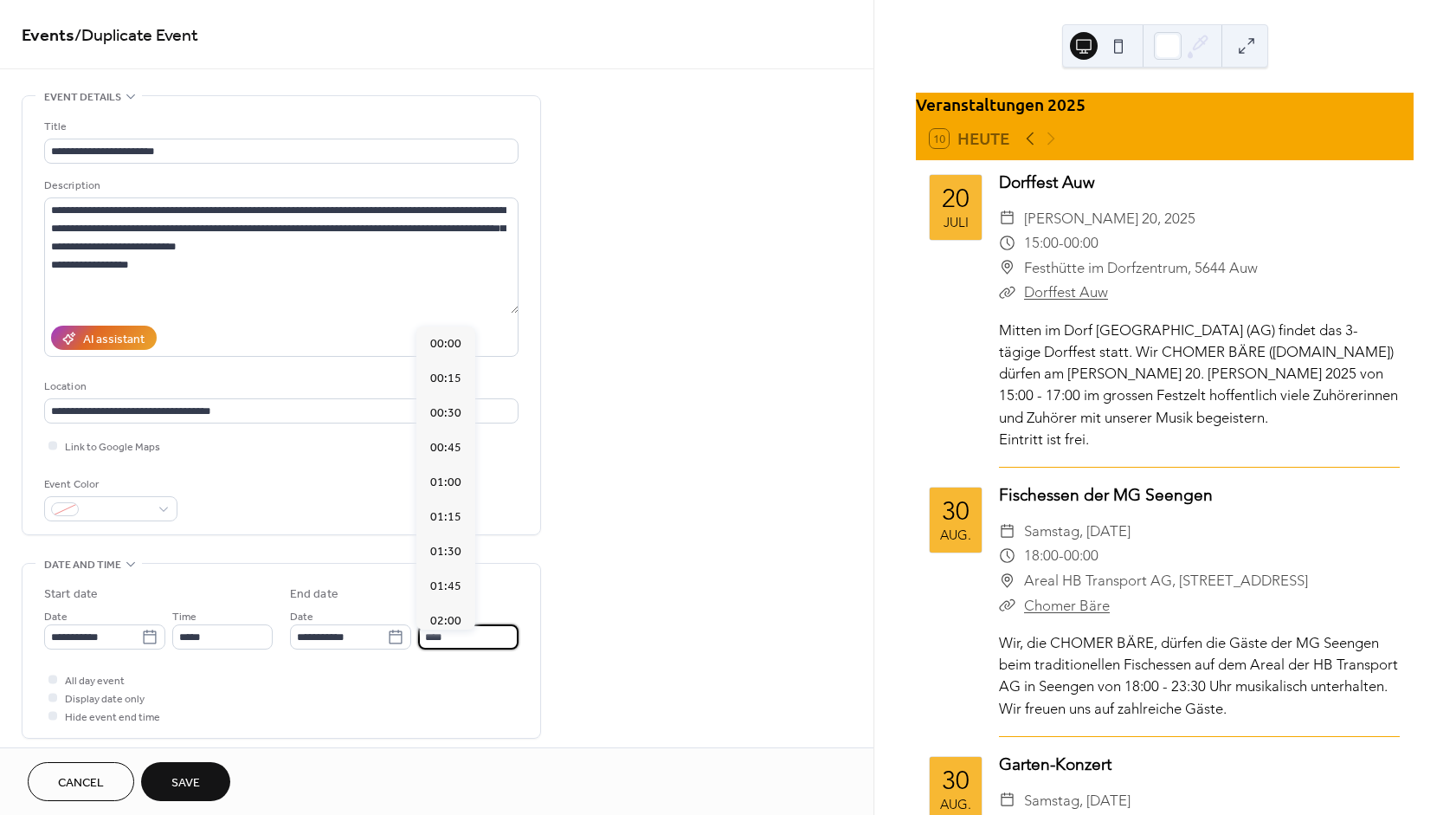 type on "*****" 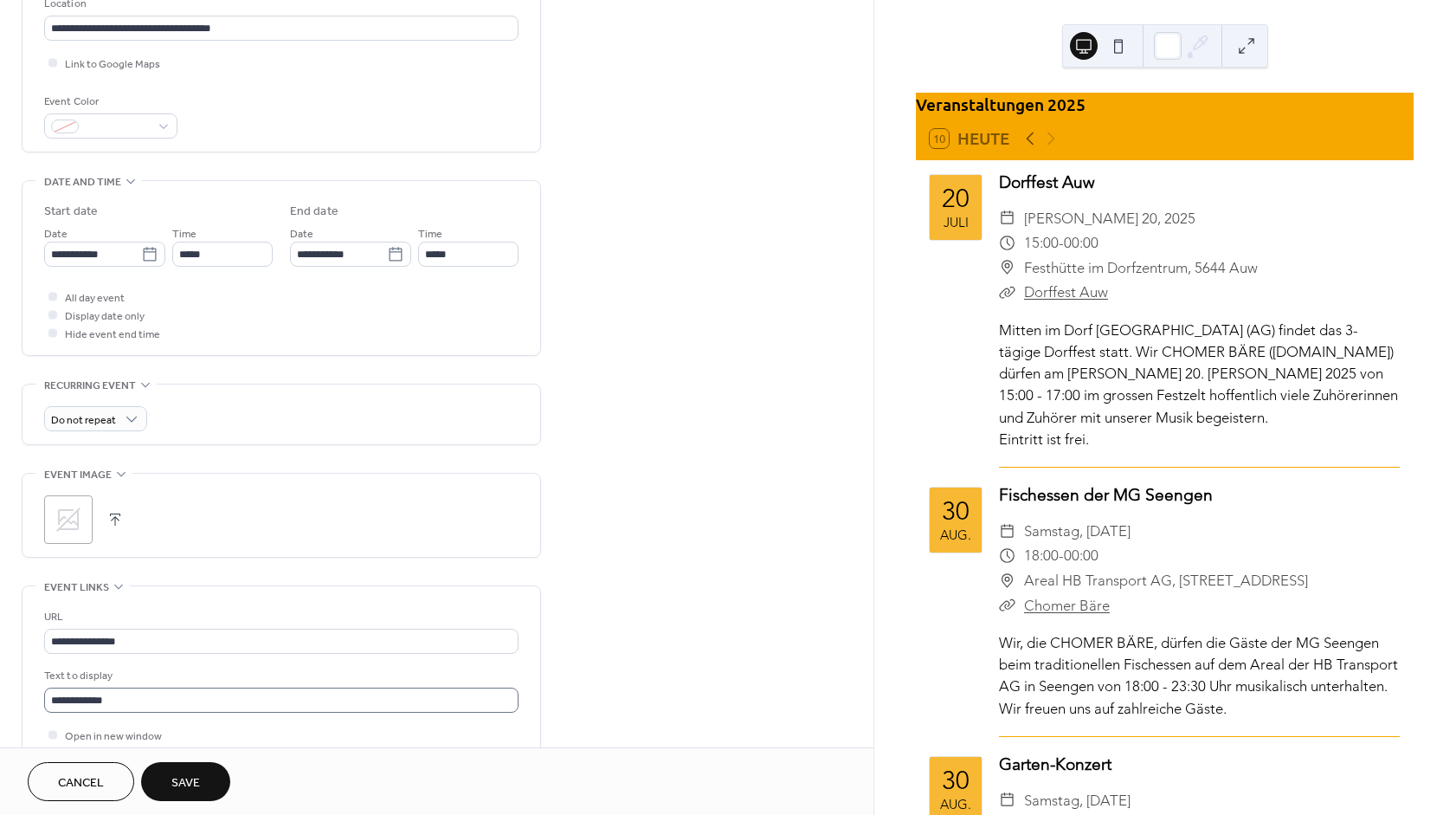scroll, scrollTop: 520, scrollLeft: 0, axis: vertical 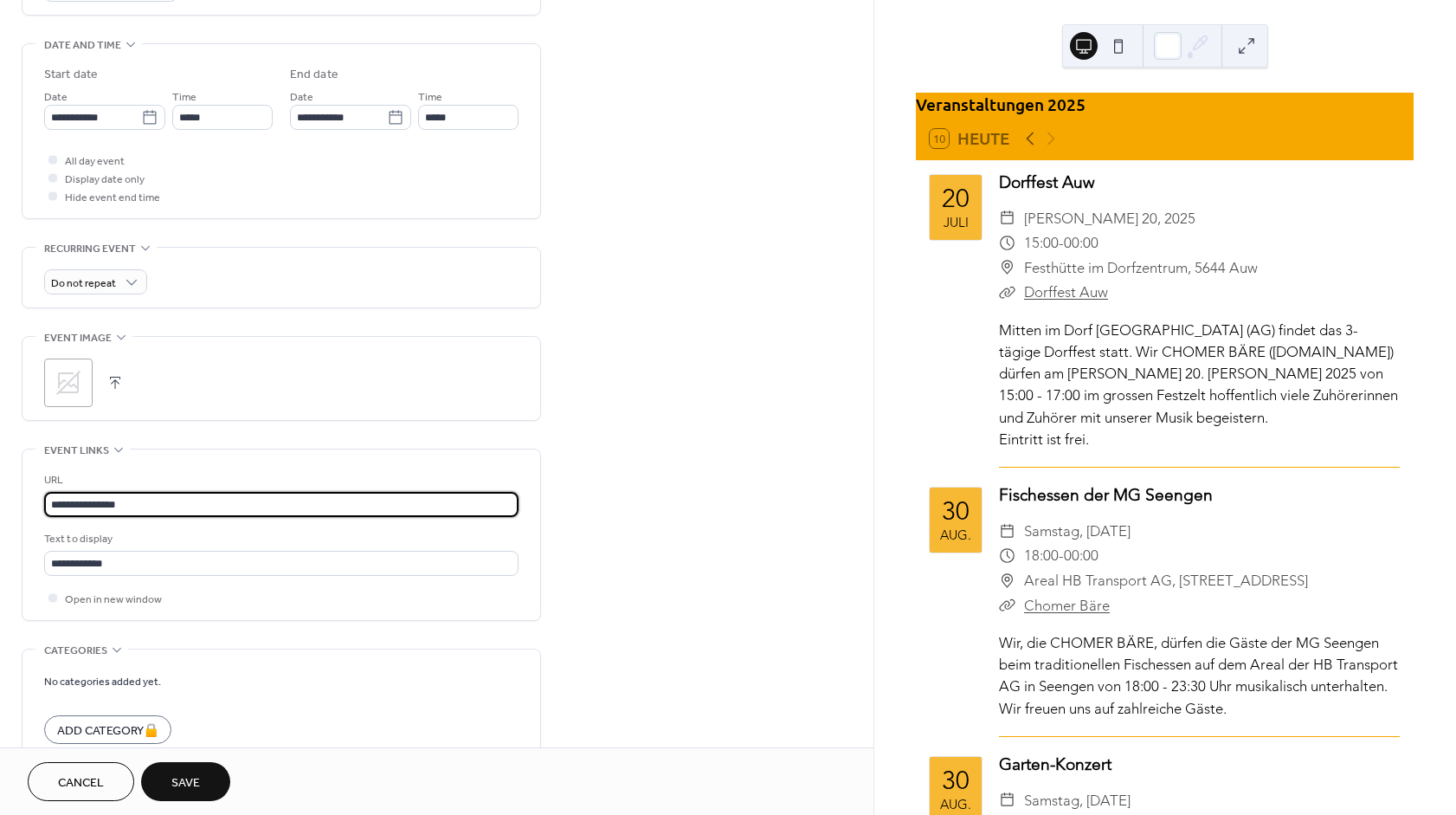 drag, startPoint x: 173, startPoint y: 513, endPoint x: -676, endPoint y: 531, distance: 849.19079 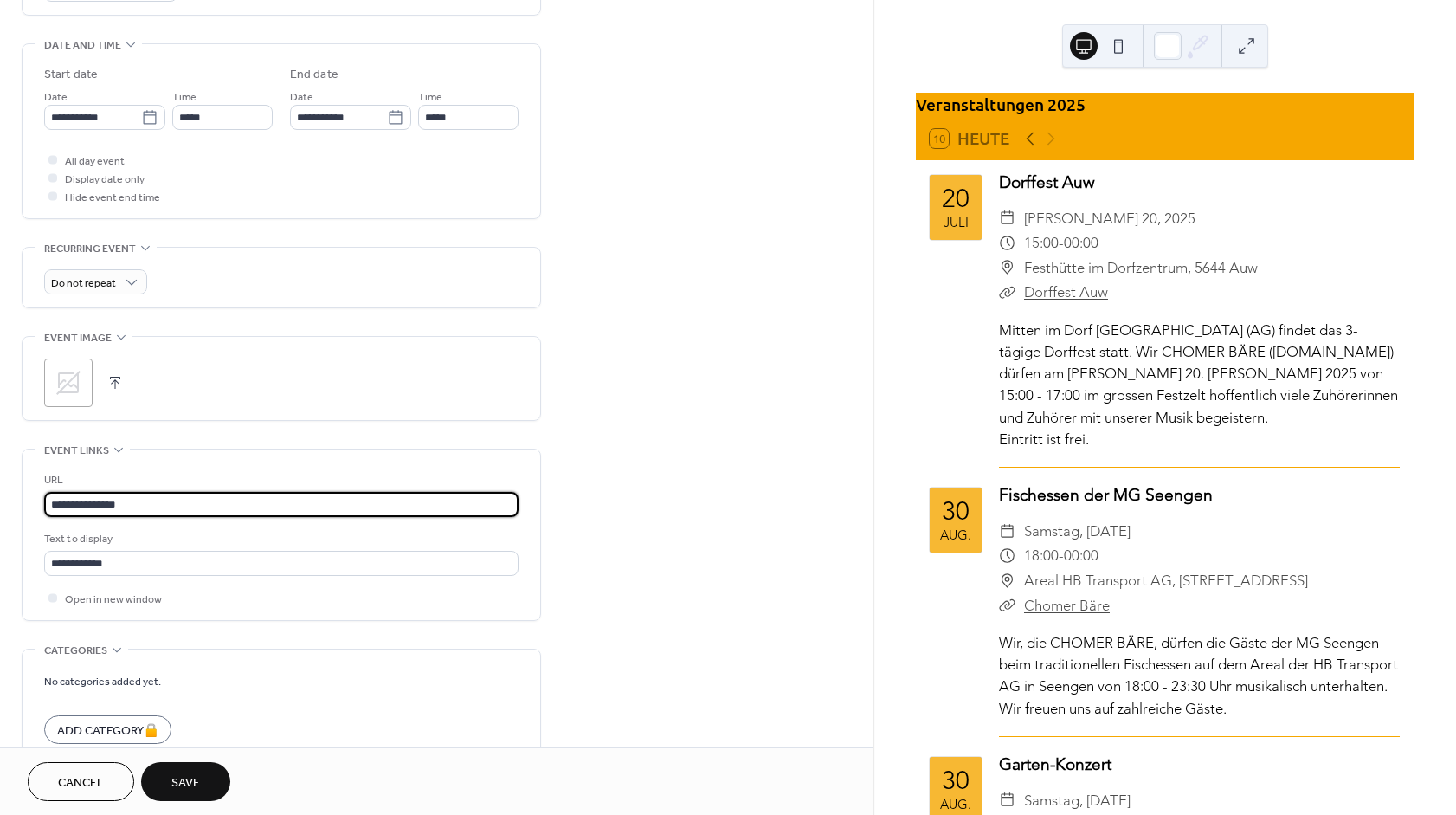 click on "**********" at bounding box center (281, 504) 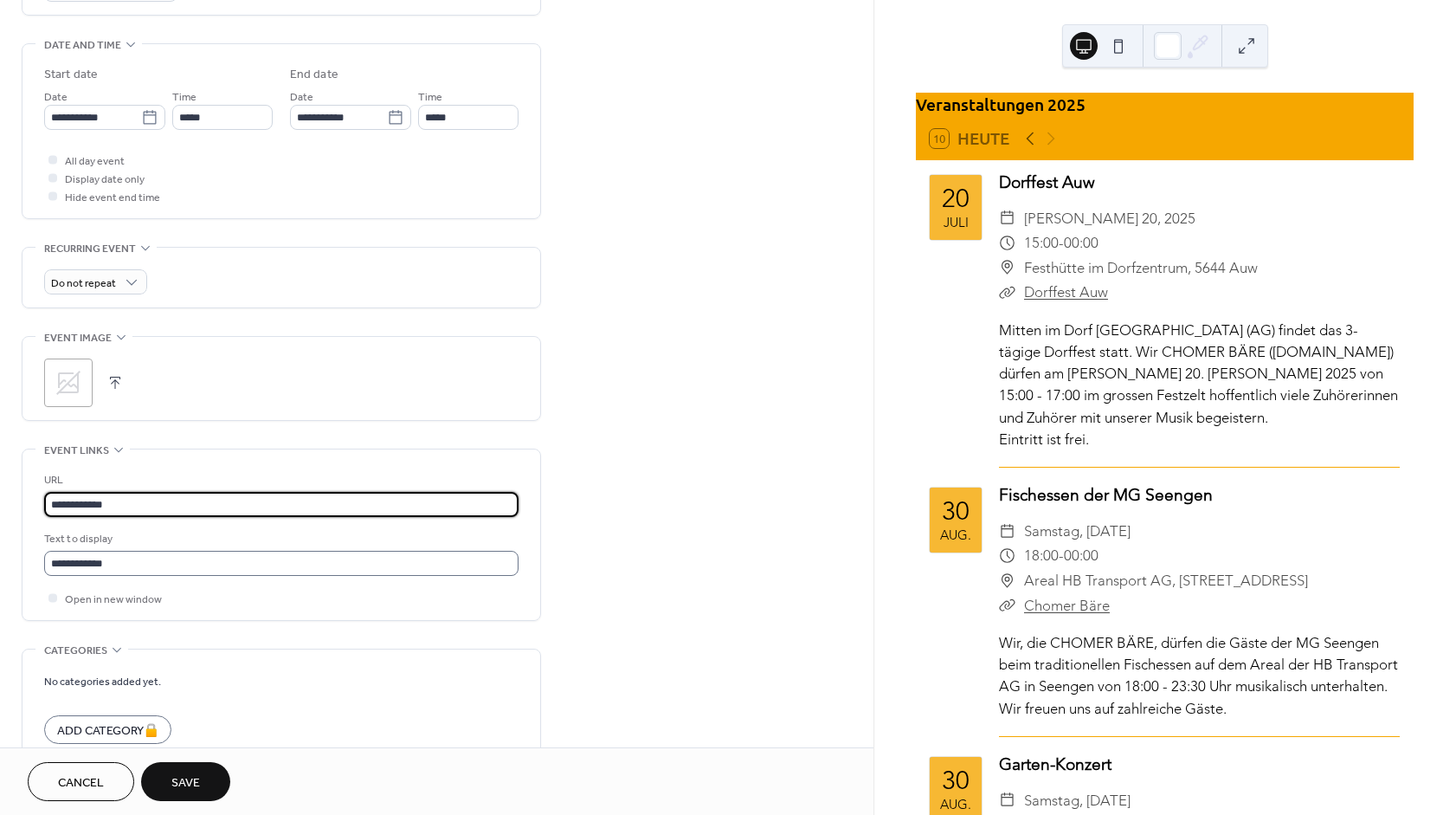 type on "**********" 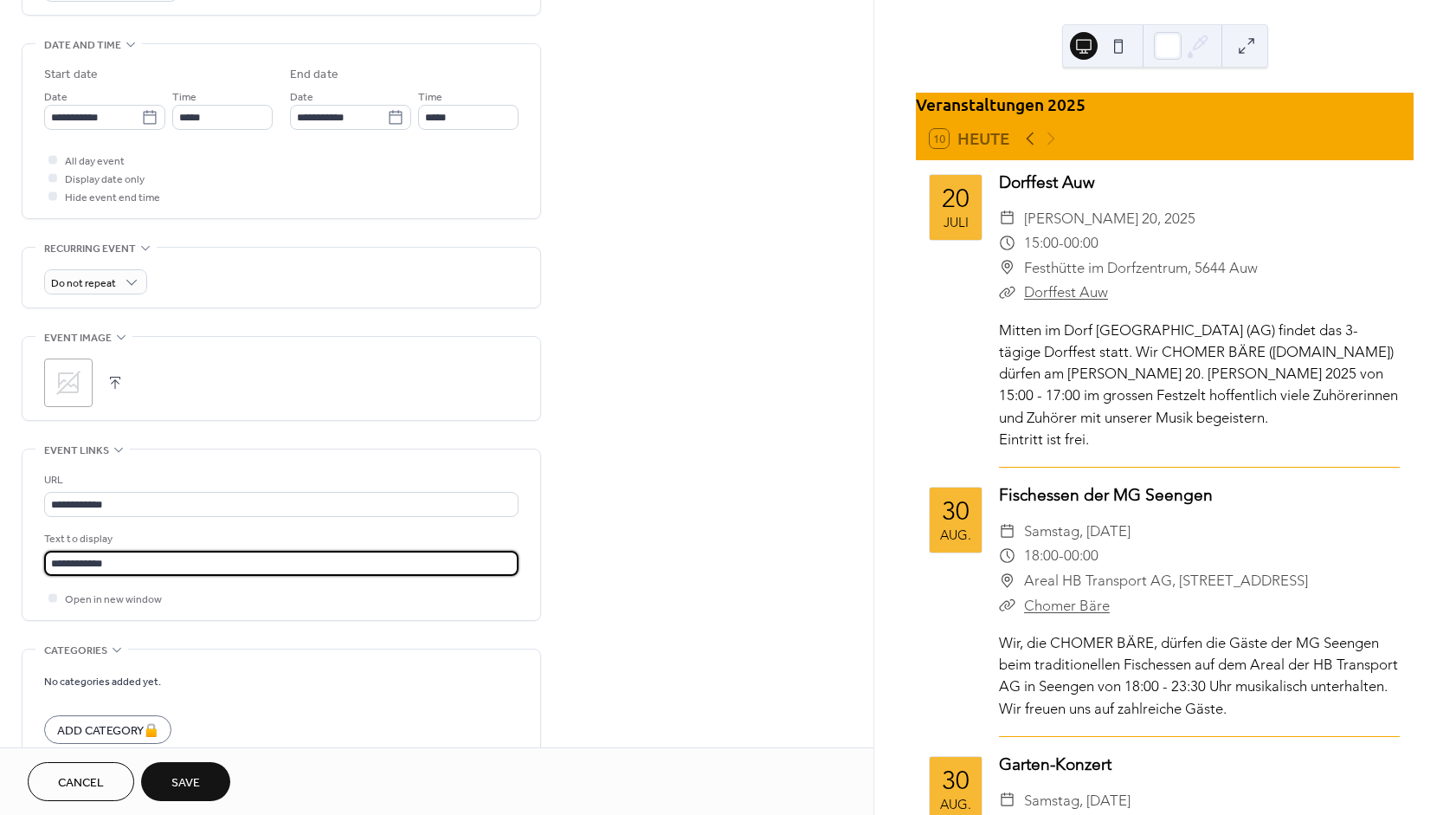 drag, startPoint x: 150, startPoint y: 572, endPoint x: -321, endPoint y: 588, distance: 471.2717 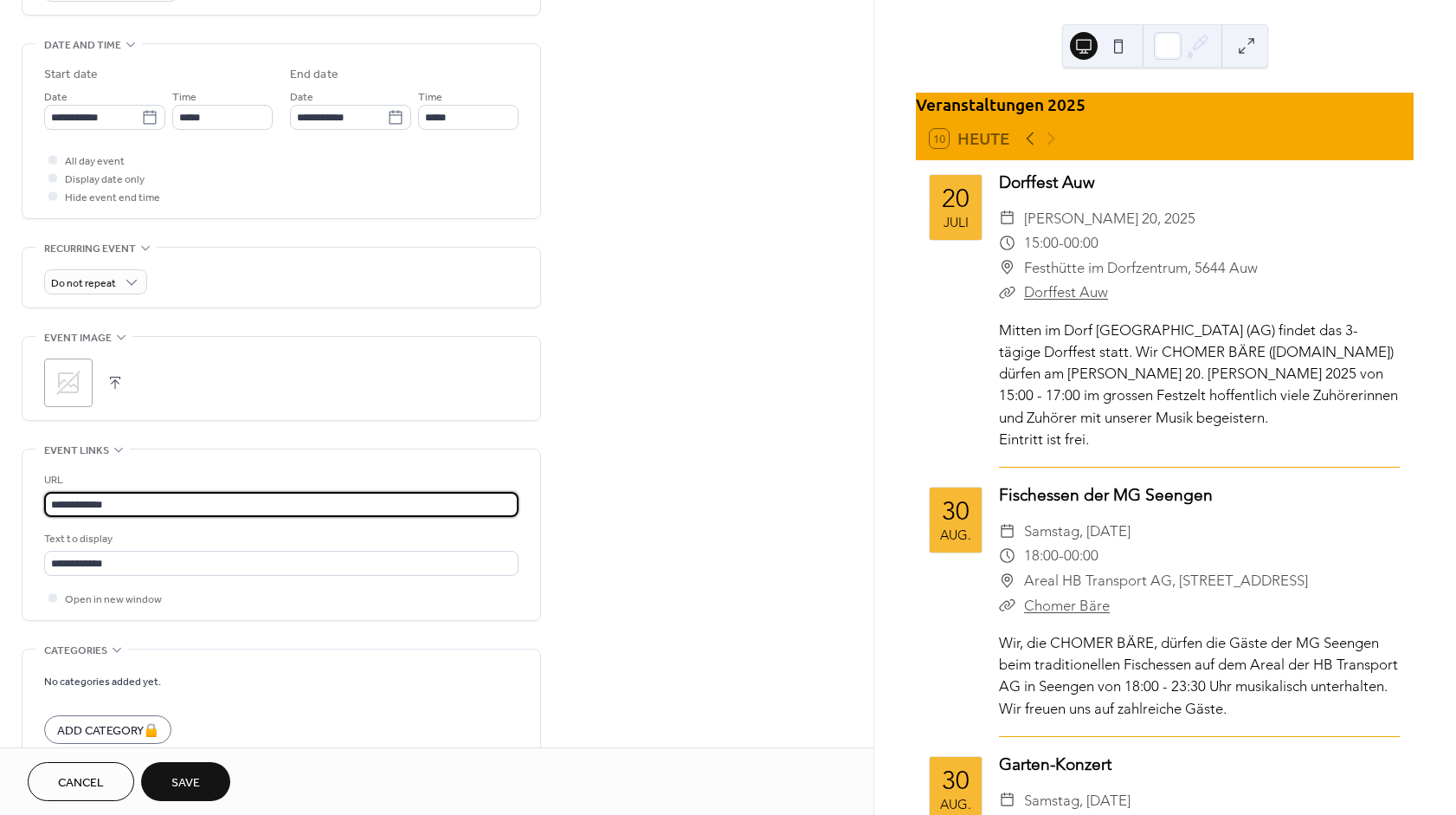 drag, startPoint x: 179, startPoint y: 514, endPoint x: -355, endPoint y: 507, distance: 534.0459 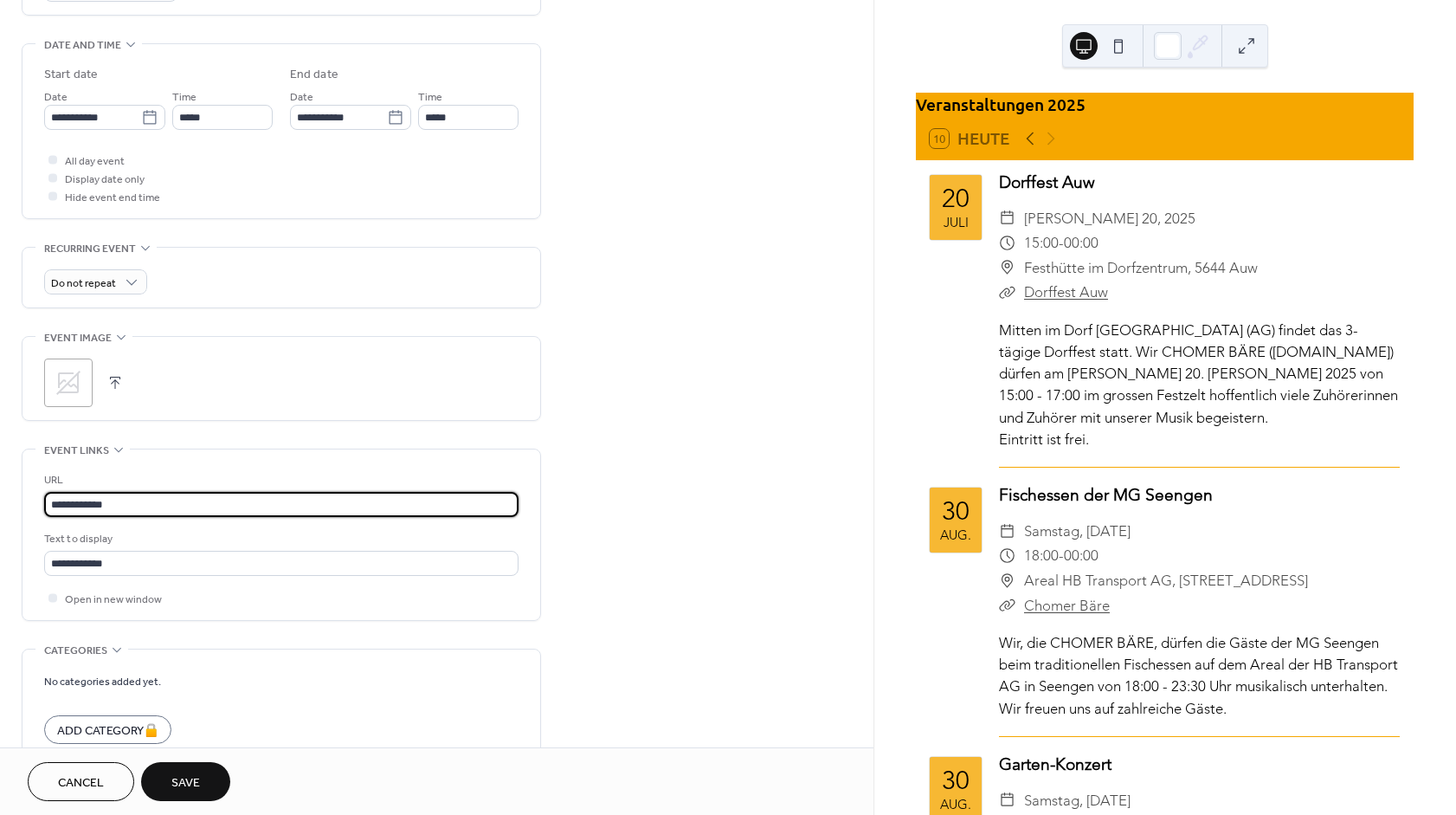 click on "**********" at bounding box center (281, 504) 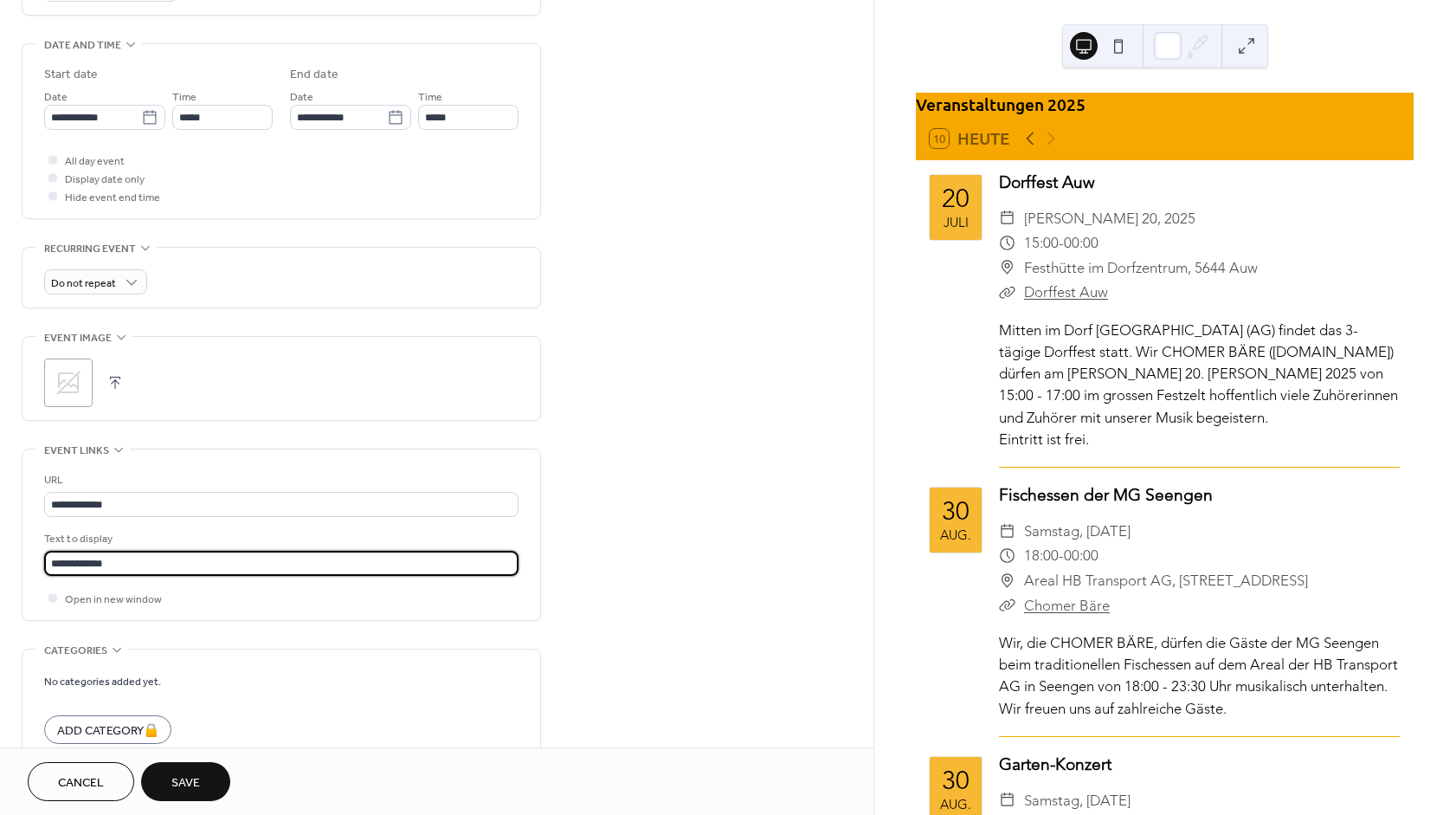 drag, startPoint x: 149, startPoint y: 580, endPoint x: -291, endPoint y: 579, distance: 440.00114 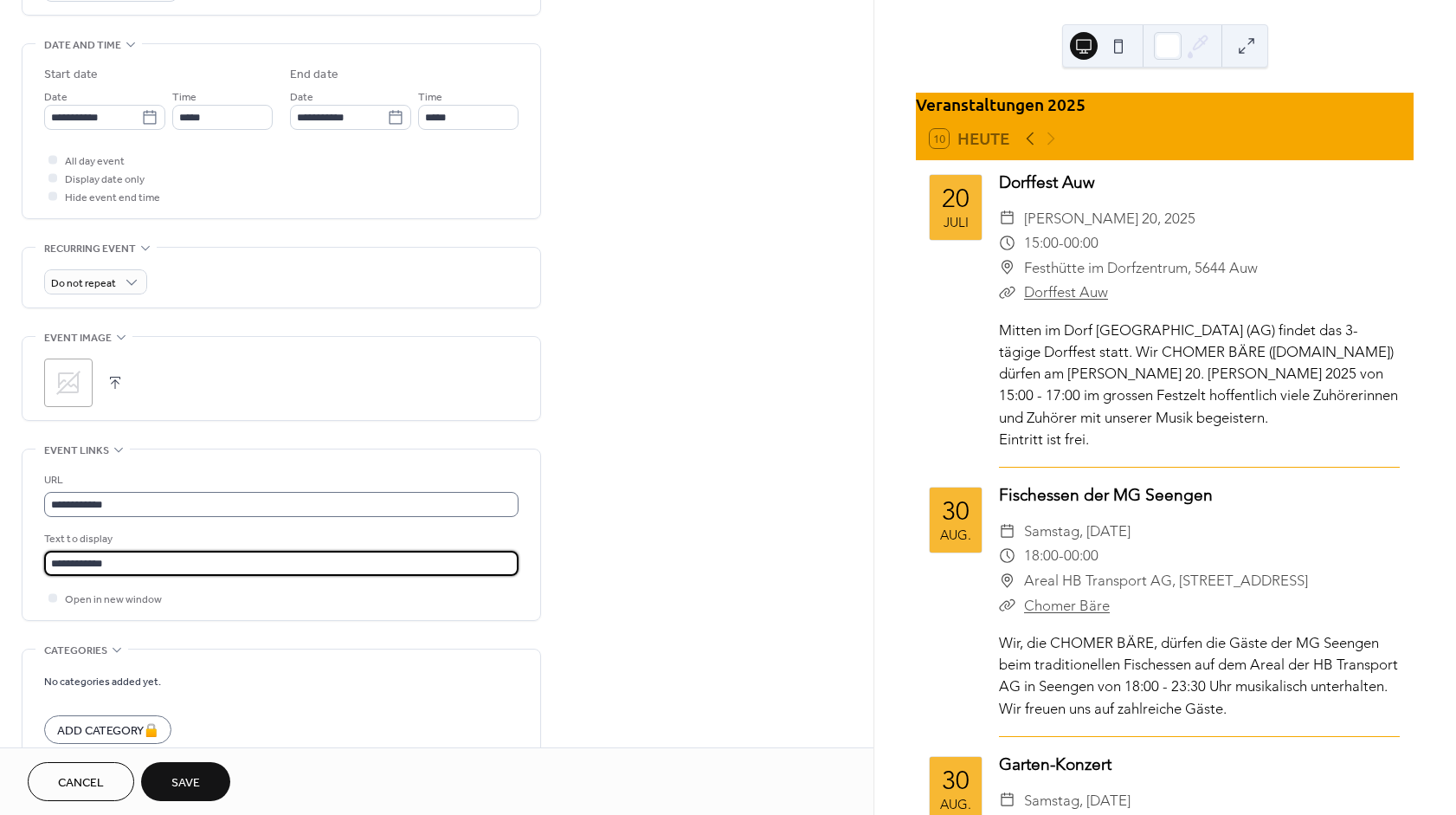 type on "**********" 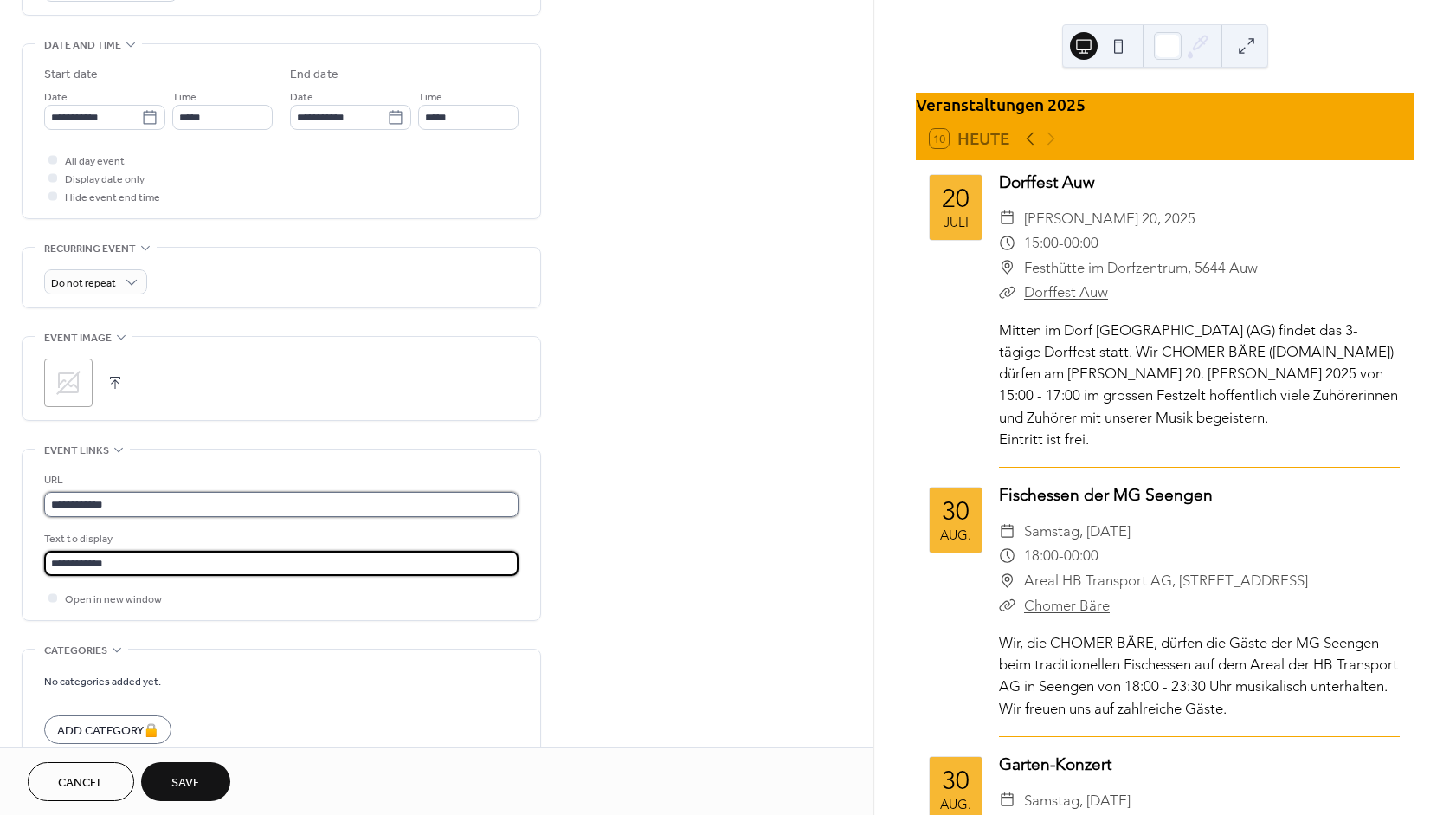 drag, startPoint x: 139, startPoint y: 512, endPoint x: -279, endPoint y: 541, distance: 419.0048 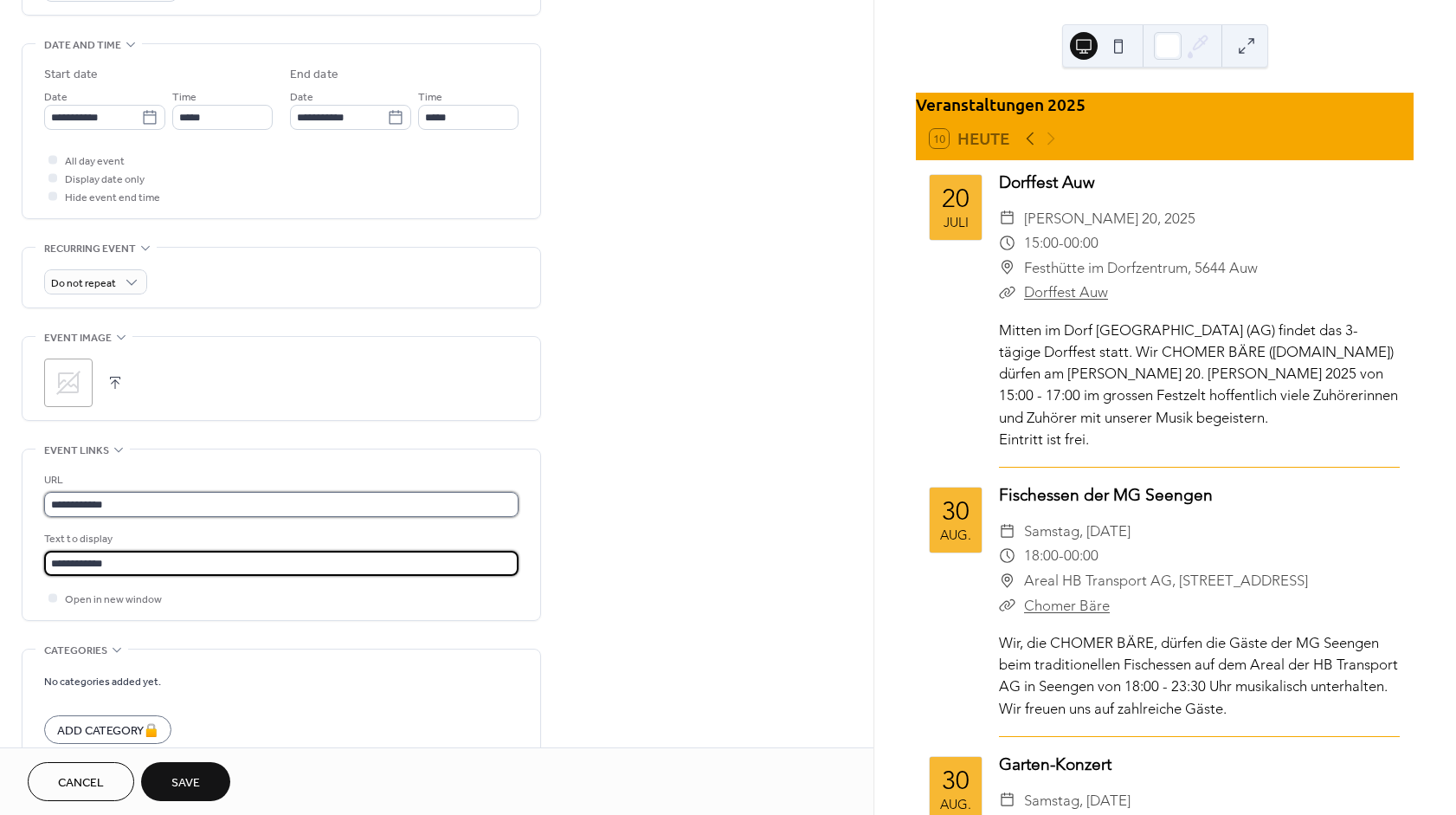 click on "**********" at bounding box center (281, 504) 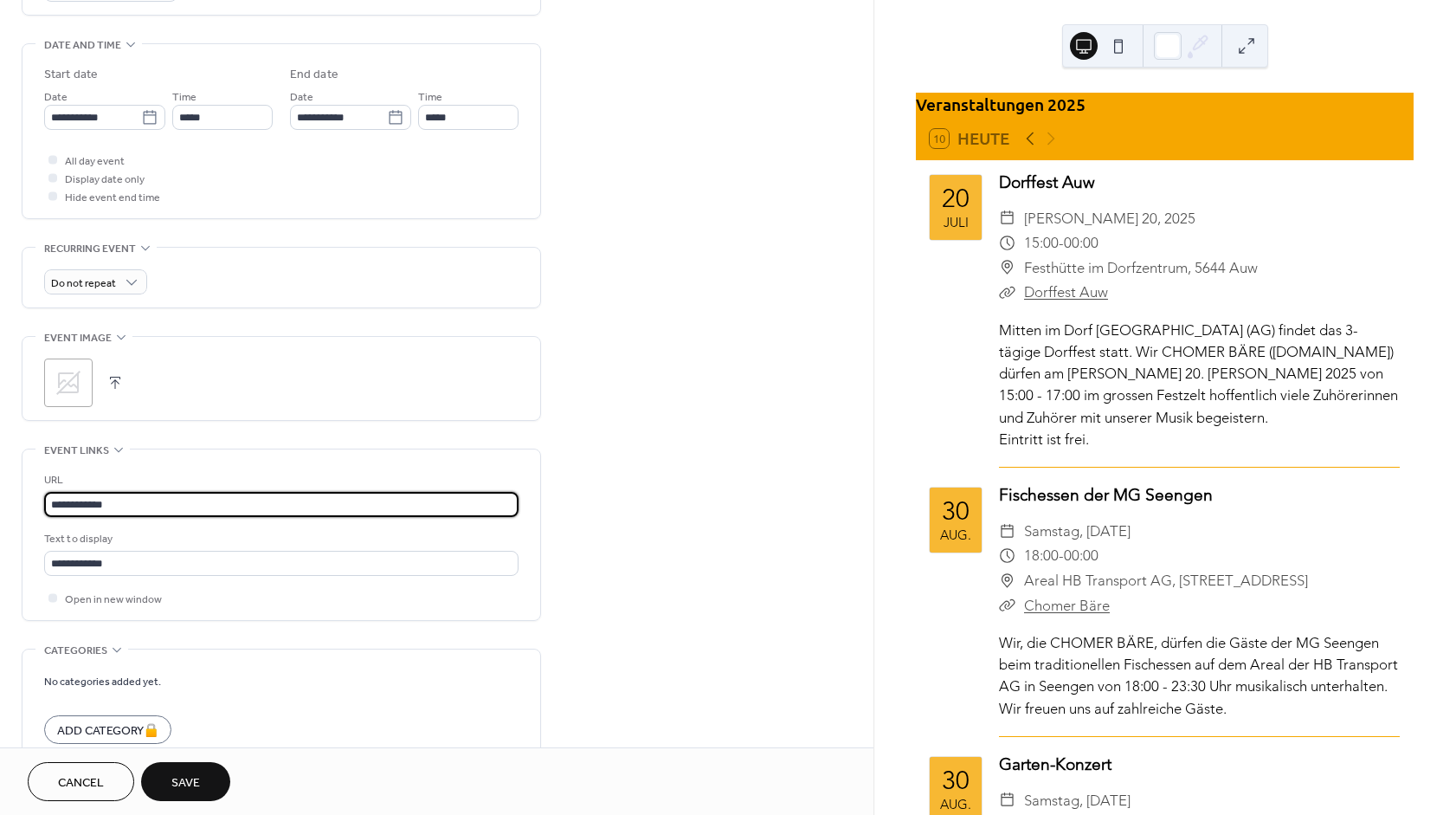 drag, startPoint x: 74, startPoint y: 514, endPoint x: -52, endPoint y: 514, distance: 126 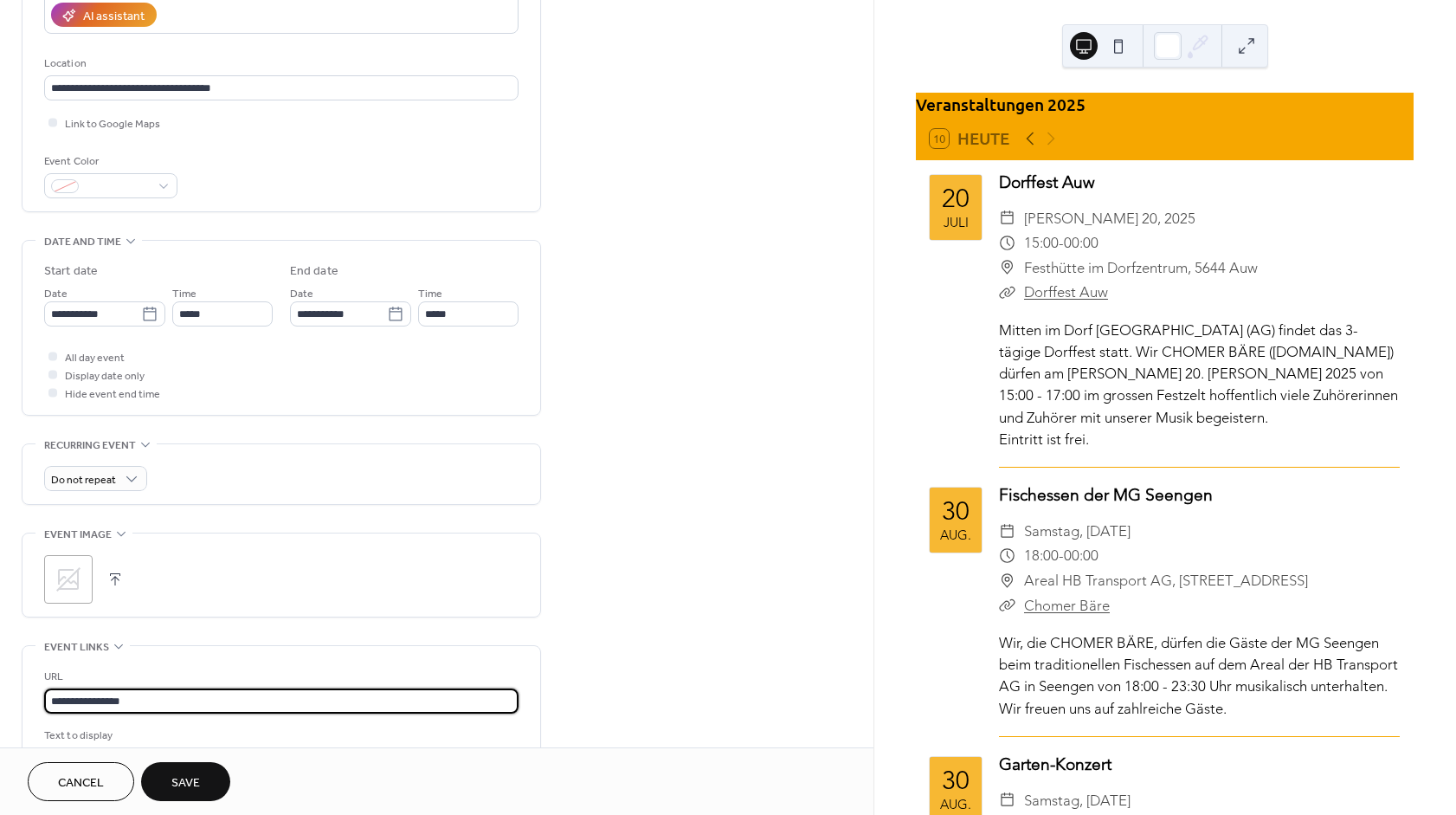 scroll, scrollTop: 312, scrollLeft: 0, axis: vertical 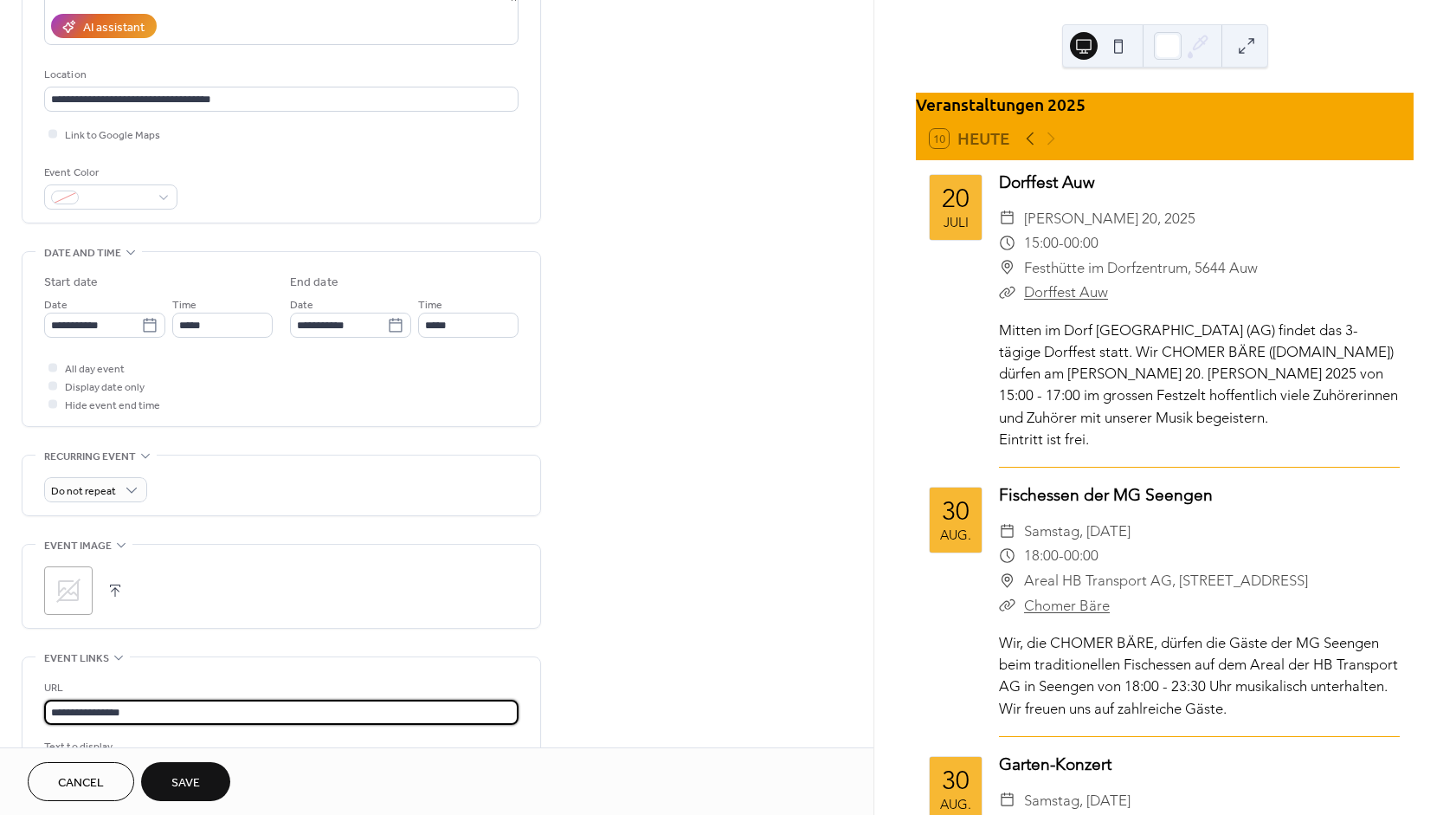 type on "**********" 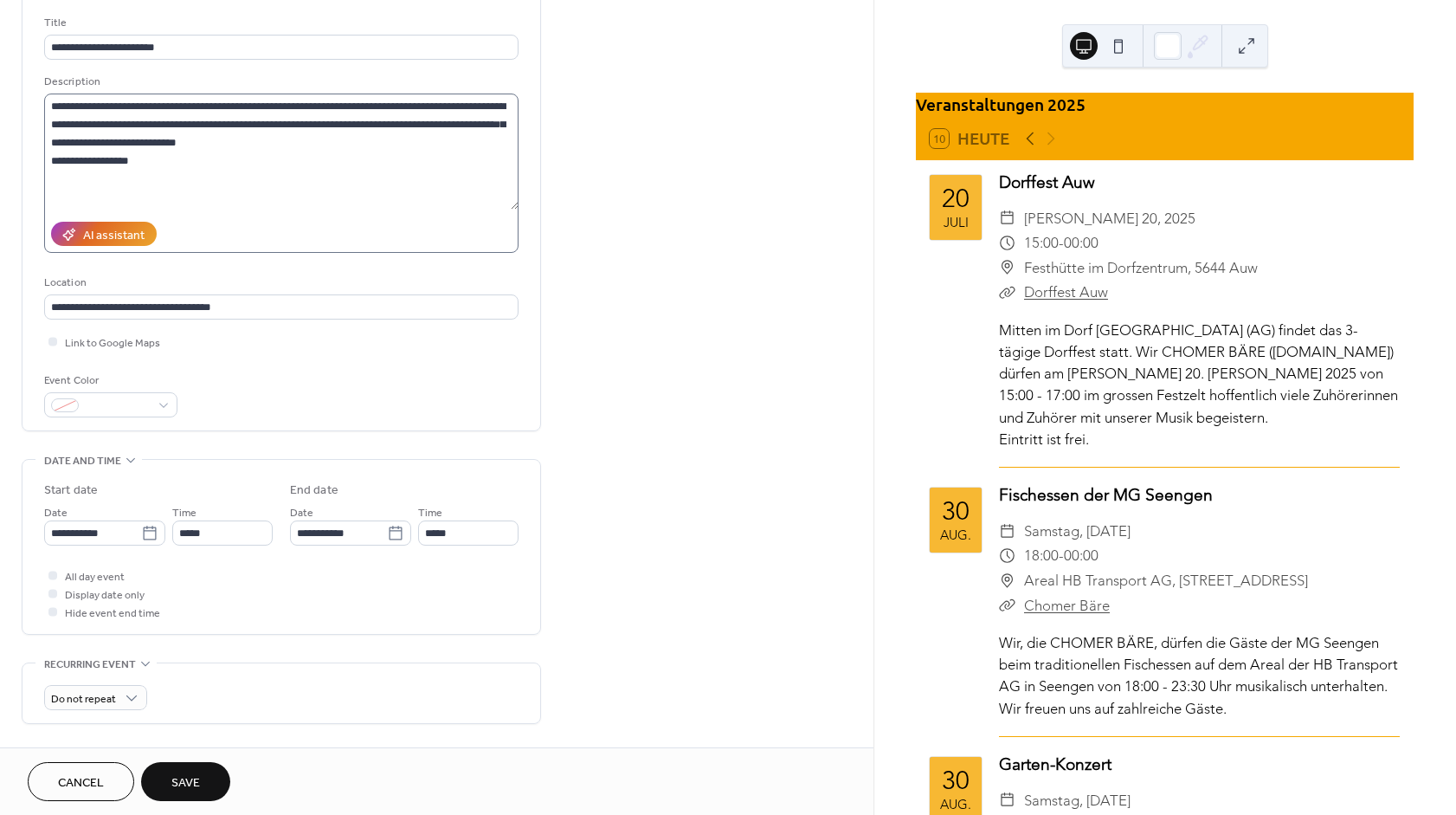 scroll, scrollTop: 0, scrollLeft: 0, axis: both 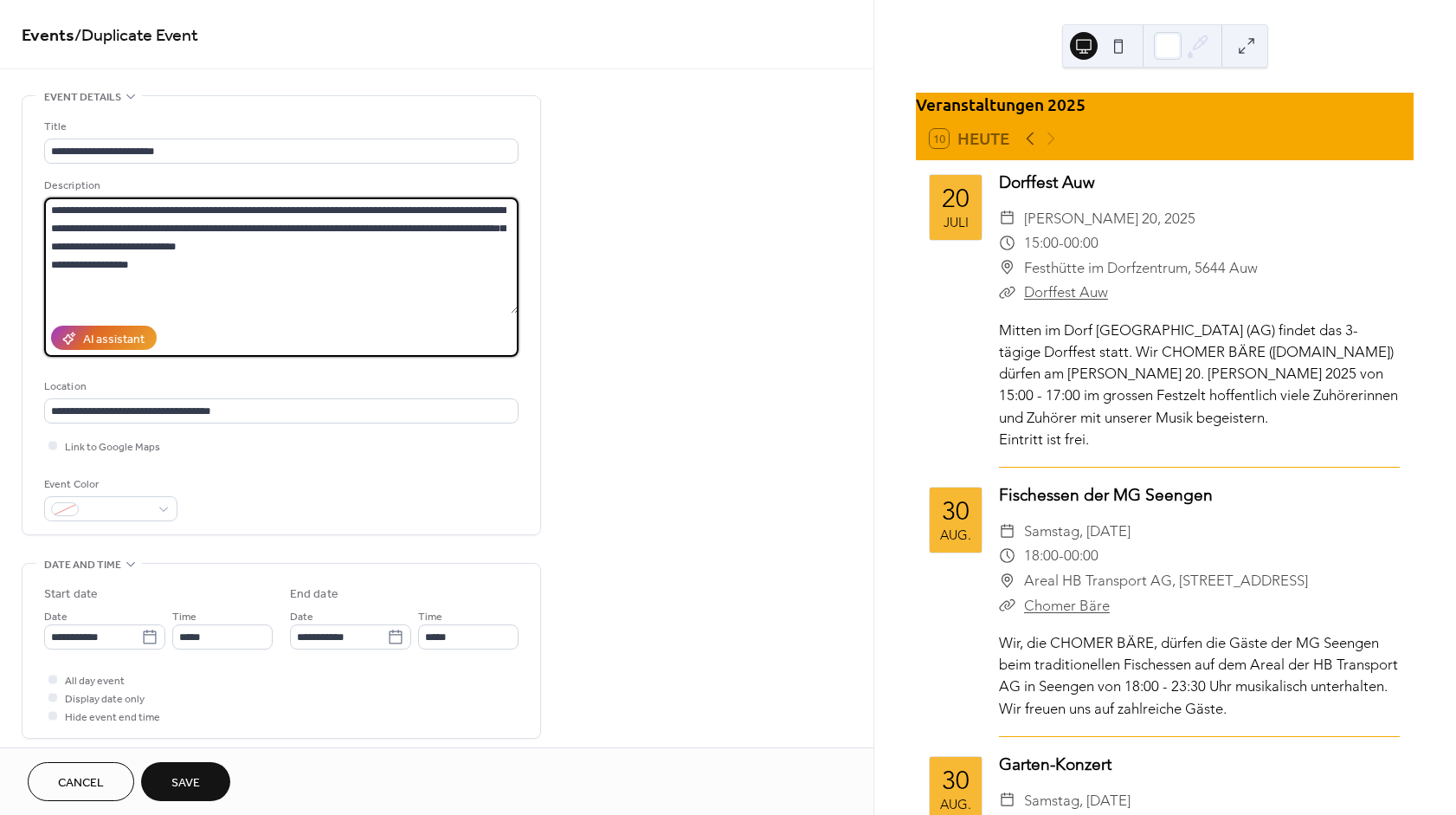 drag, startPoint x: 150, startPoint y: 273, endPoint x: 15, endPoint y: 200, distance: 153.47312 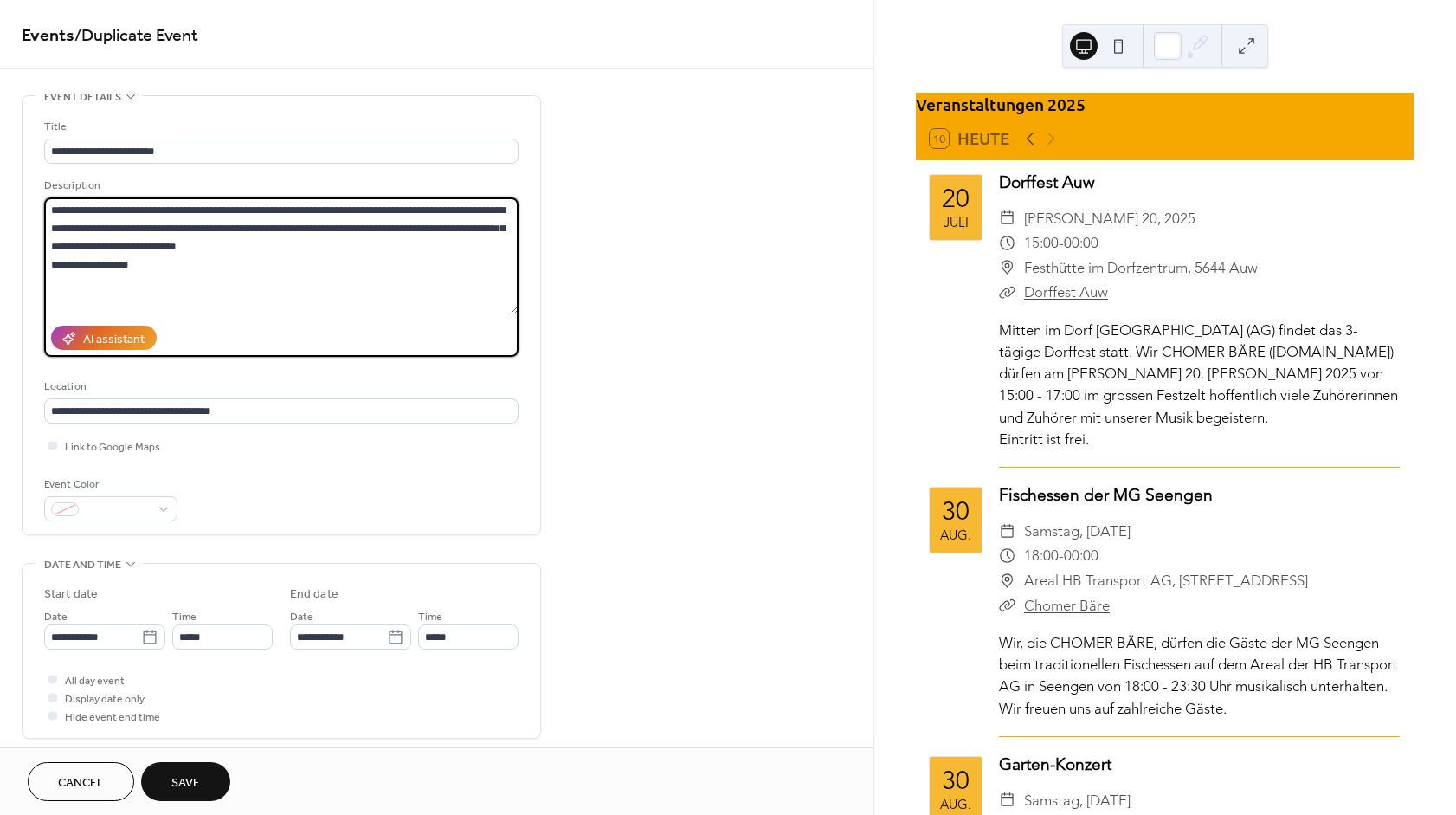 click on "**********" at bounding box center (281, 255) 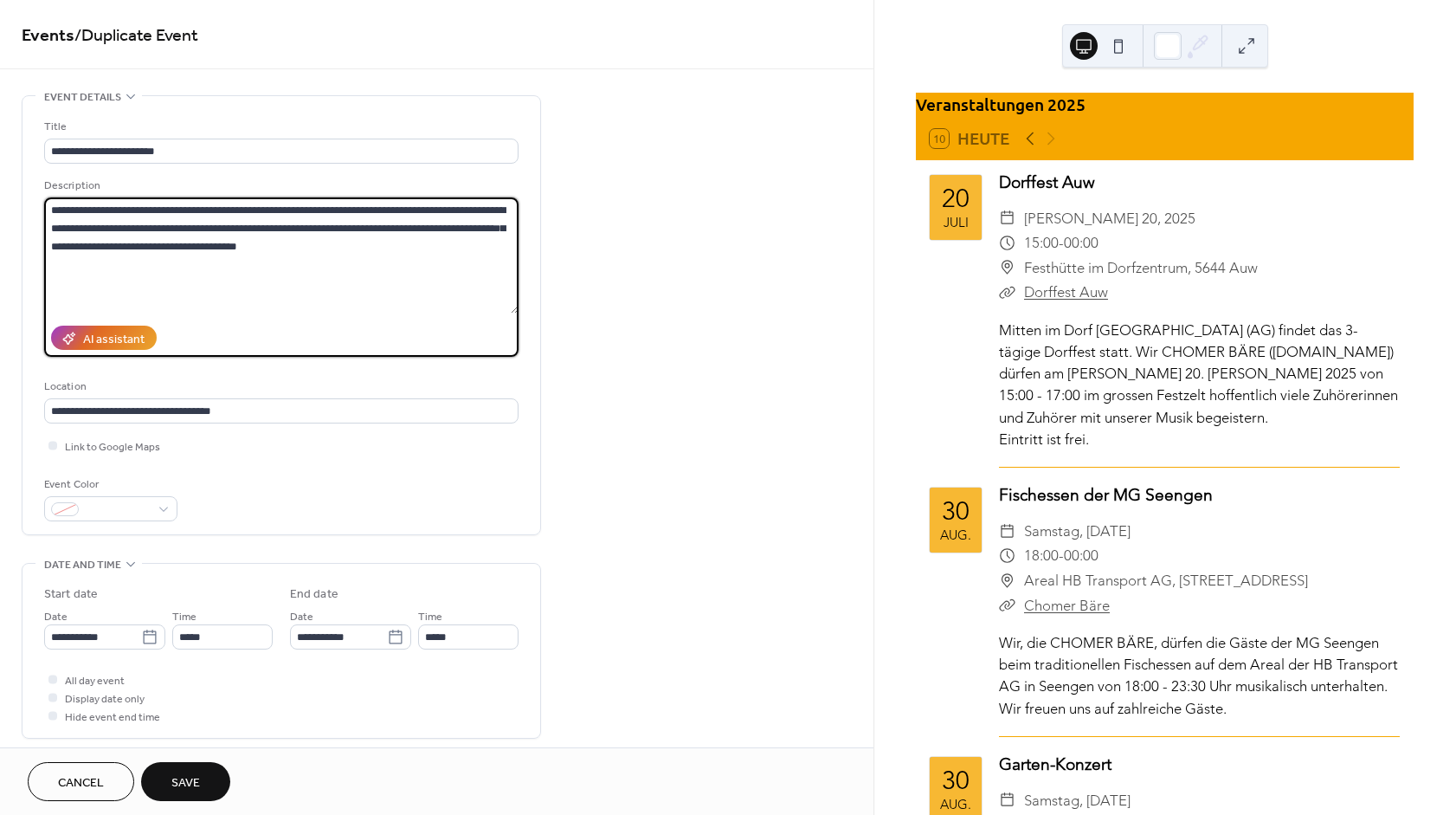 drag, startPoint x: 496, startPoint y: 213, endPoint x: 508, endPoint y: 211, distance: 12.165525 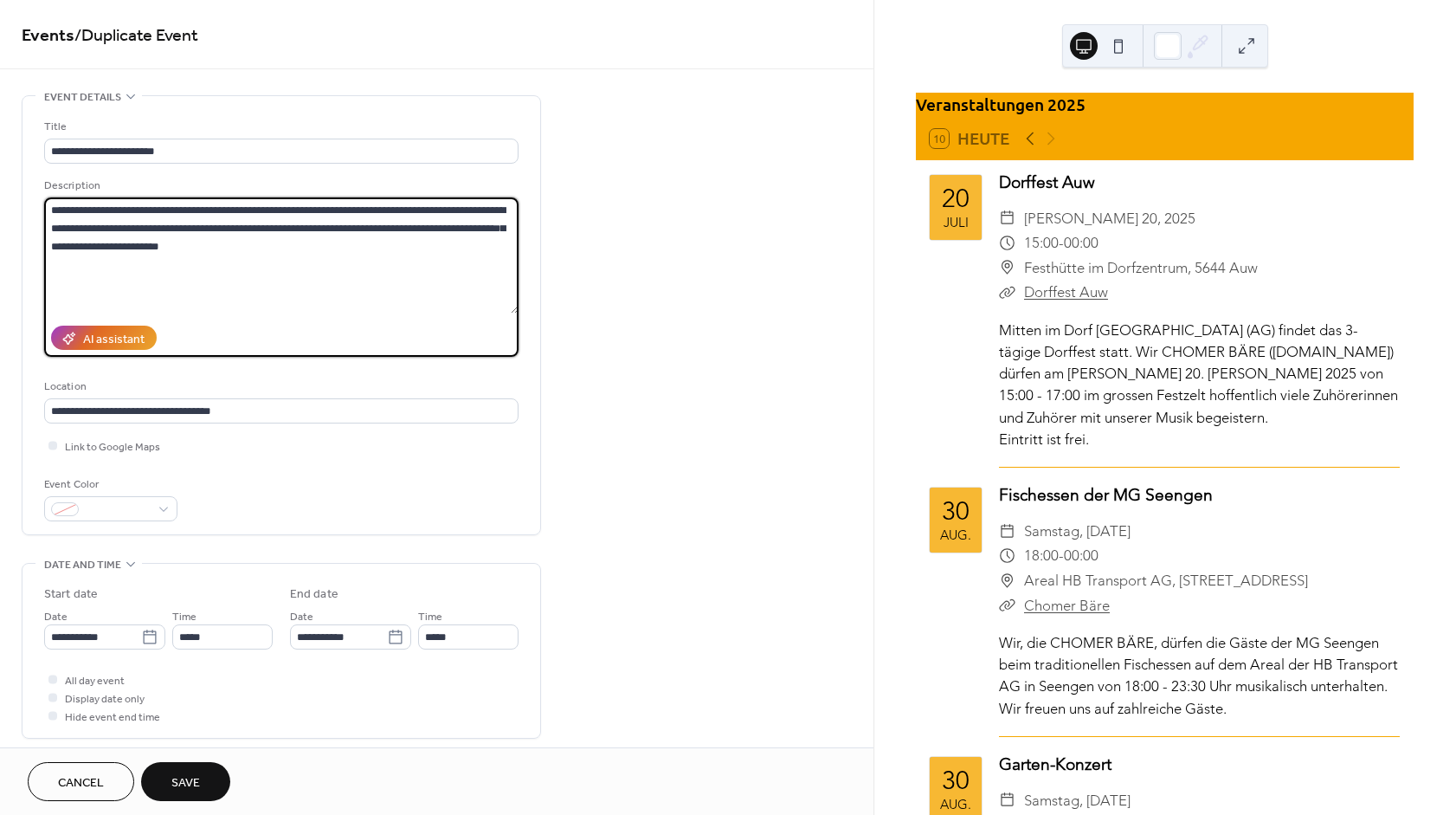 click on "**********" at bounding box center [281, 255] 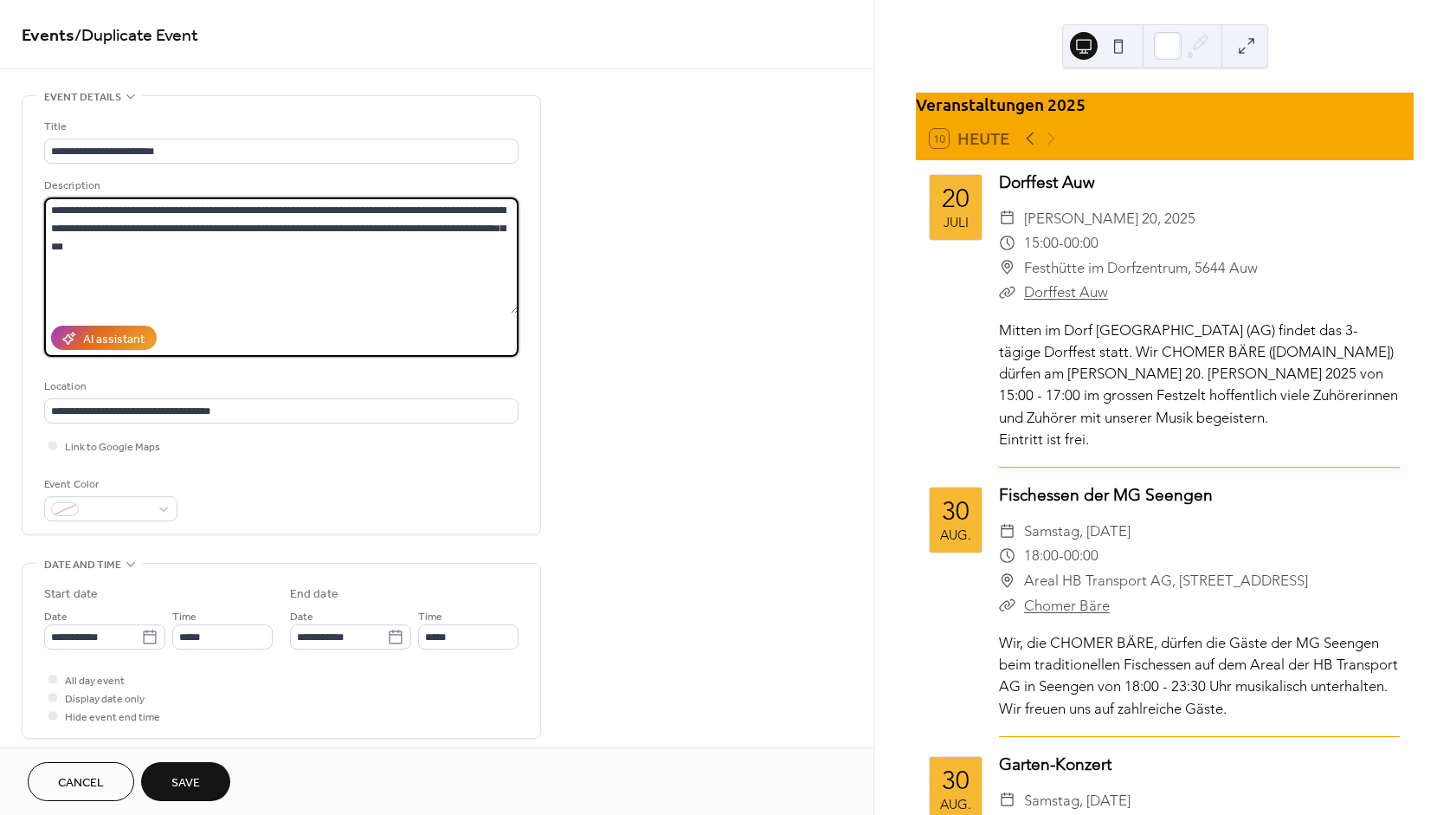 click on "**********" at bounding box center (281, 255) 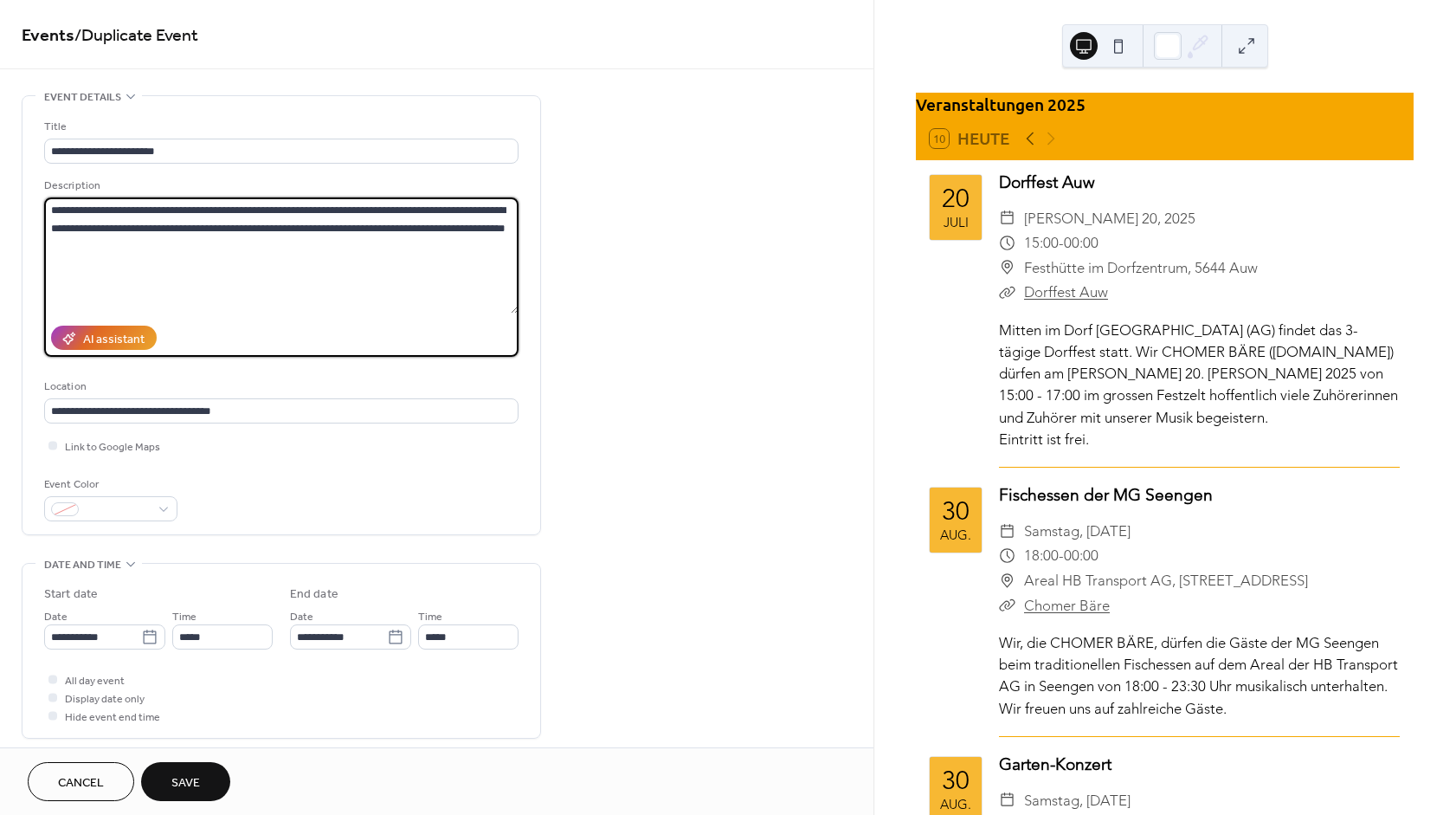 drag, startPoint x: 107, startPoint y: 249, endPoint x: 182, endPoint y: 249, distance: 75 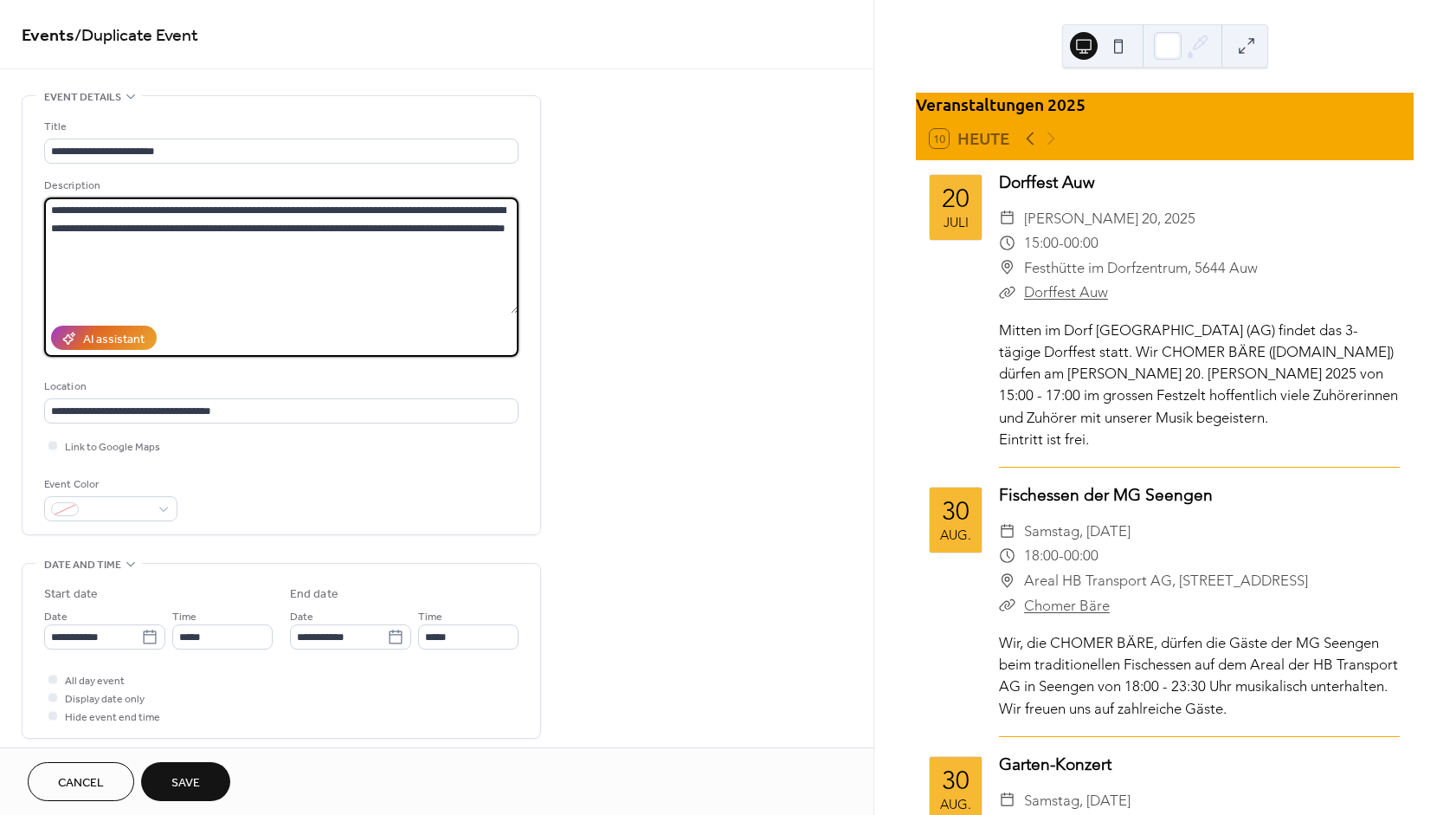 click on "**********" at bounding box center [281, 255] 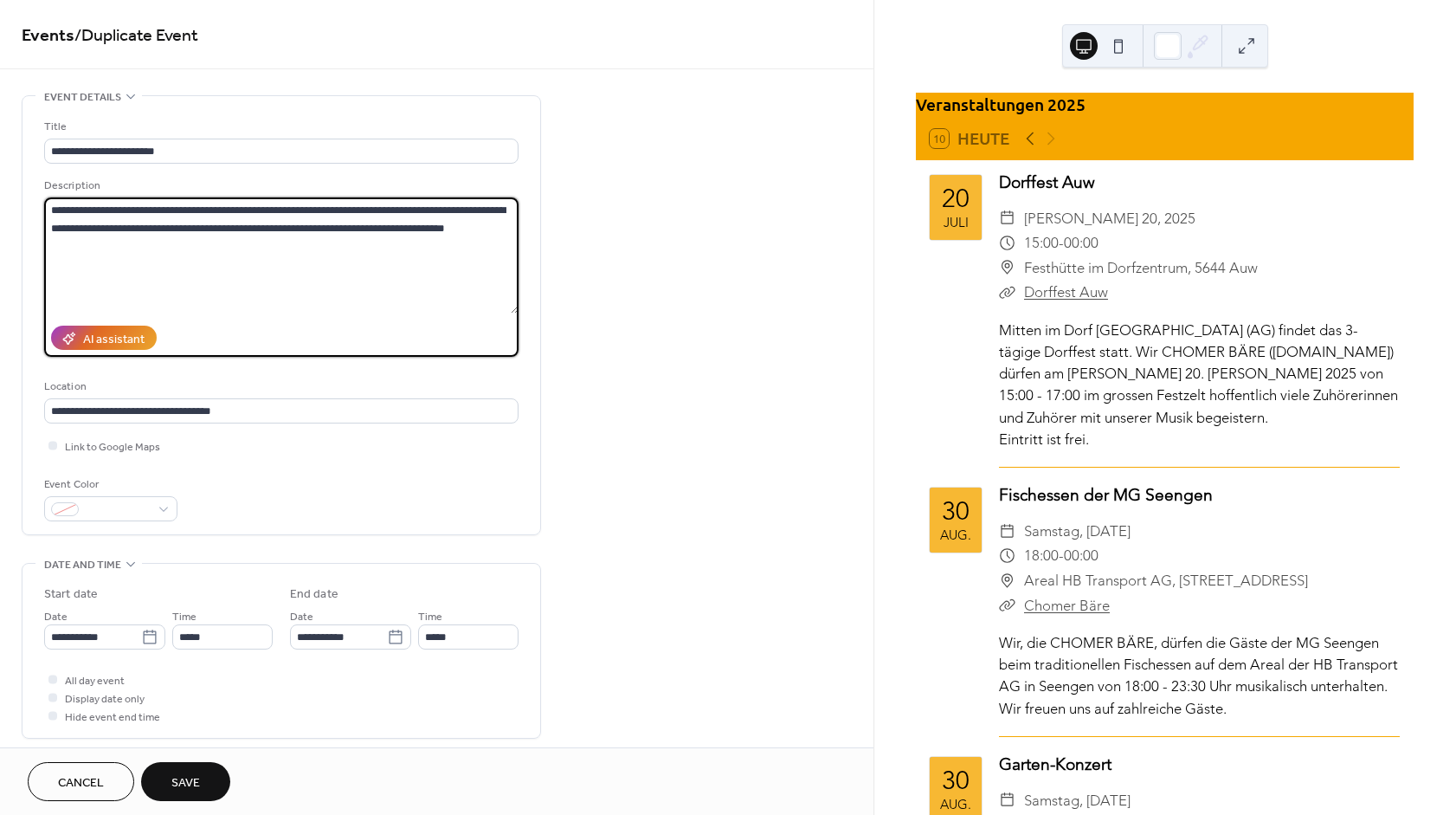 click on "**********" at bounding box center [281, 255] 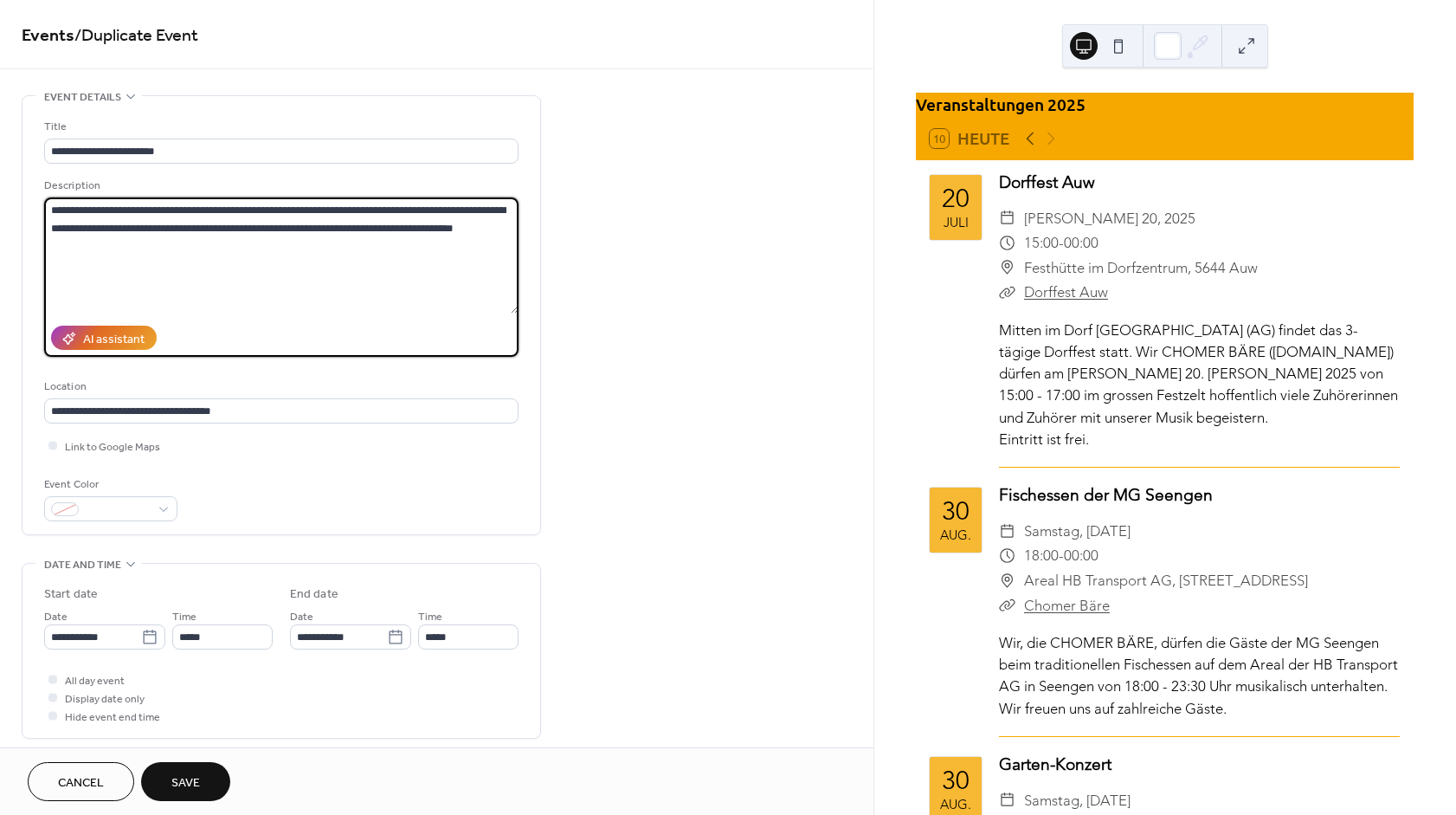 paste on "**********" 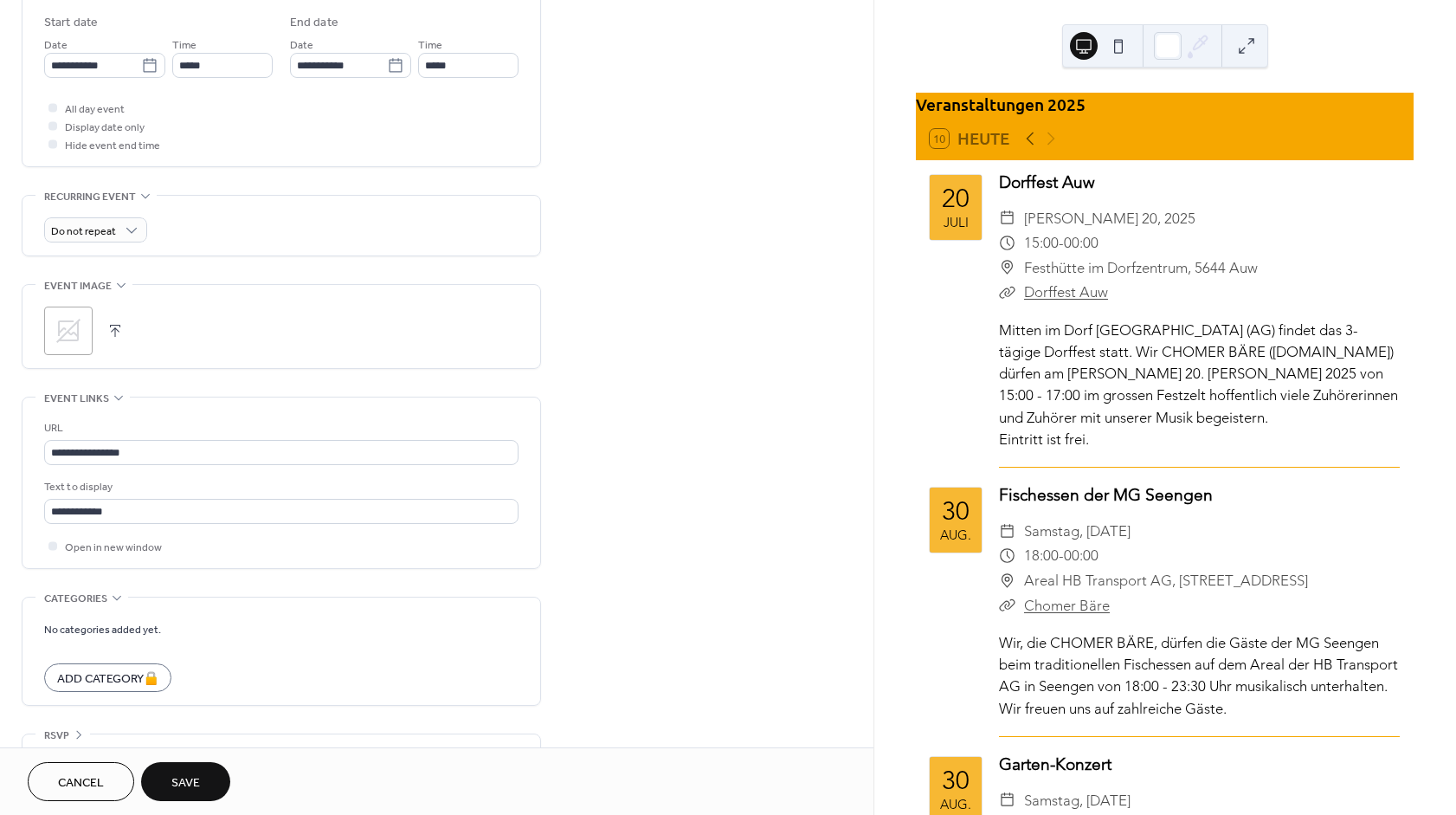 scroll, scrollTop: 622, scrollLeft: 0, axis: vertical 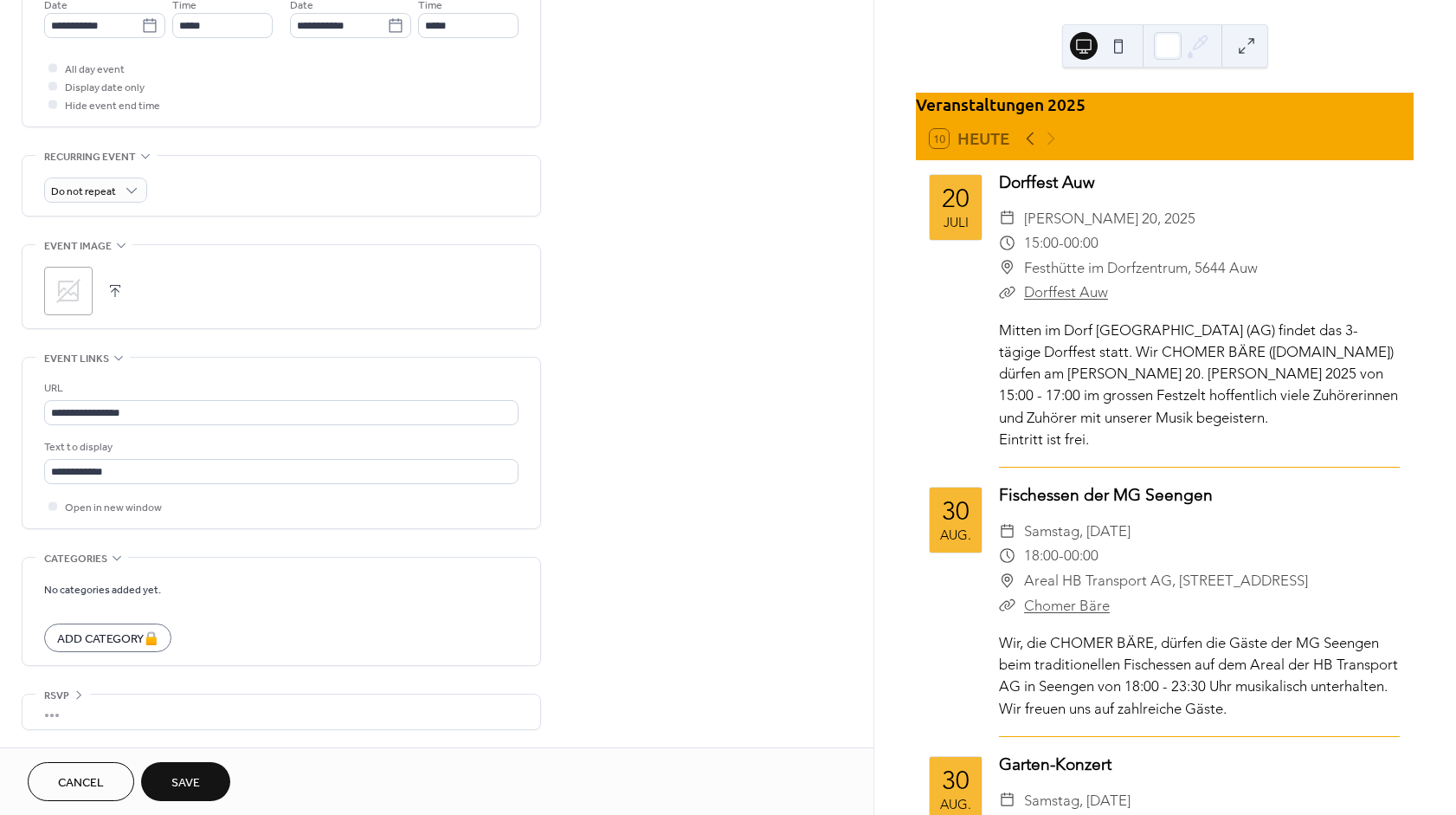 type on "**********" 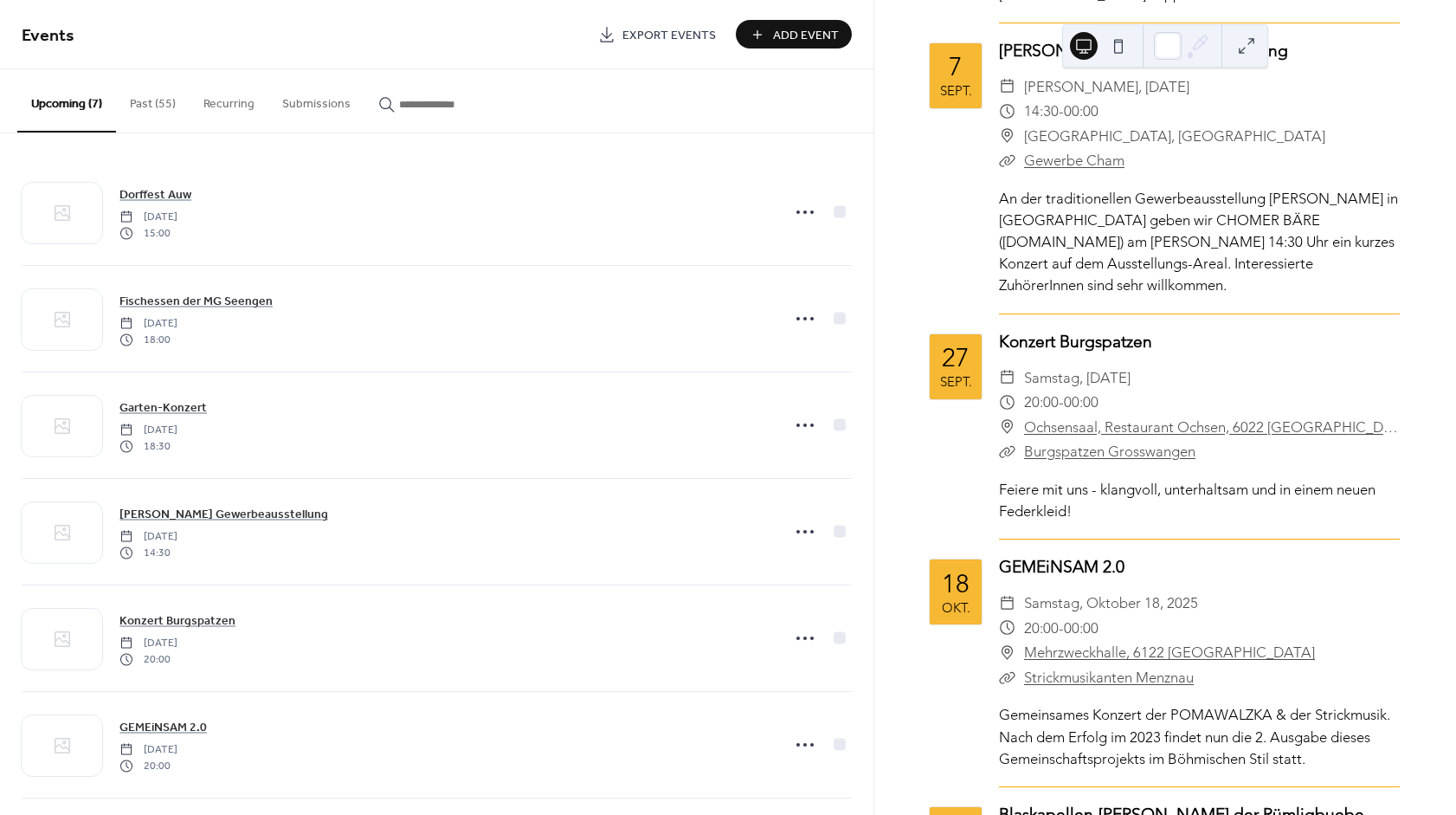 scroll, scrollTop: 1065, scrollLeft: 0, axis: vertical 